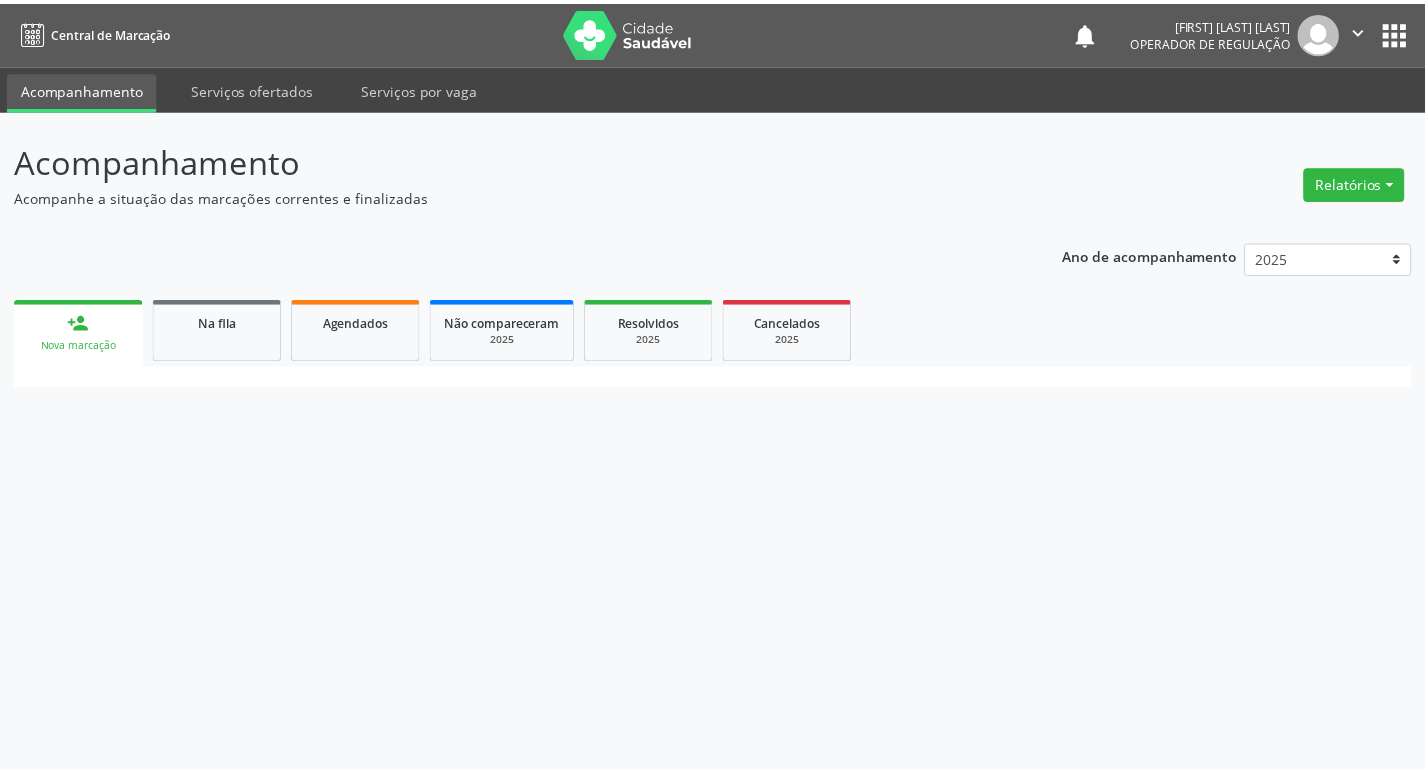 scroll, scrollTop: 0, scrollLeft: 0, axis: both 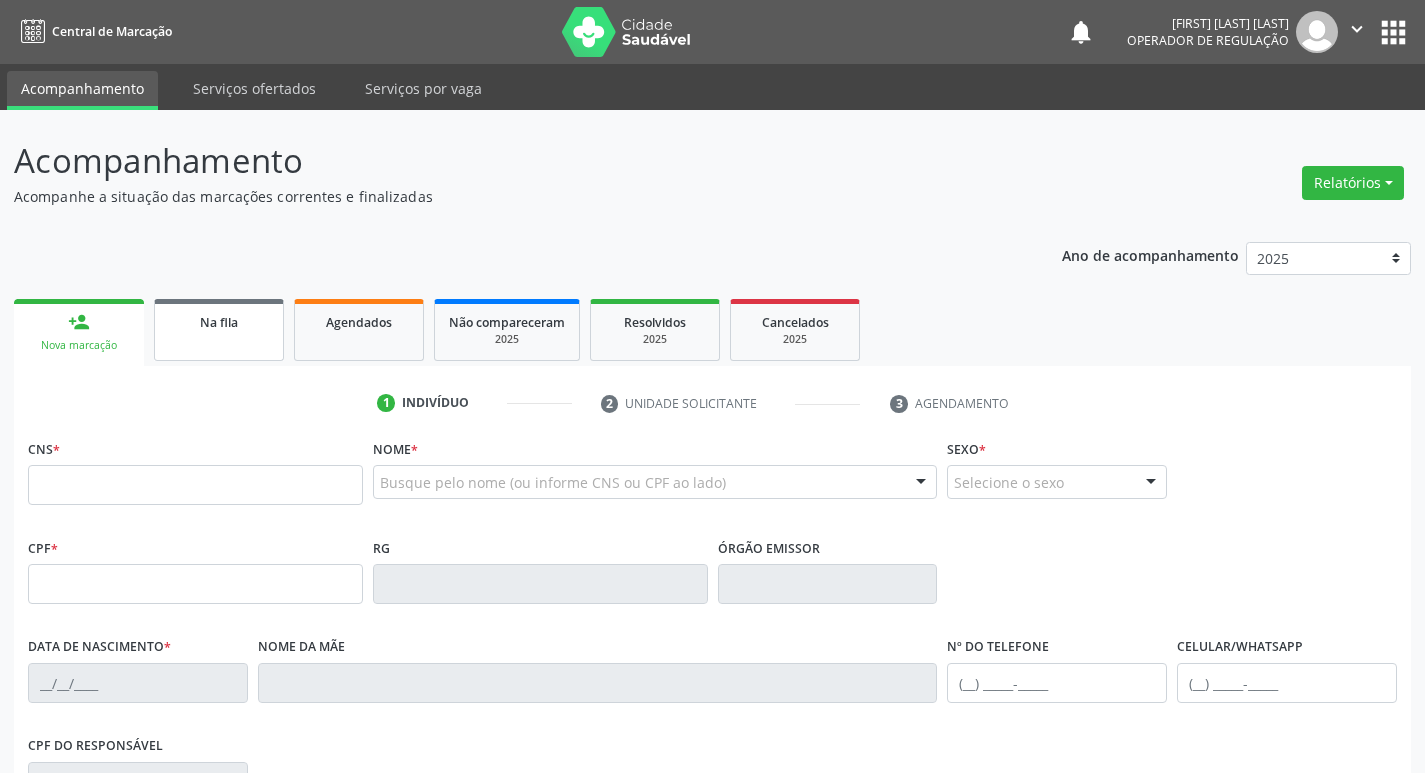 click on "Na fila" at bounding box center (219, 330) 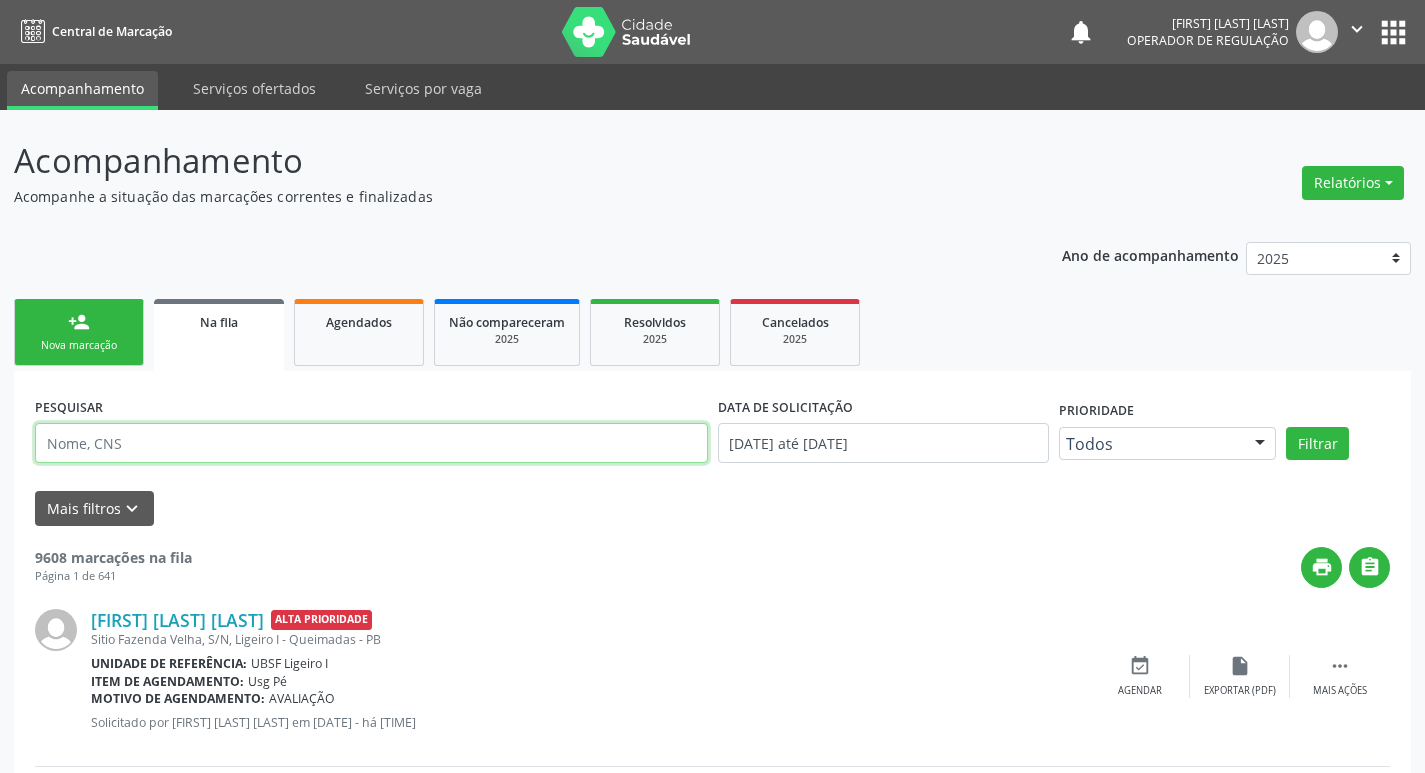 click at bounding box center [371, 443] 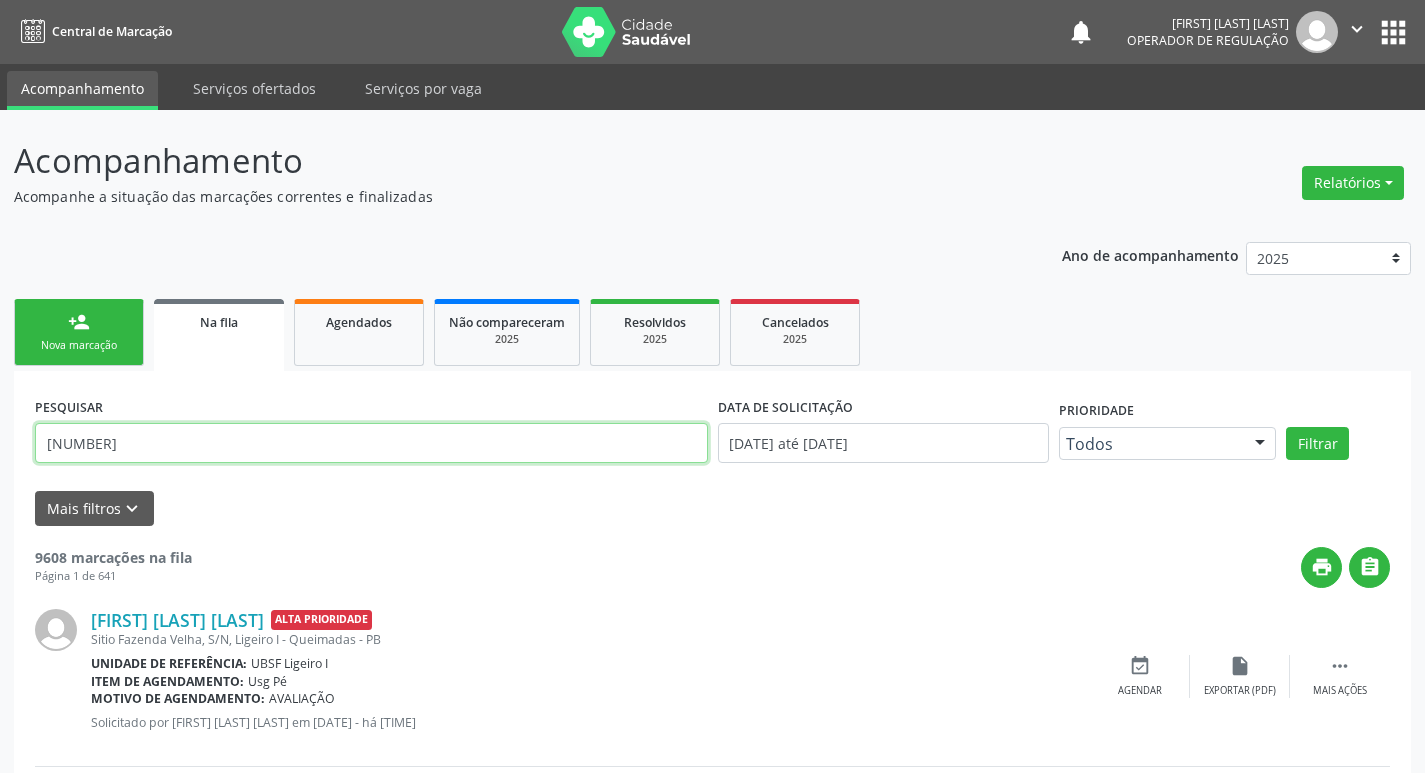 type on "[NUMBER]" 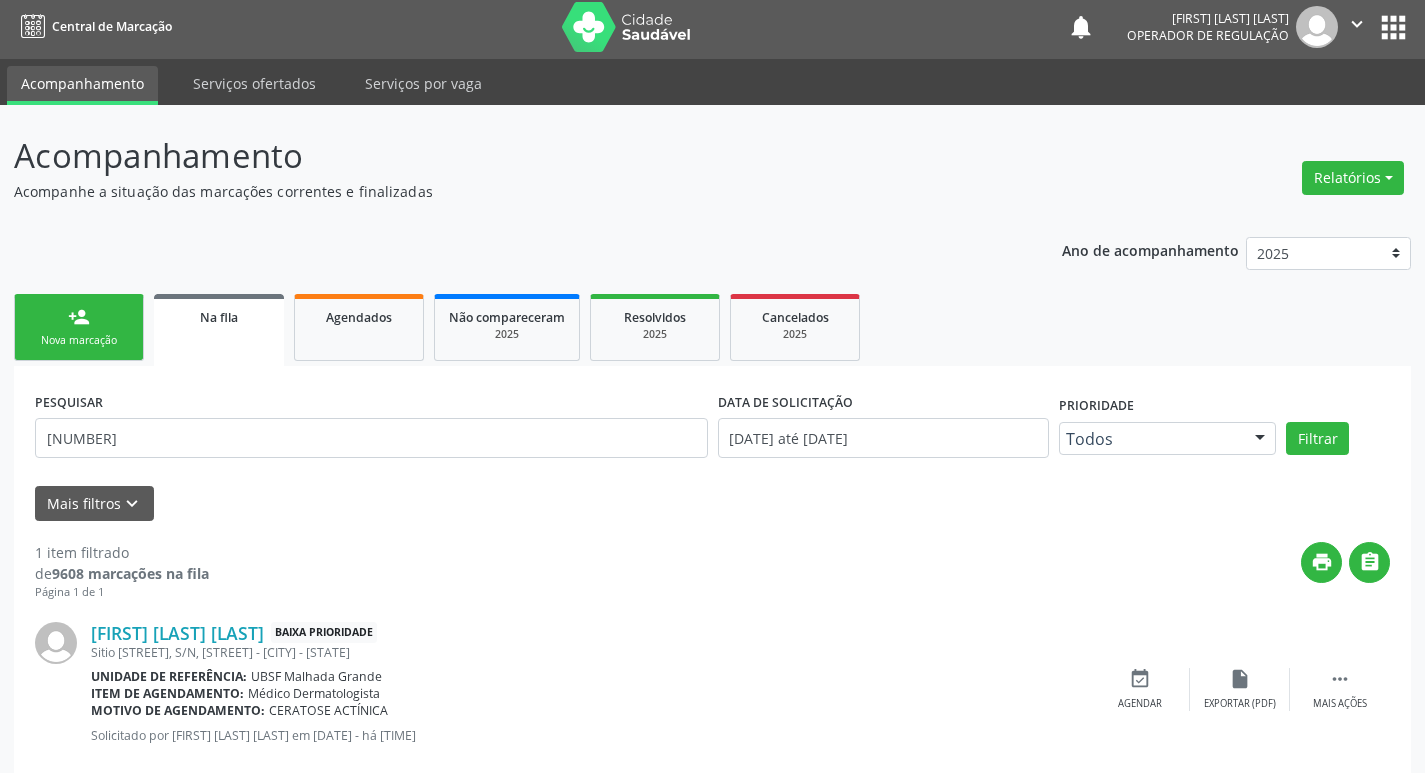 scroll, scrollTop: 46, scrollLeft: 0, axis: vertical 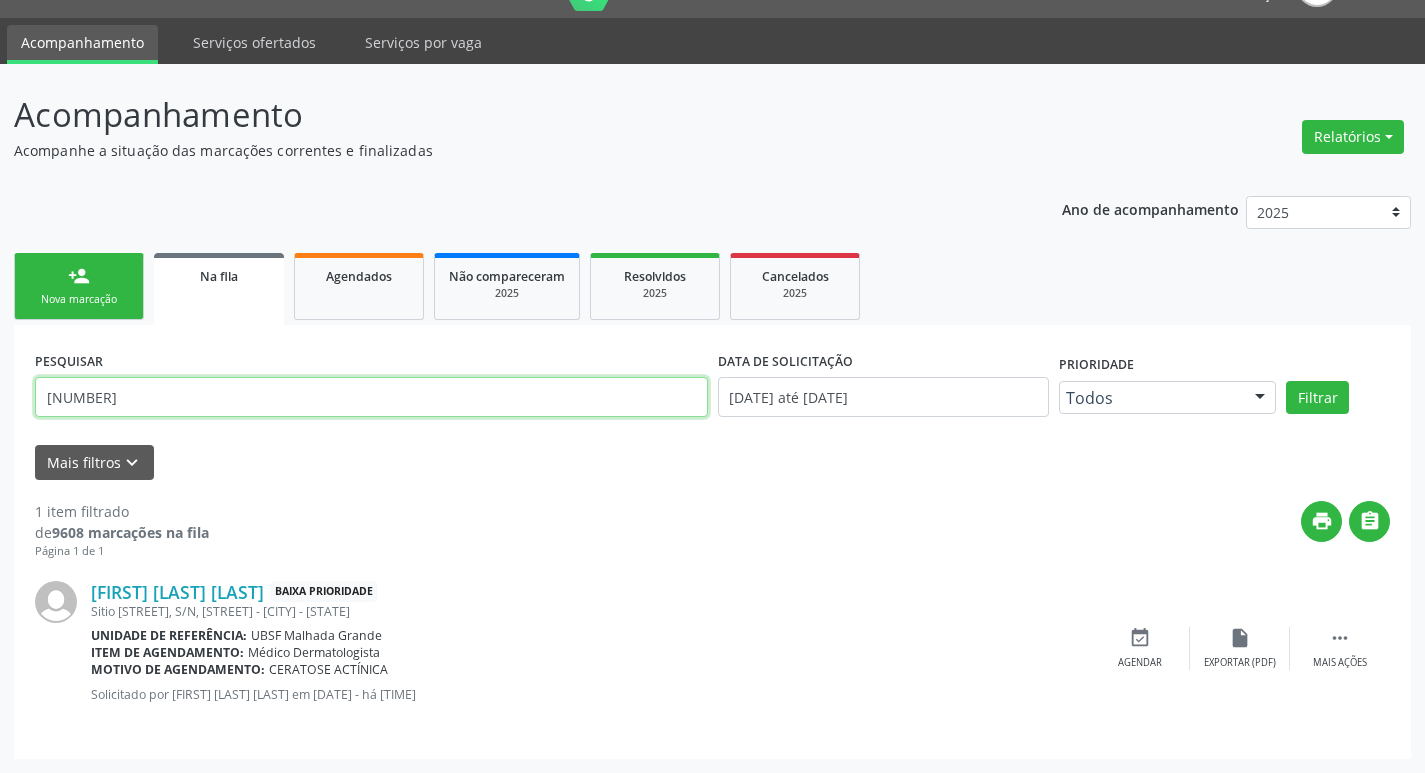 click on "[NUMBER]" at bounding box center [371, 397] 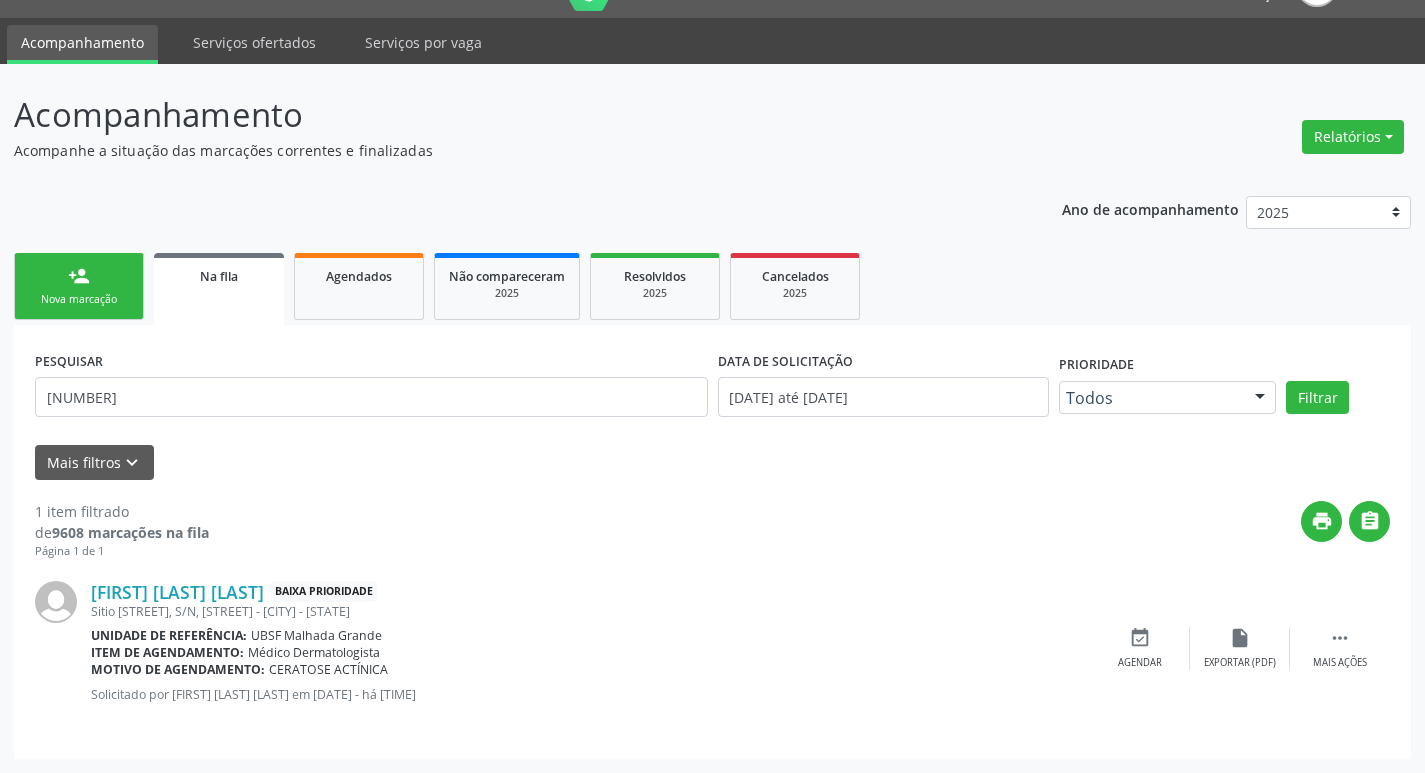 click on "Nova marcação" at bounding box center (79, 299) 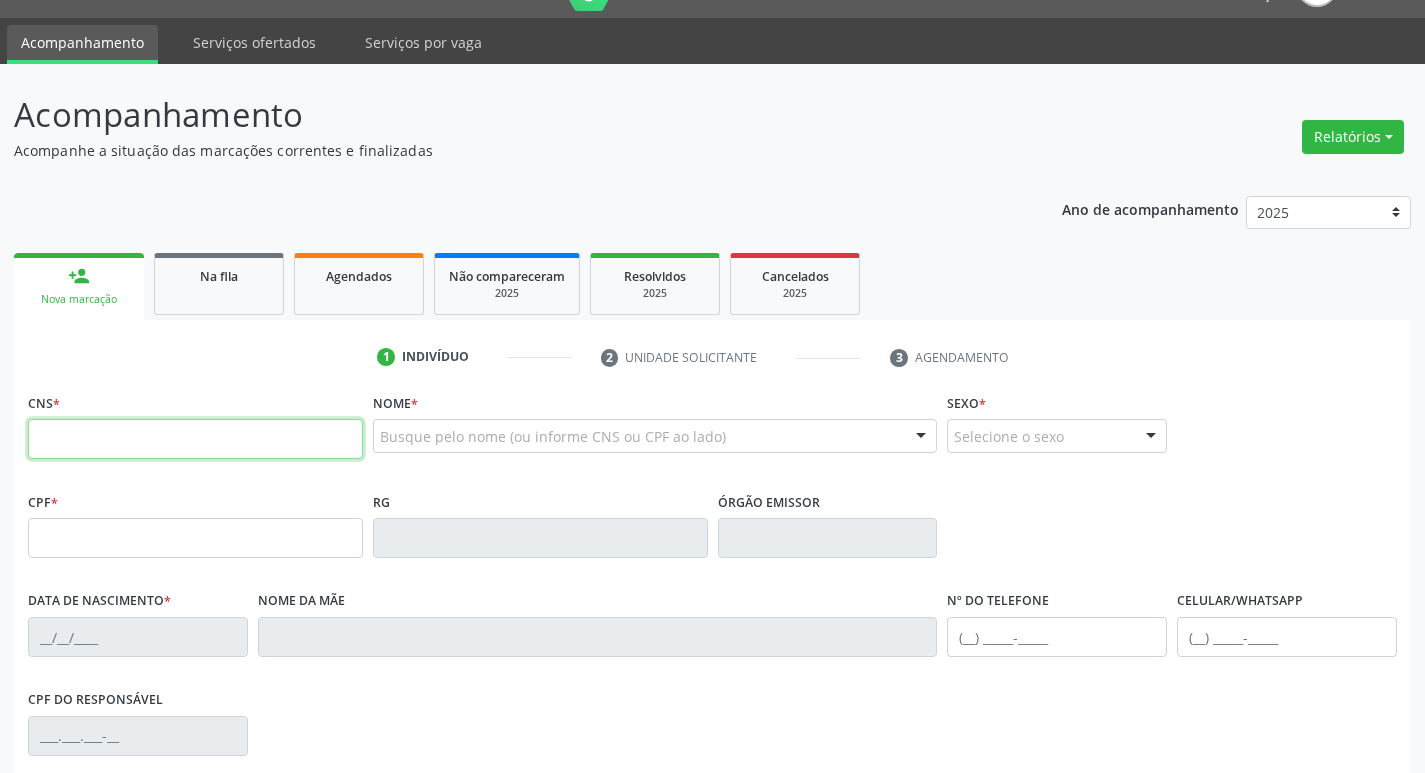 click at bounding box center [195, 439] 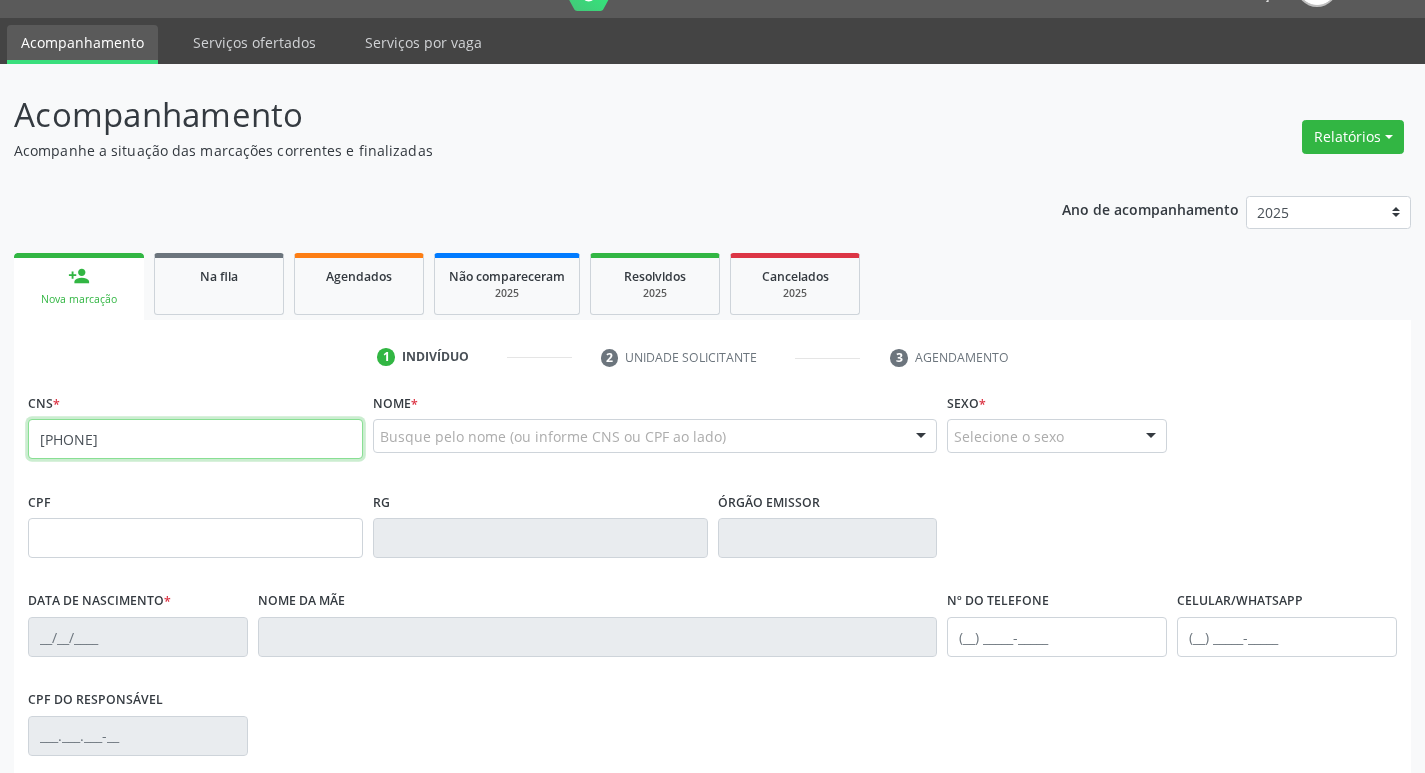 type on "[PHONE]" 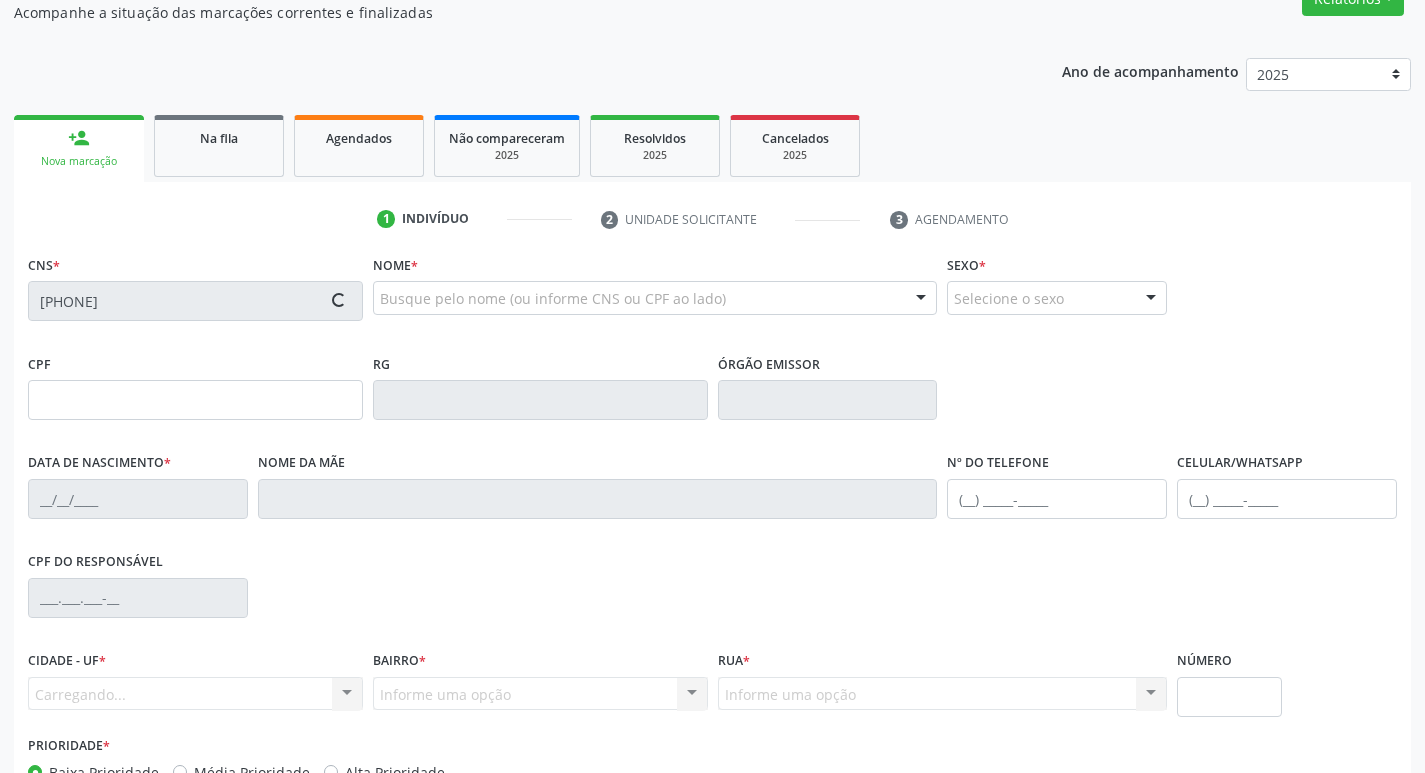 scroll, scrollTop: 311, scrollLeft: 0, axis: vertical 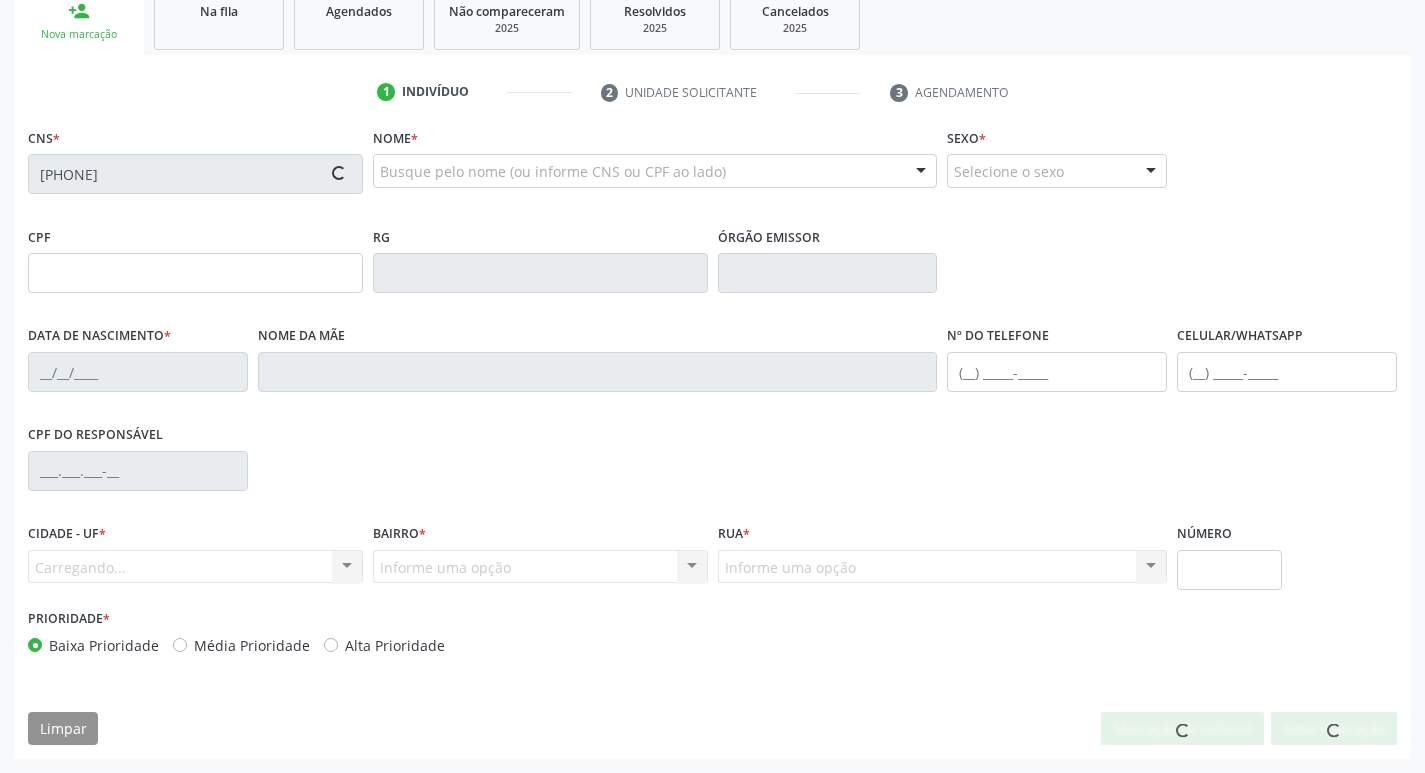 type on "[SSN]" 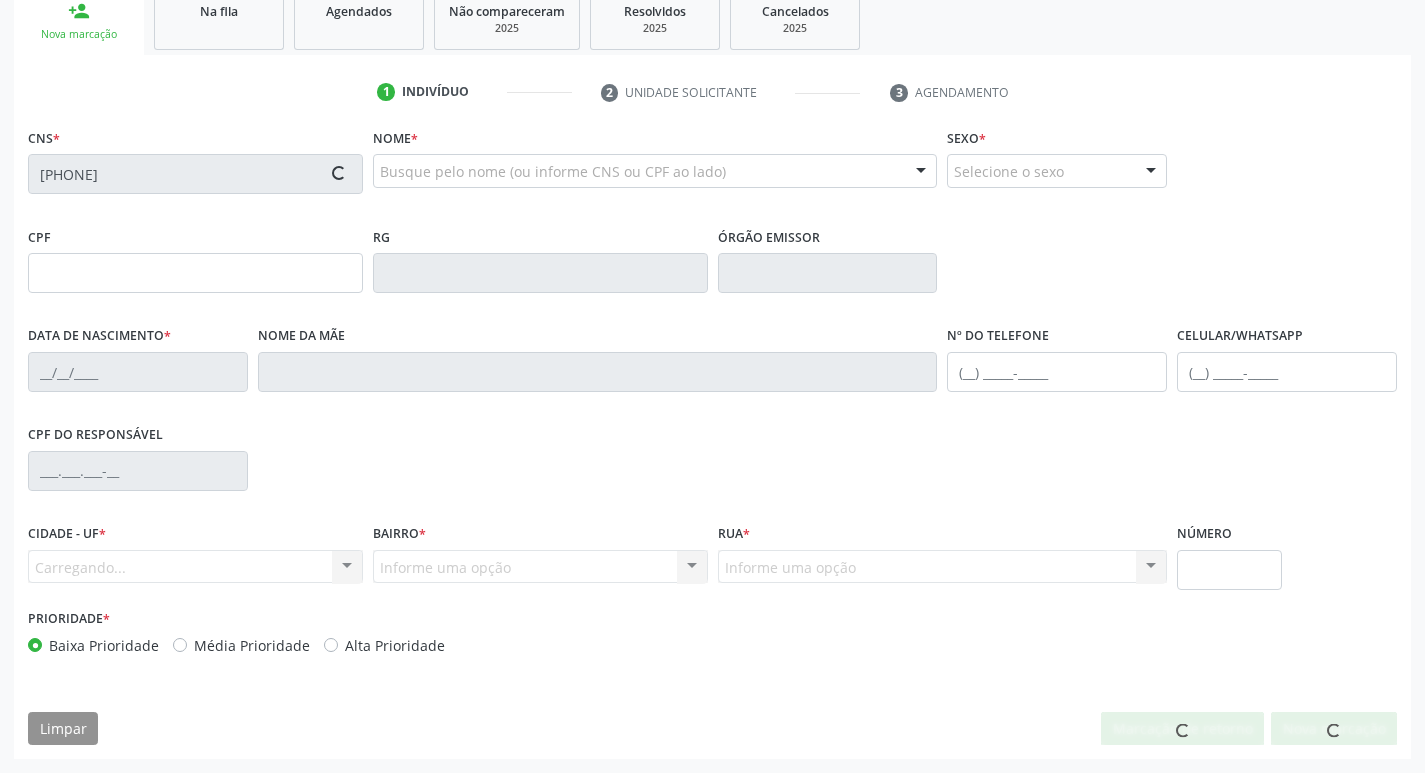 type on "[DATE]" 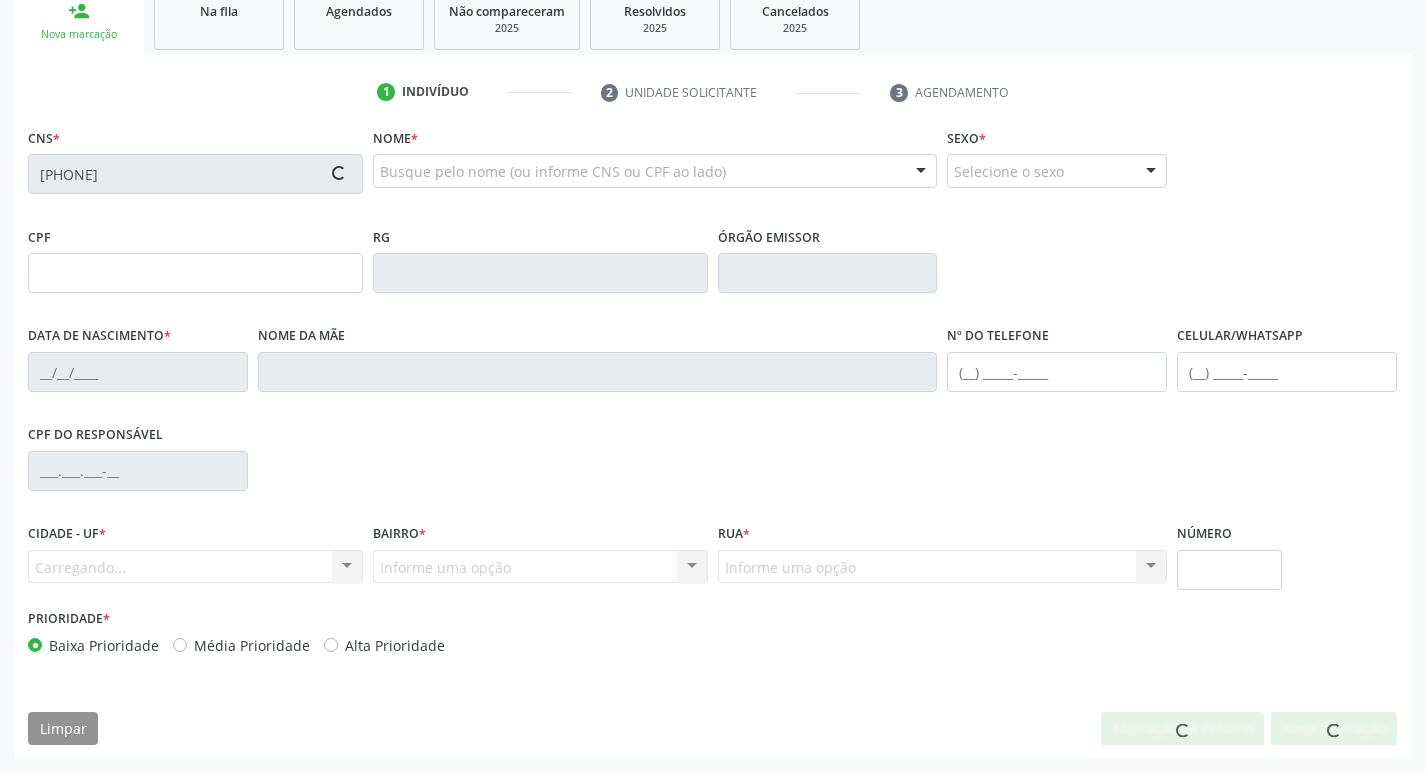 type on "[FIRST] [LAST] [LAST]" 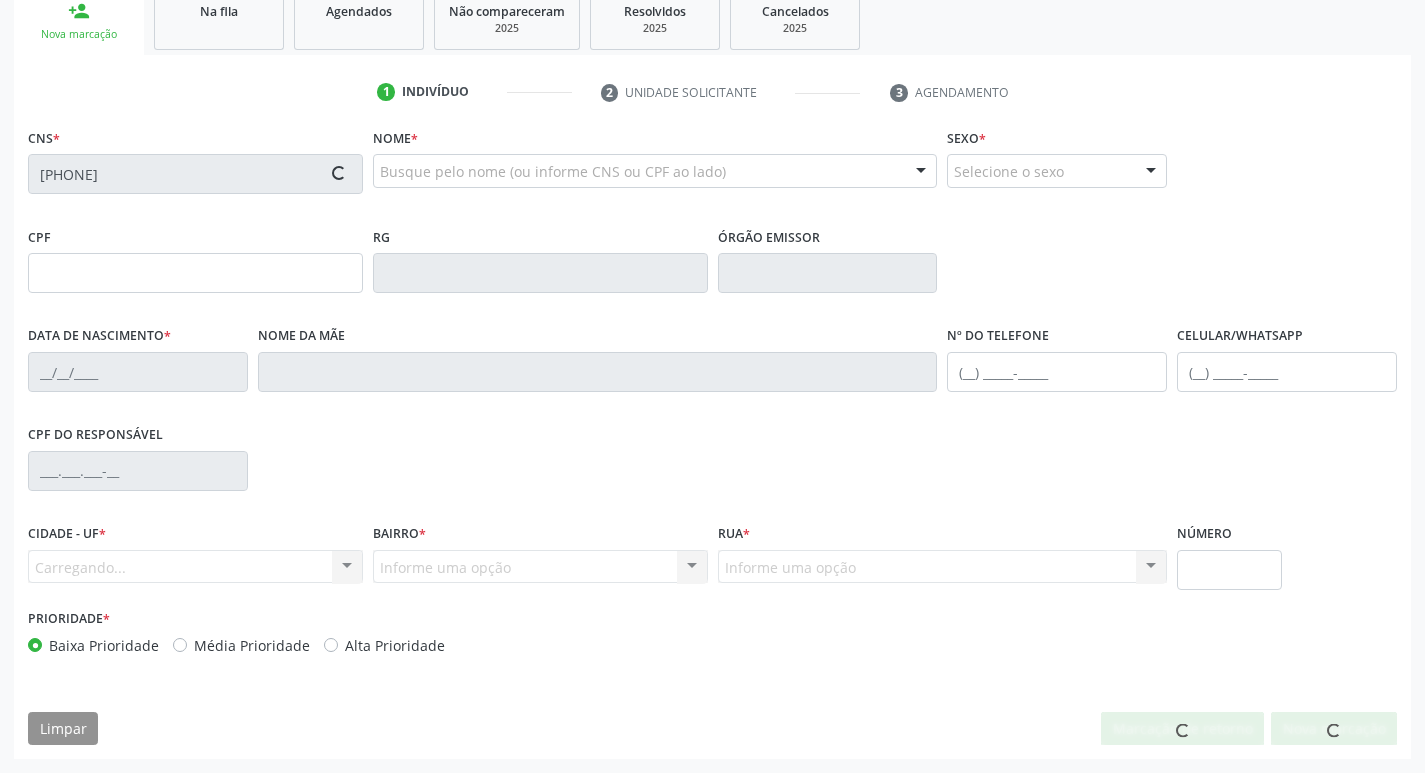 type on "[PHONE]" 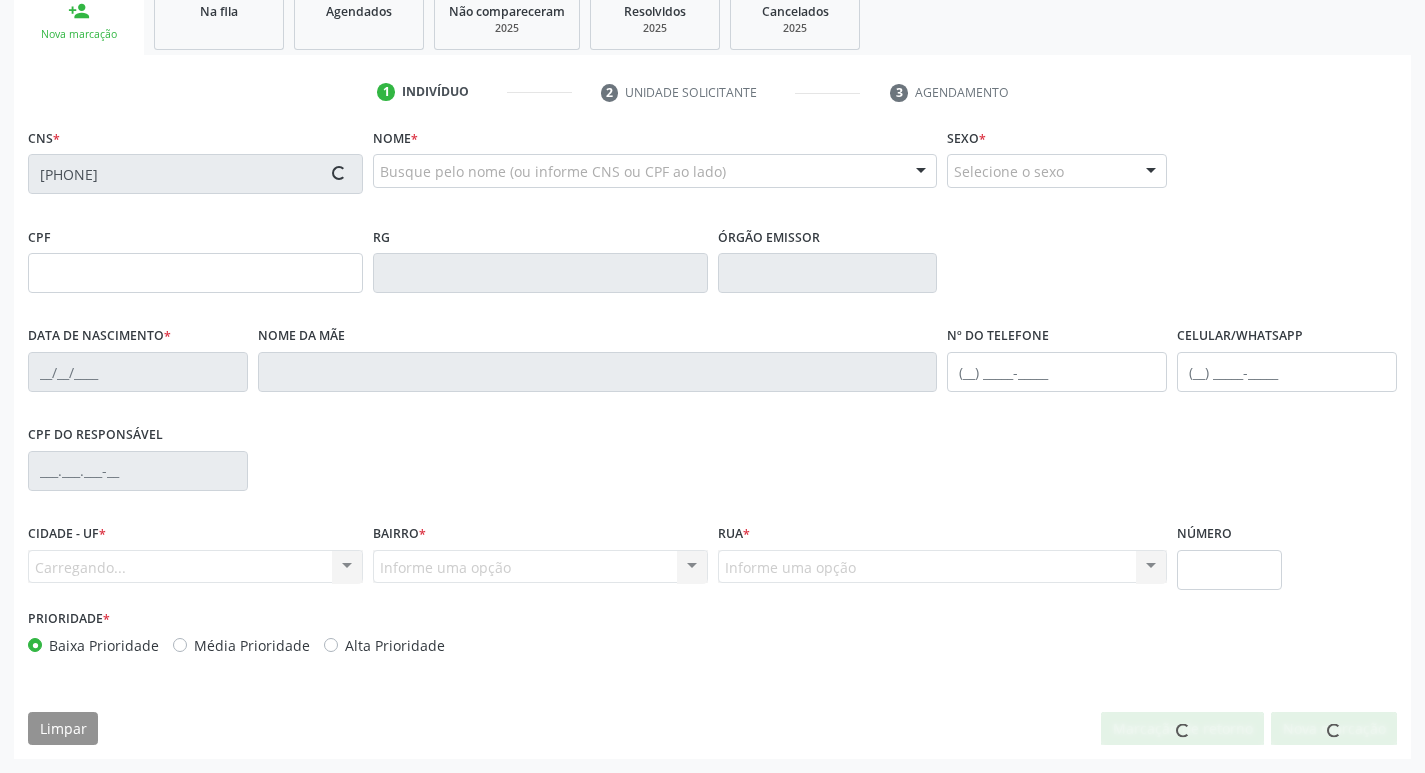type on "[PHONE]" 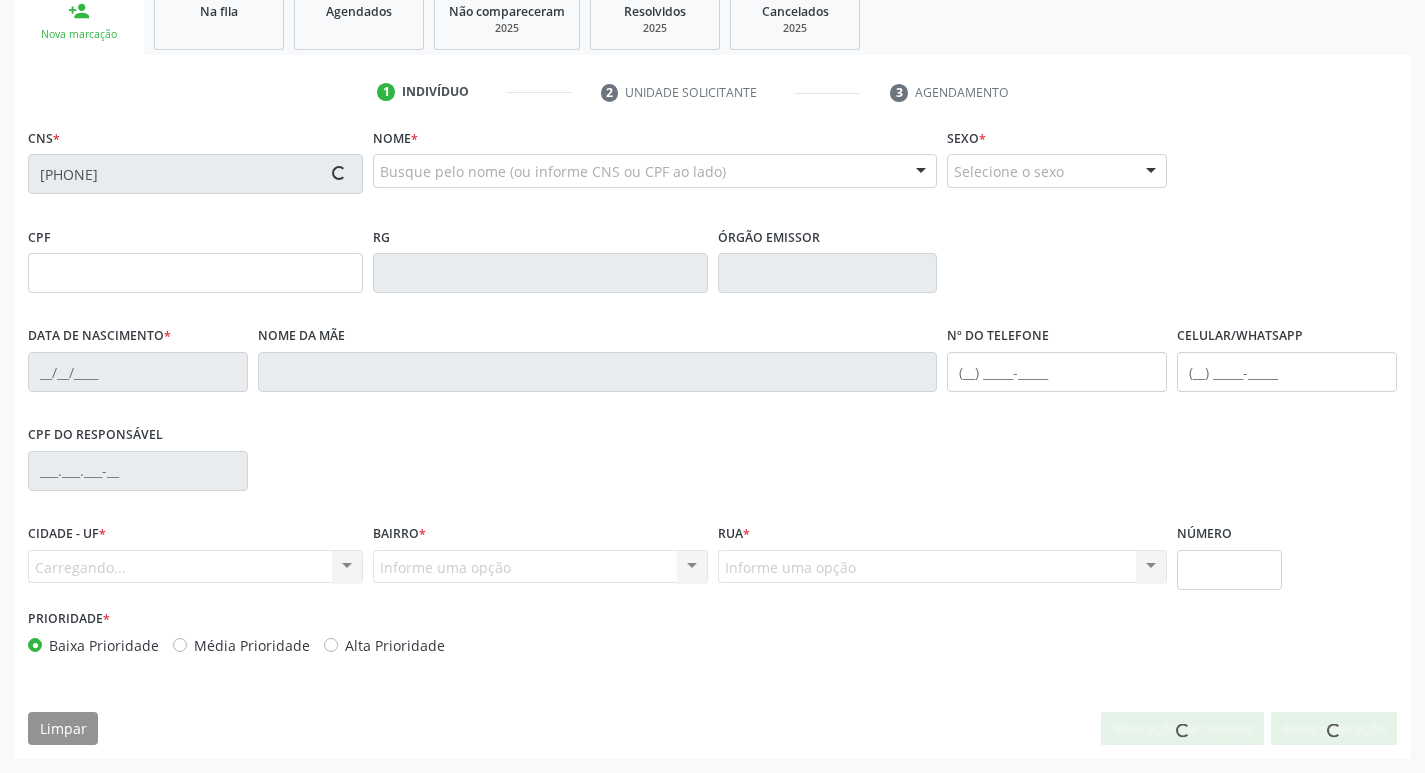 type on "S/N" 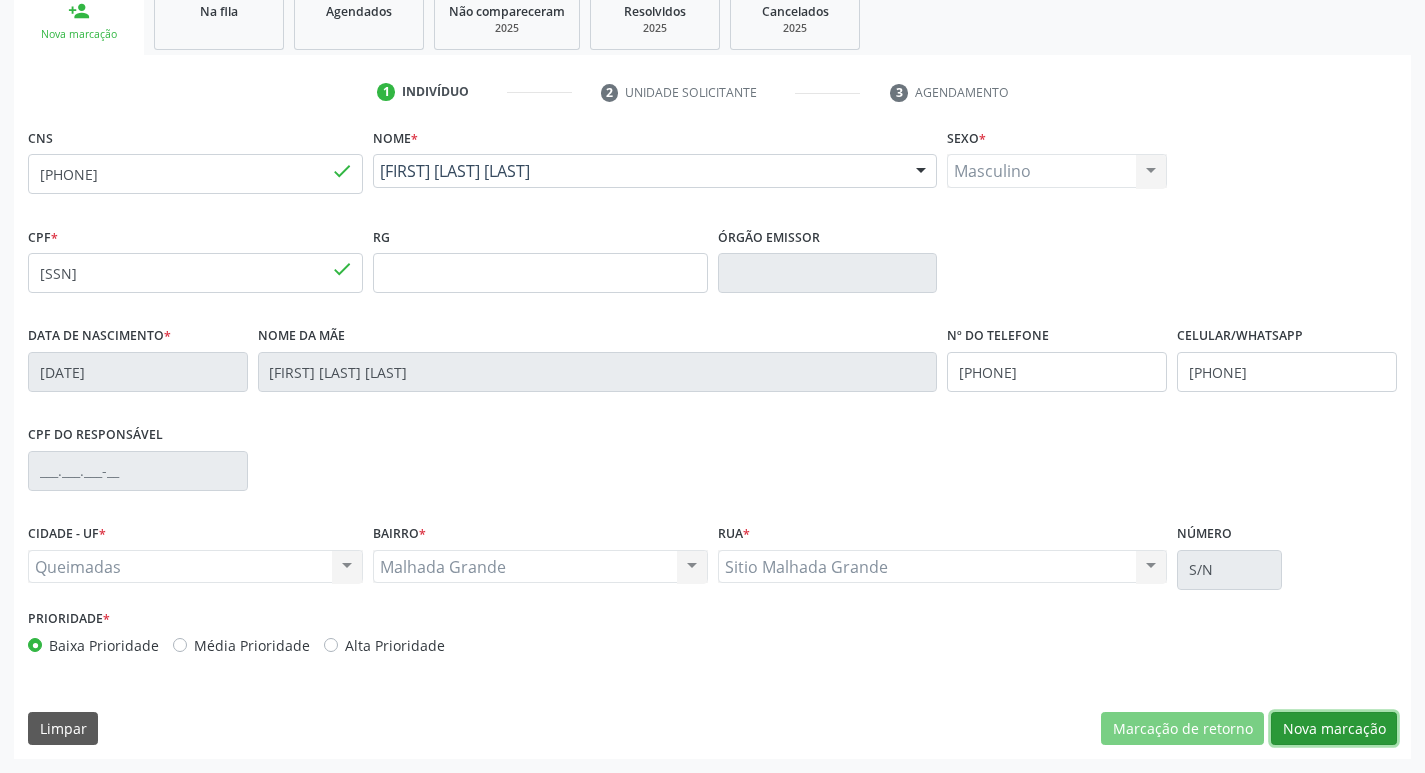 click on "Nova marcação" at bounding box center (1334, 729) 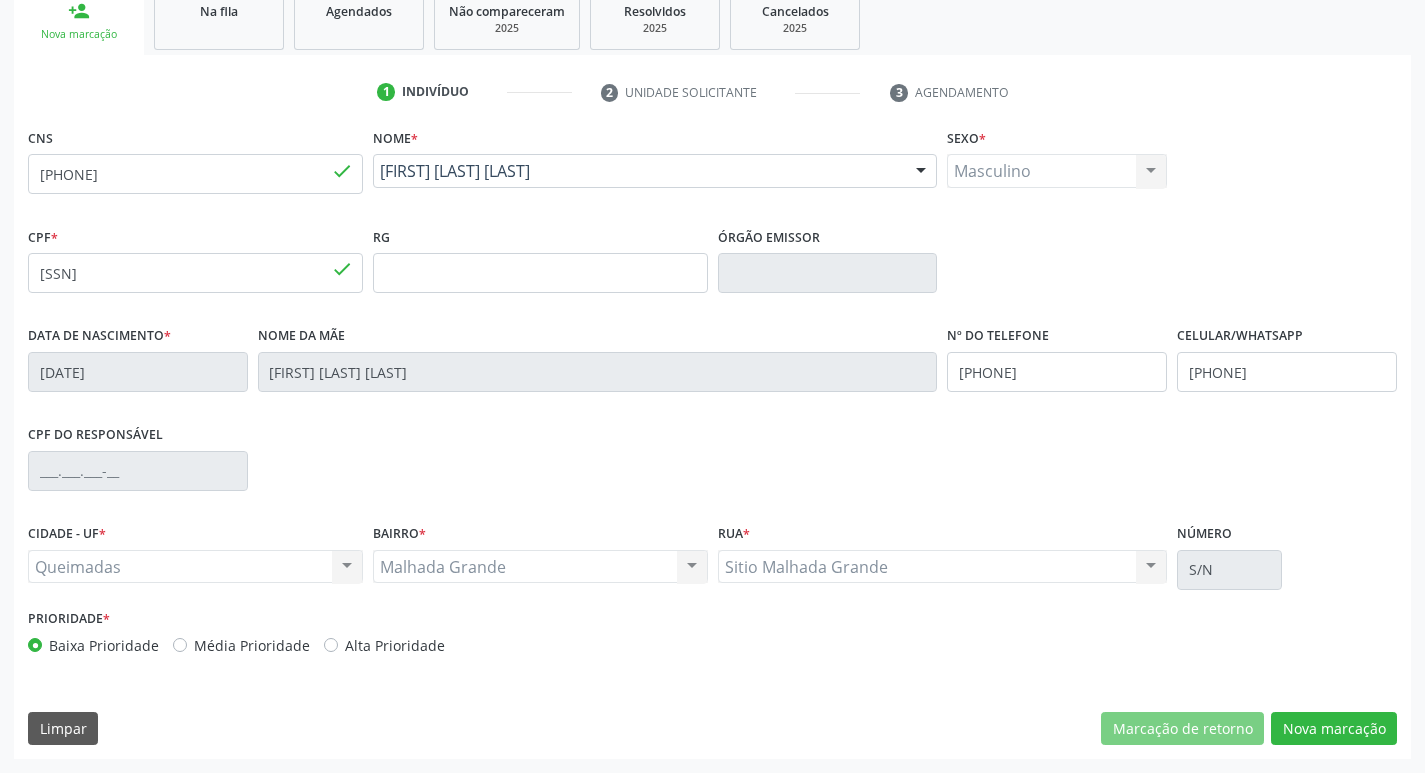 scroll, scrollTop: 133, scrollLeft: 0, axis: vertical 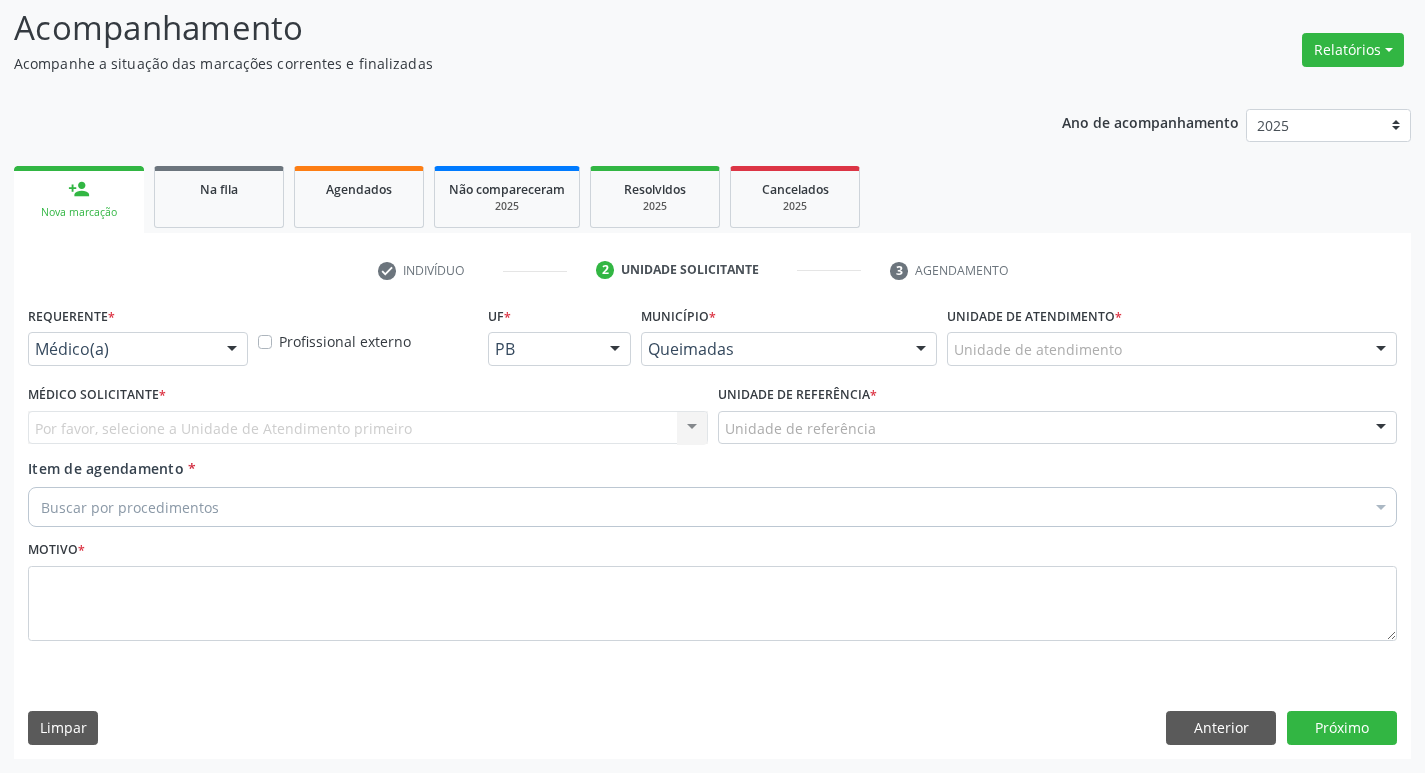 drag, startPoint x: 184, startPoint y: 354, endPoint x: 189, endPoint y: 427, distance: 73.171036 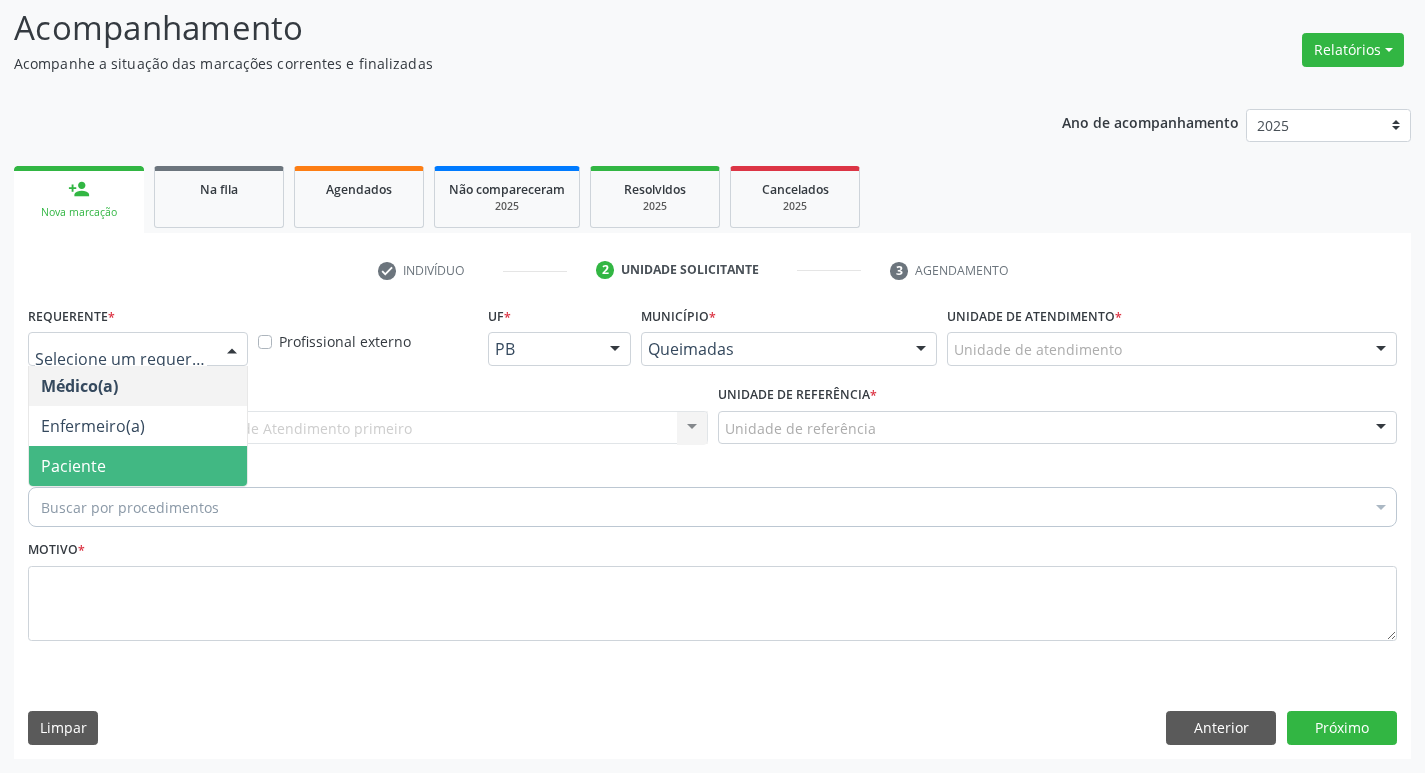 click on "Paciente" at bounding box center [138, 466] 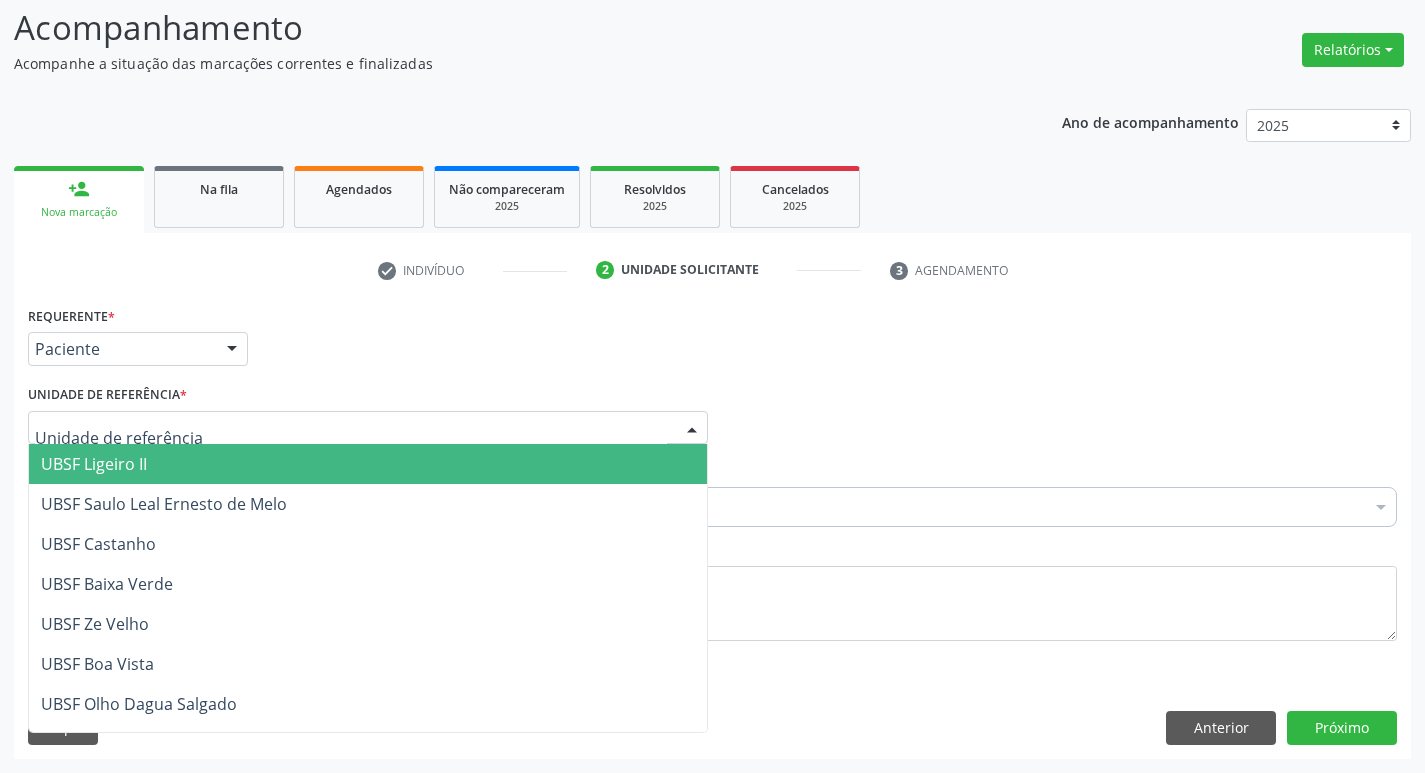 click at bounding box center [368, 428] 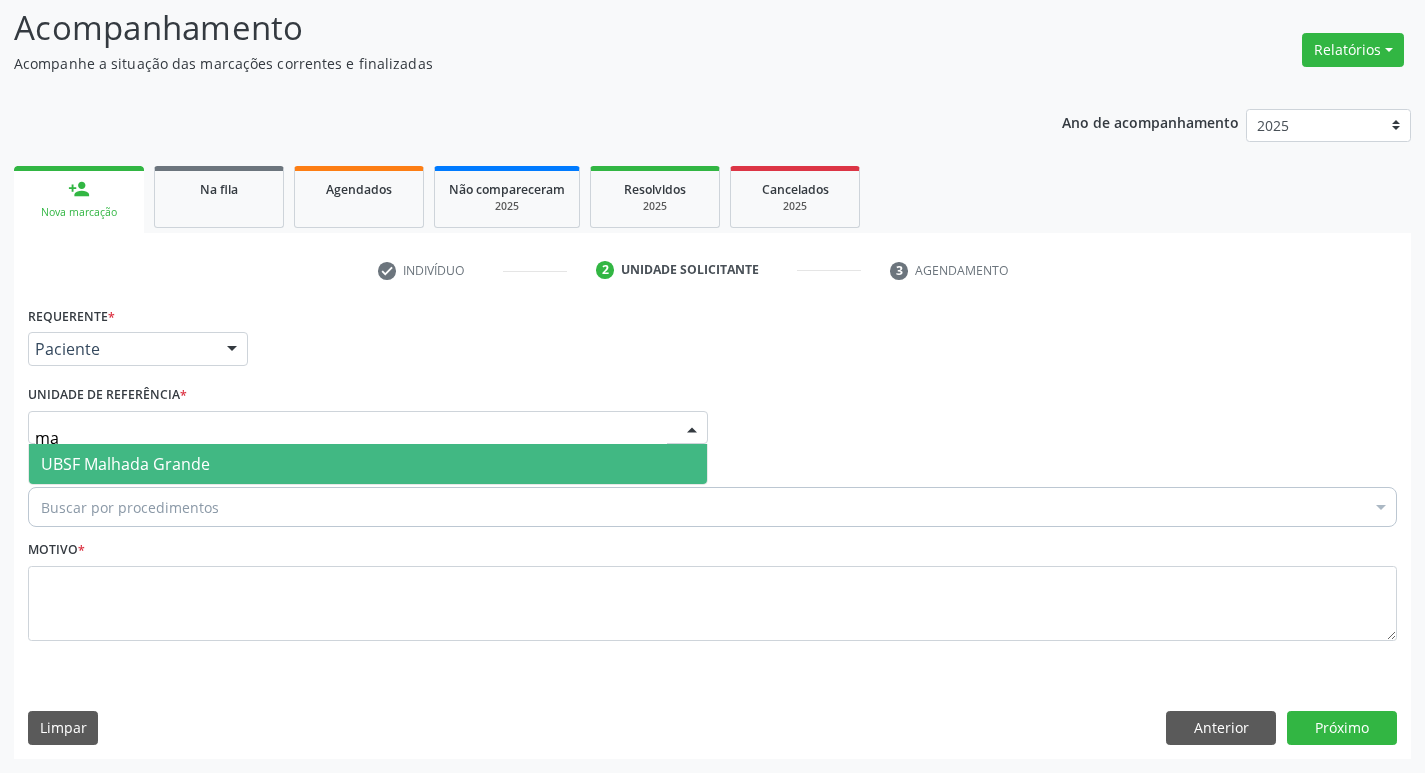 type on "mal" 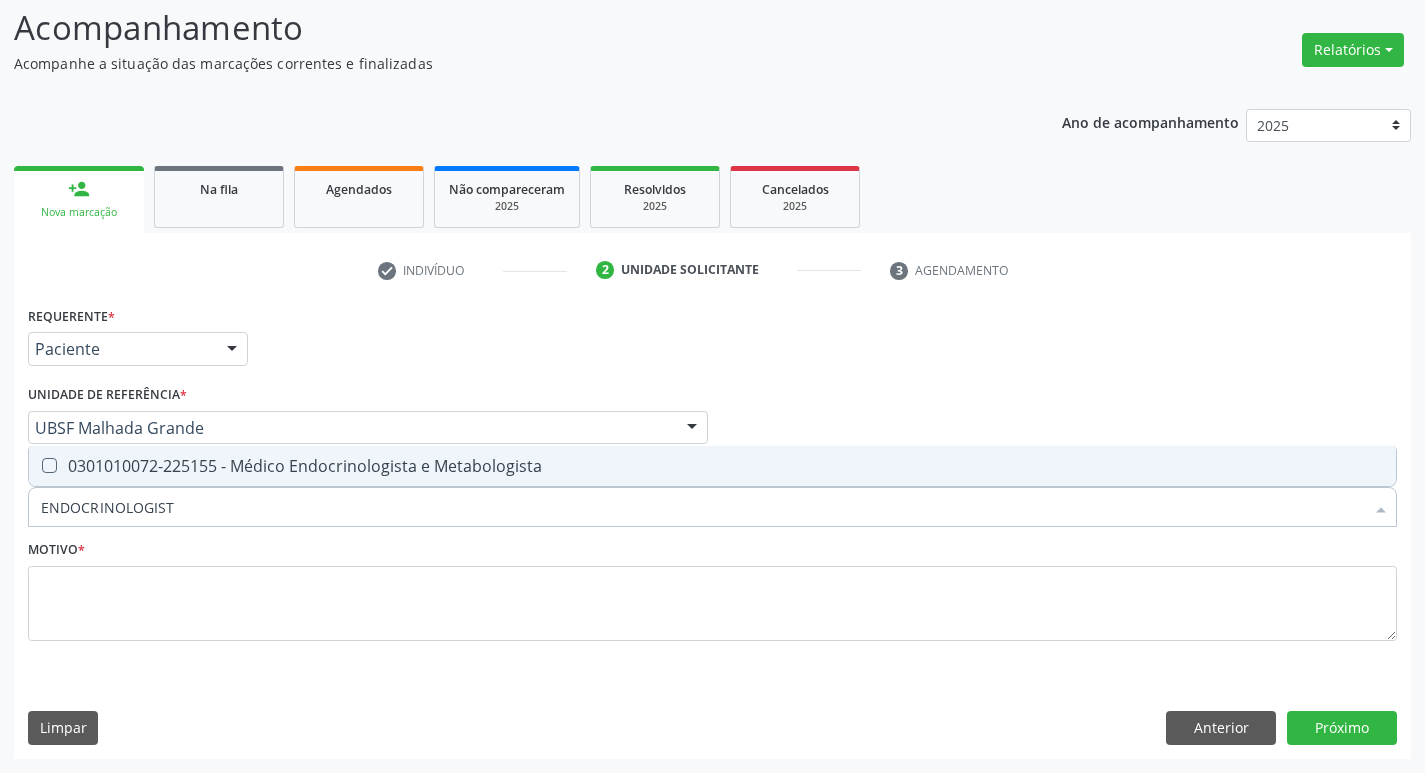 type on "ENDOCRINOLOGISTA" 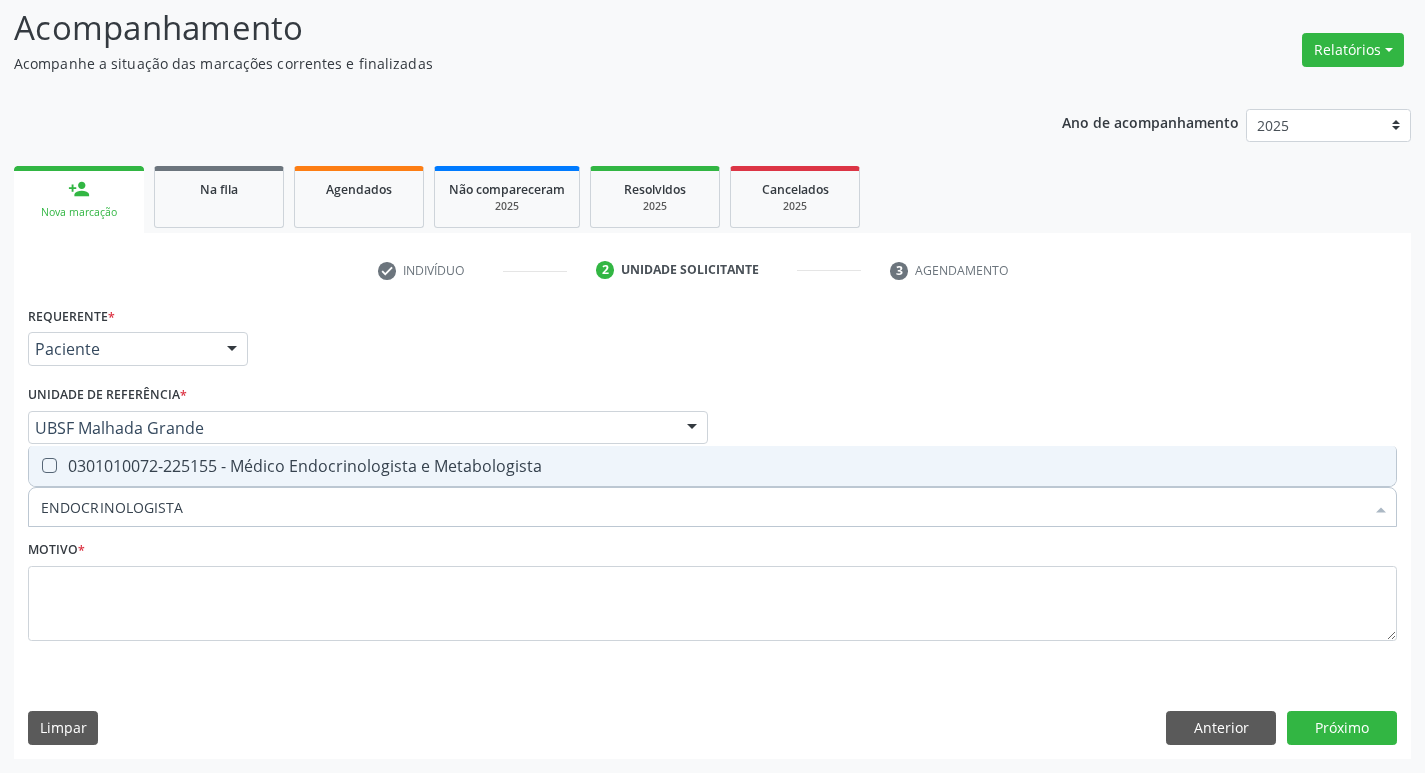click on "ENDOCRINOLOGISTA" at bounding box center (702, 507) 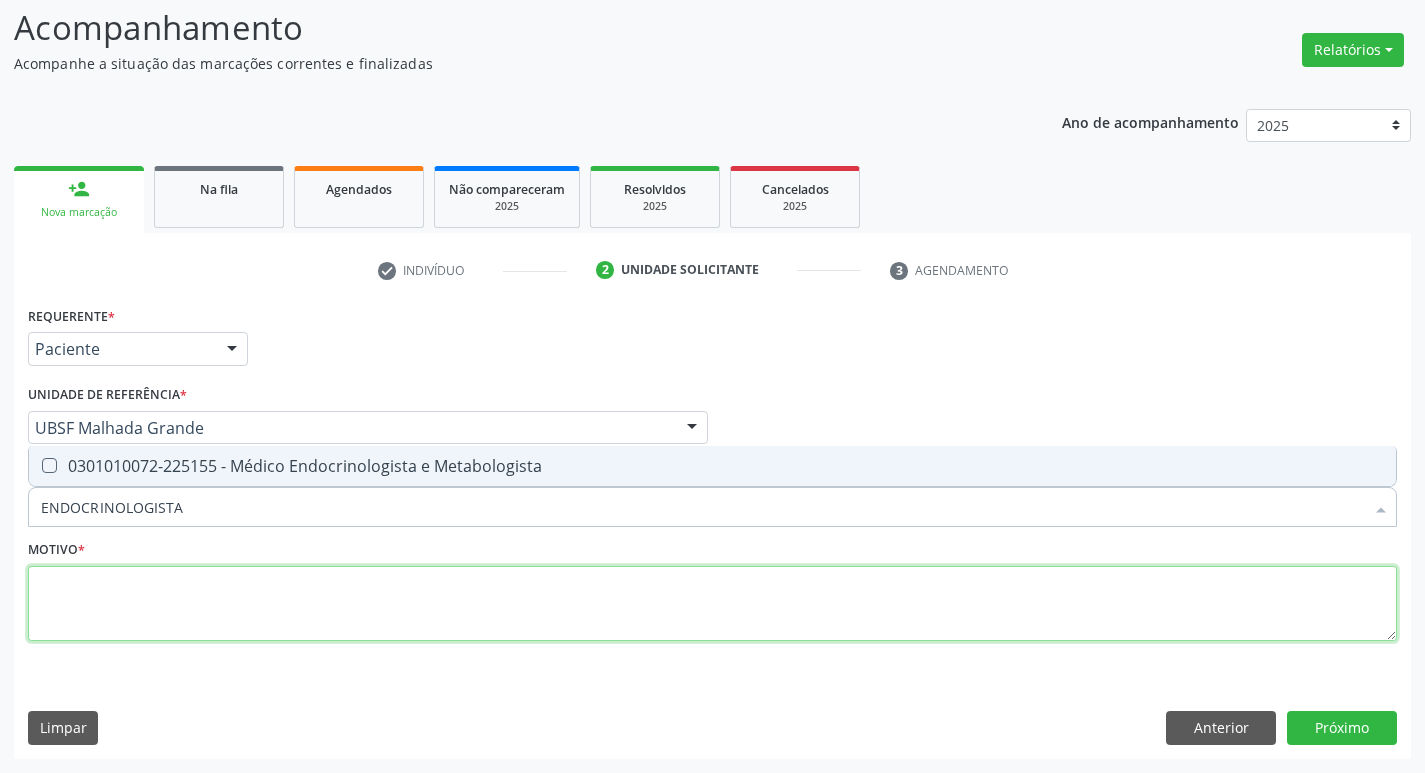 click at bounding box center [712, 604] 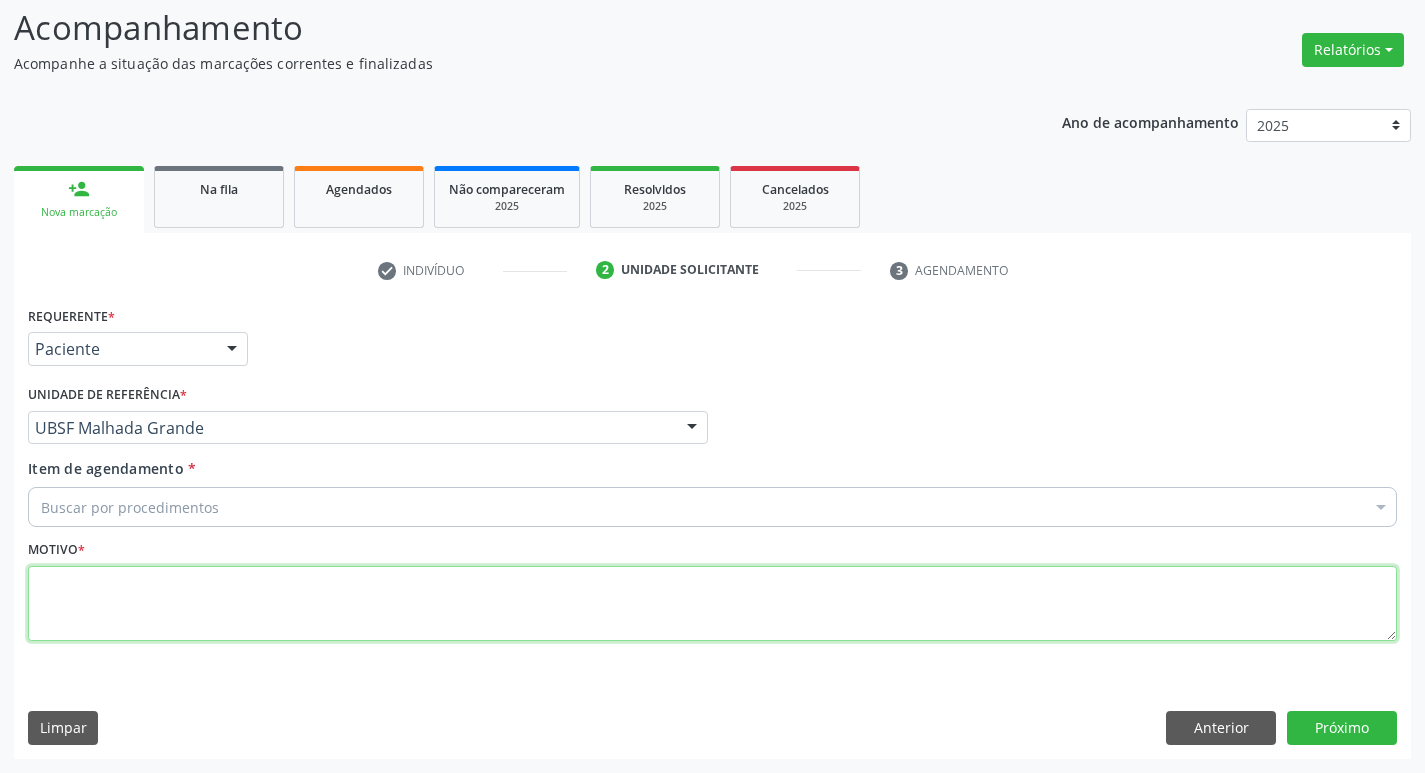 click at bounding box center [712, 604] 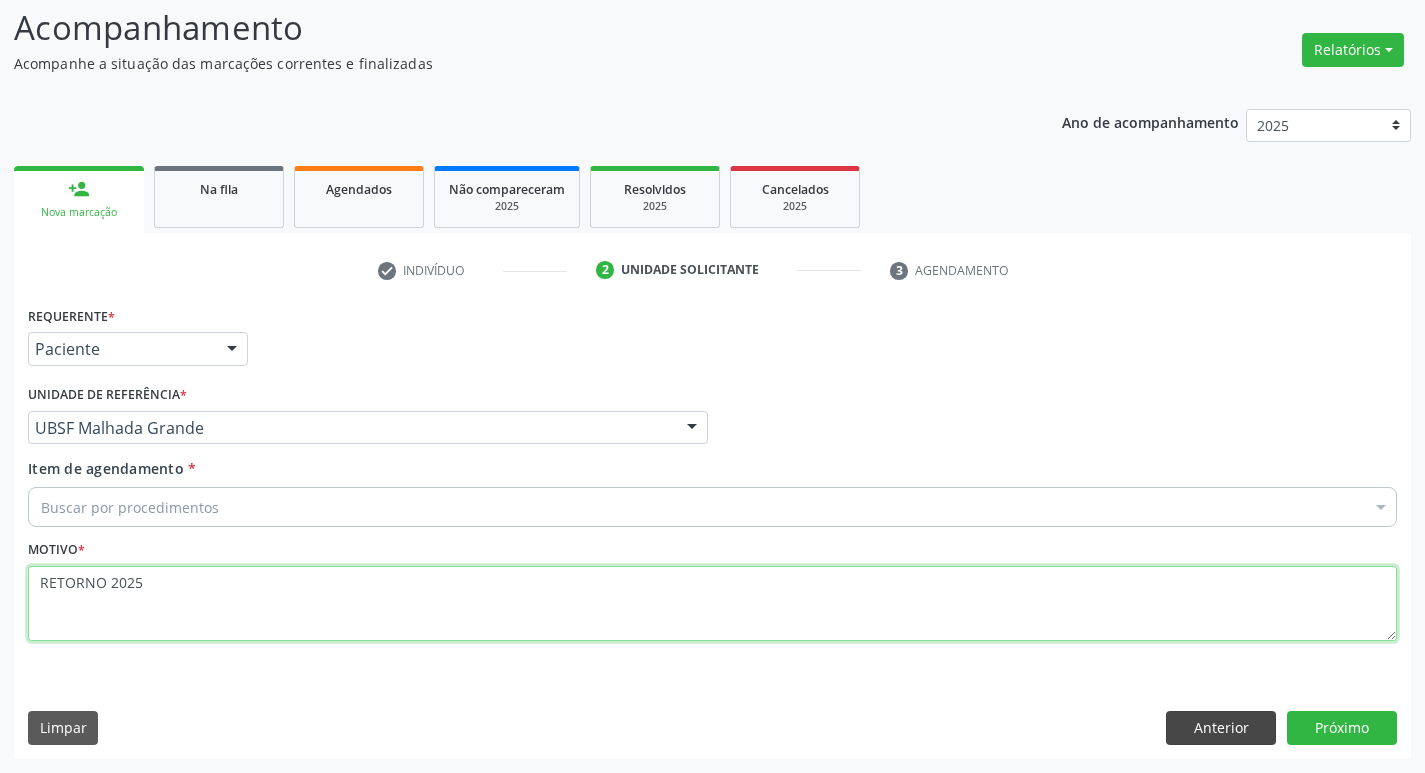 type on "RETORNO 2025" 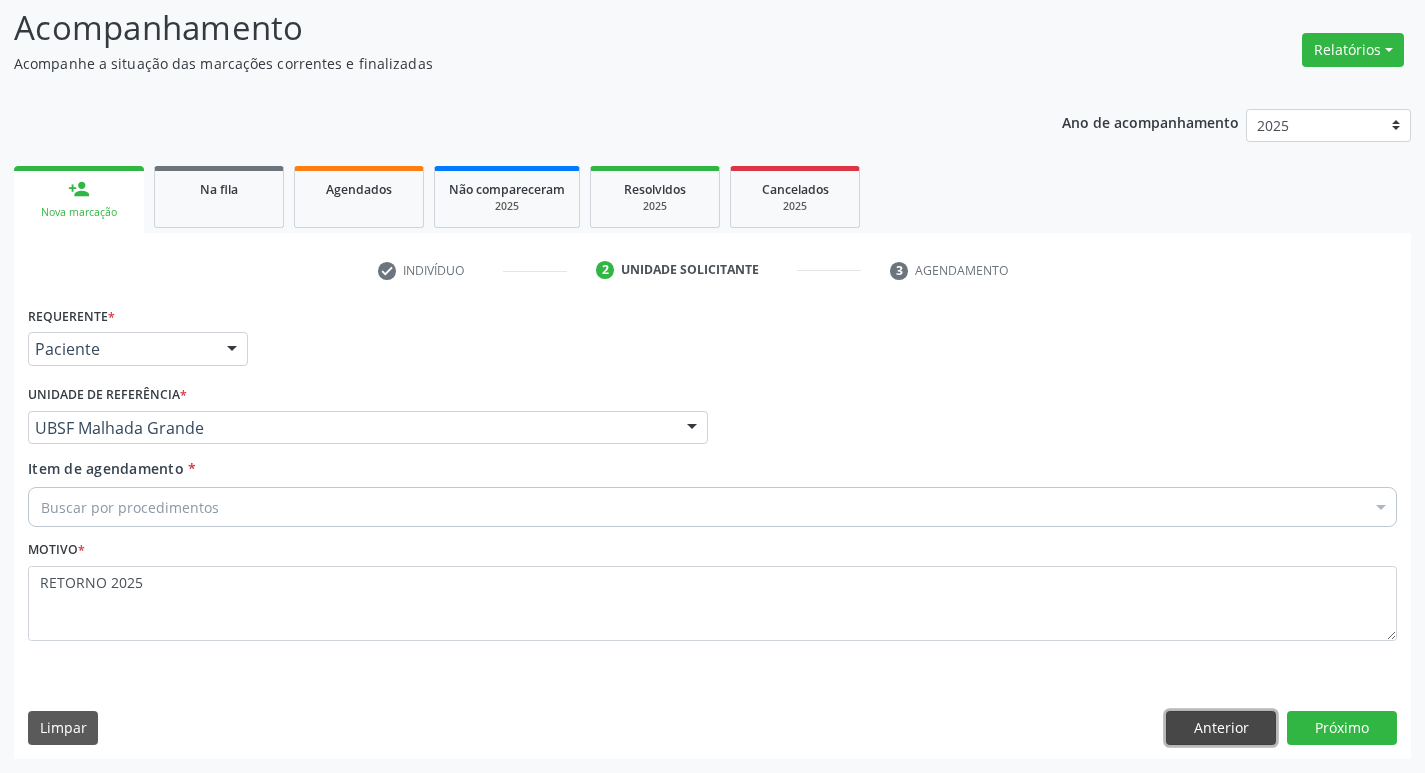 click on "Anterior" at bounding box center [1221, 728] 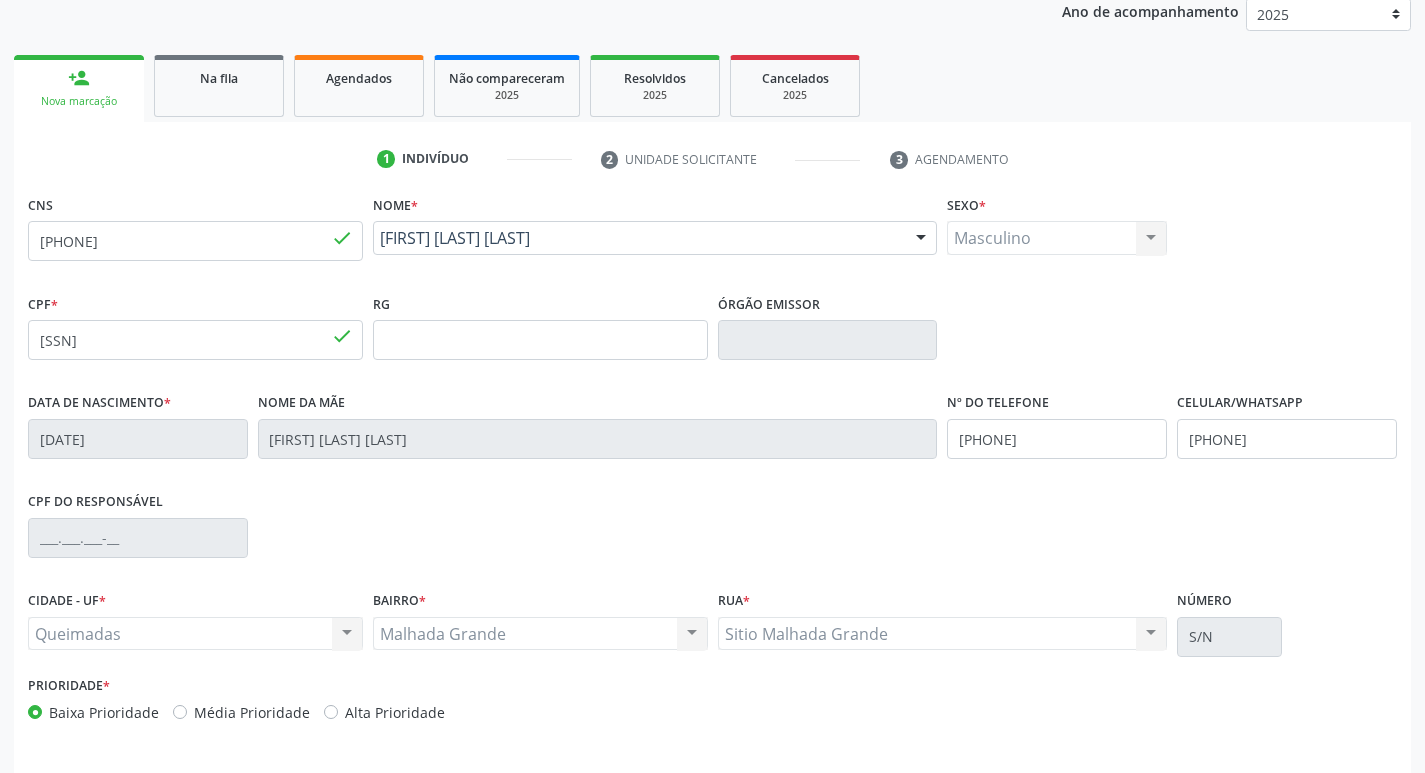 scroll, scrollTop: 311, scrollLeft: 0, axis: vertical 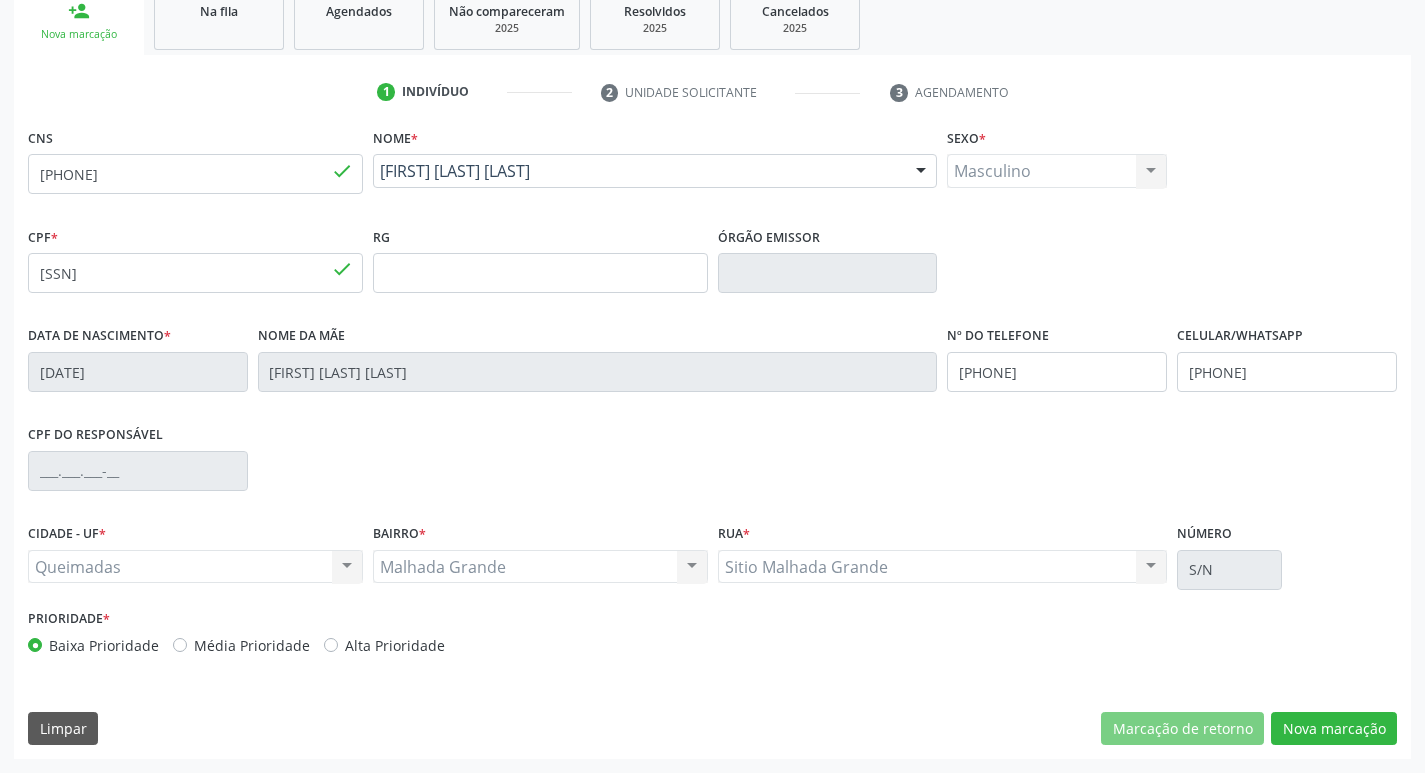 click on "Média Prioridade" at bounding box center [252, 645] 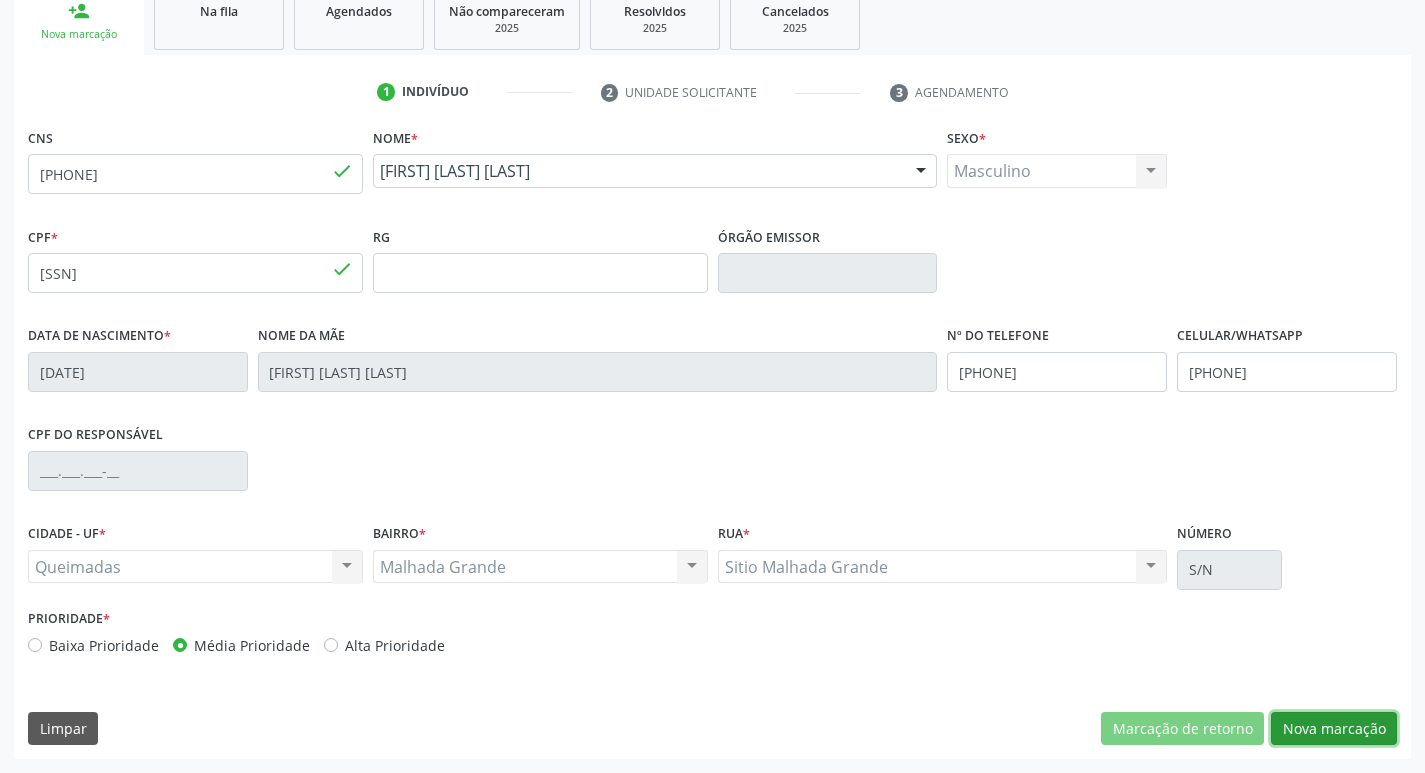 click on "Nova marcação" at bounding box center [1334, 729] 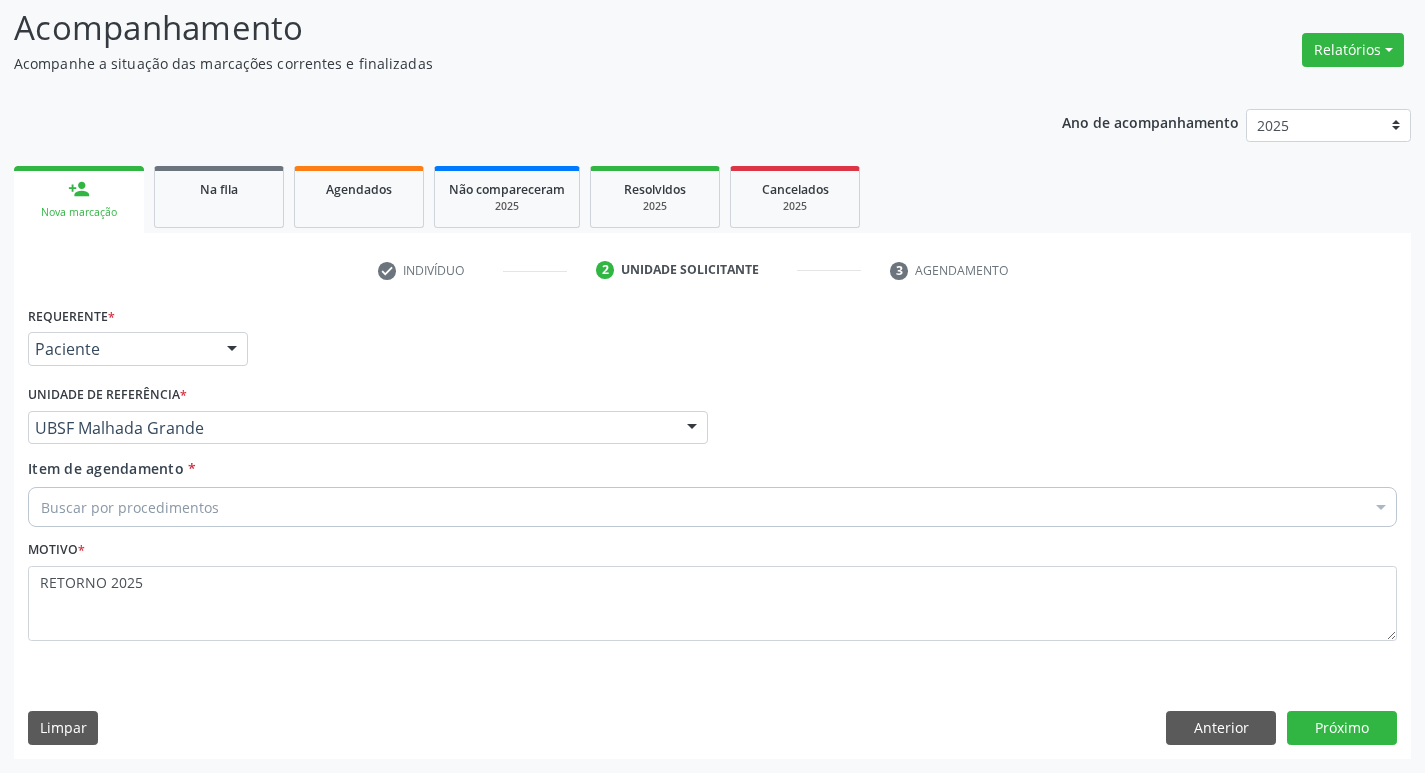 scroll, scrollTop: 133, scrollLeft: 0, axis: vertical 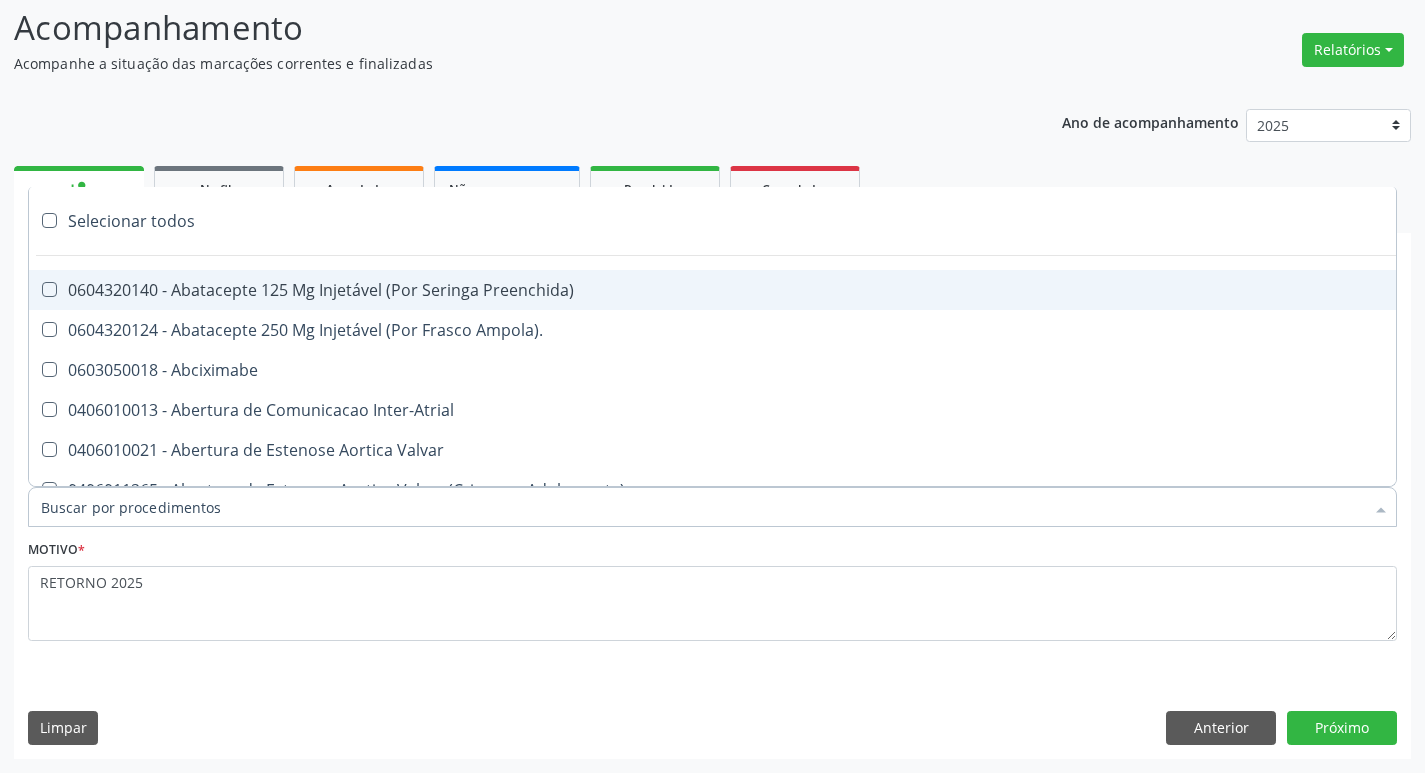 paste on "ENDOCRINOLOGISTA" 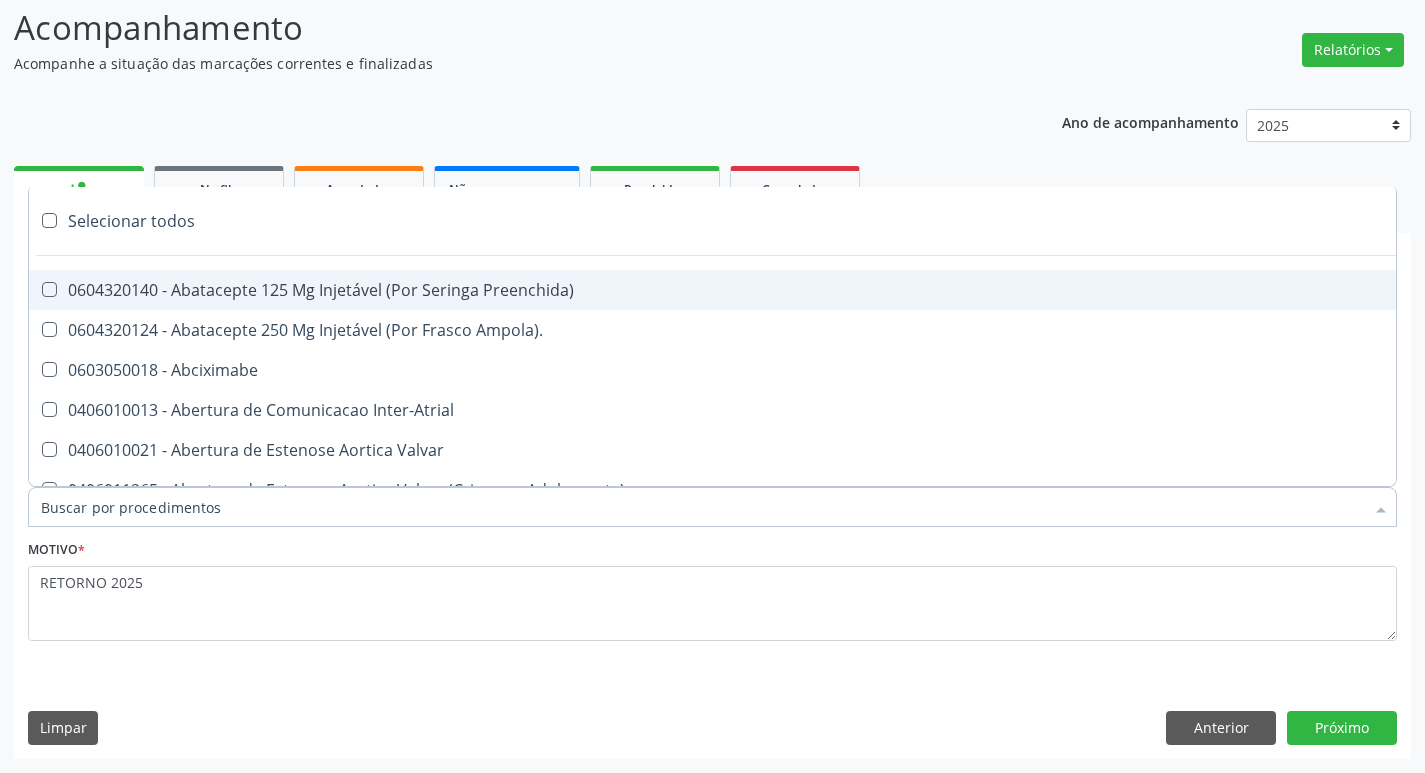 type on "ENDOCRINOLOGISTA" 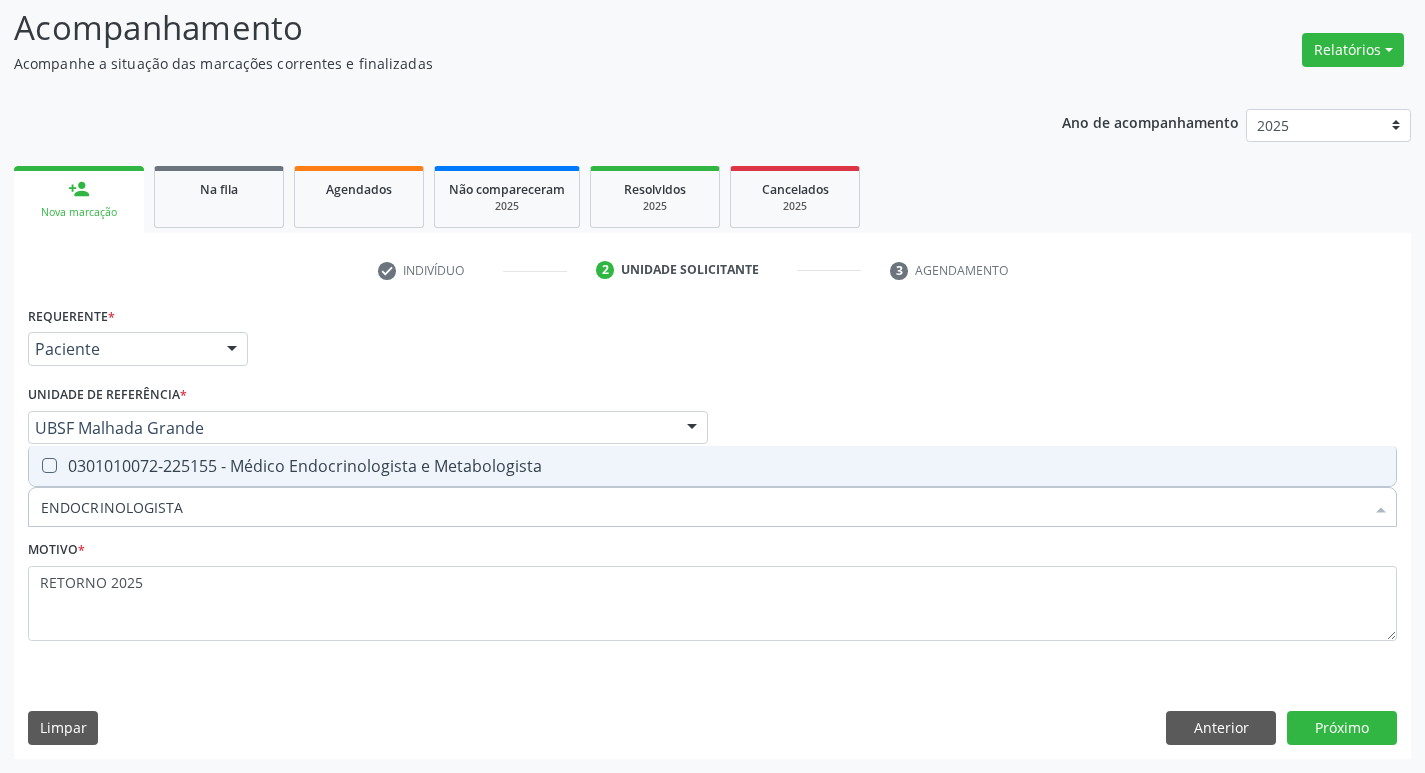 click on "0301010072-225155 - Médico Endocrinologista e Metabologista" at bounding box center (712, 466) 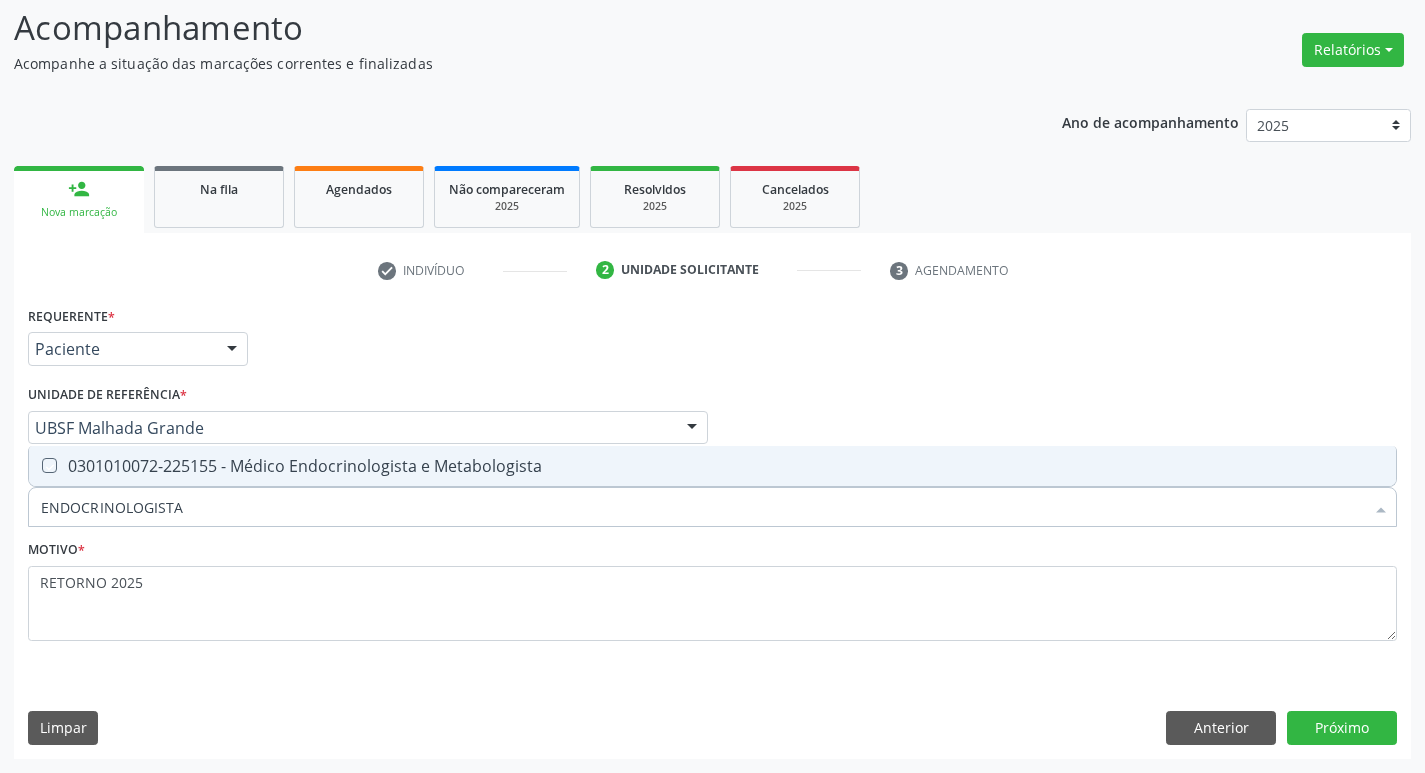 checkbox on "true" 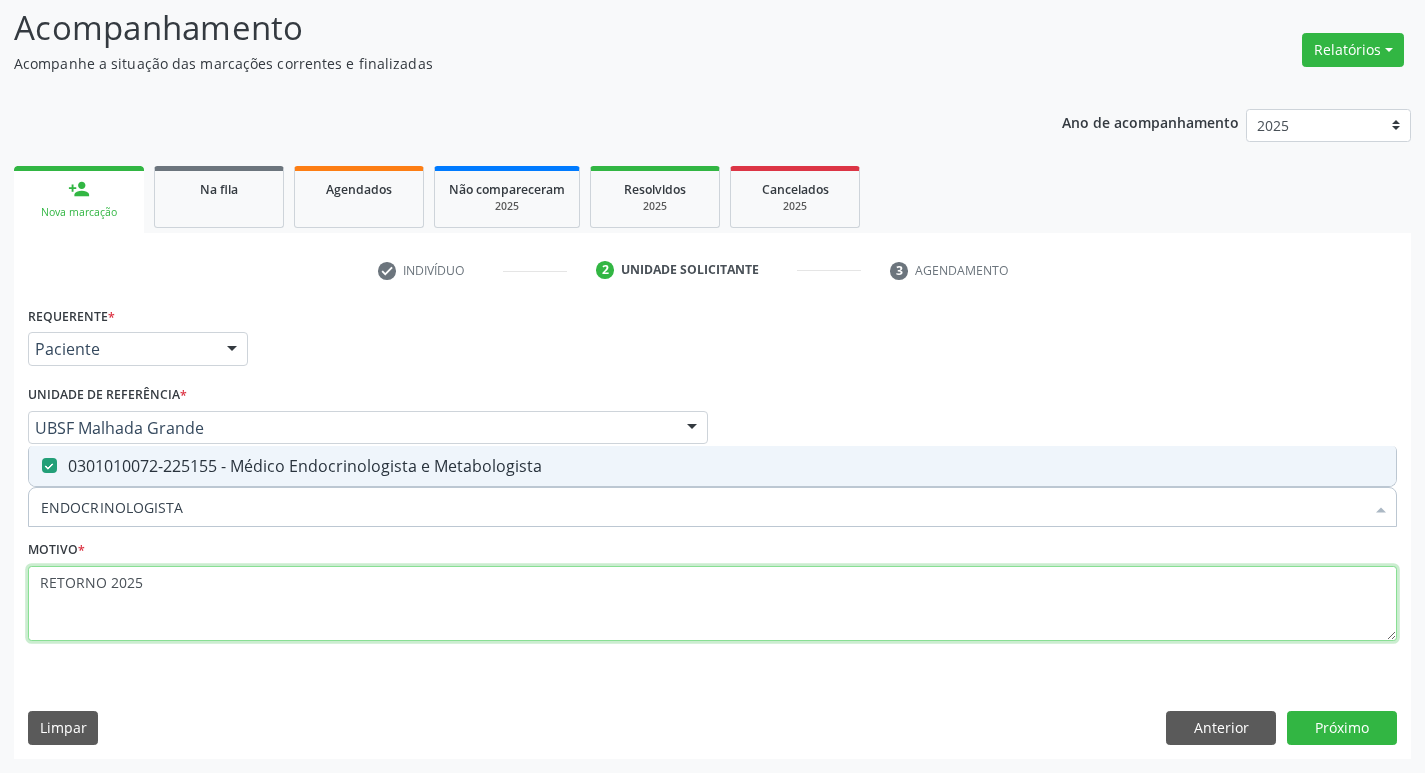 click on "RETORNO 2025" at bounding box center [712, 604] 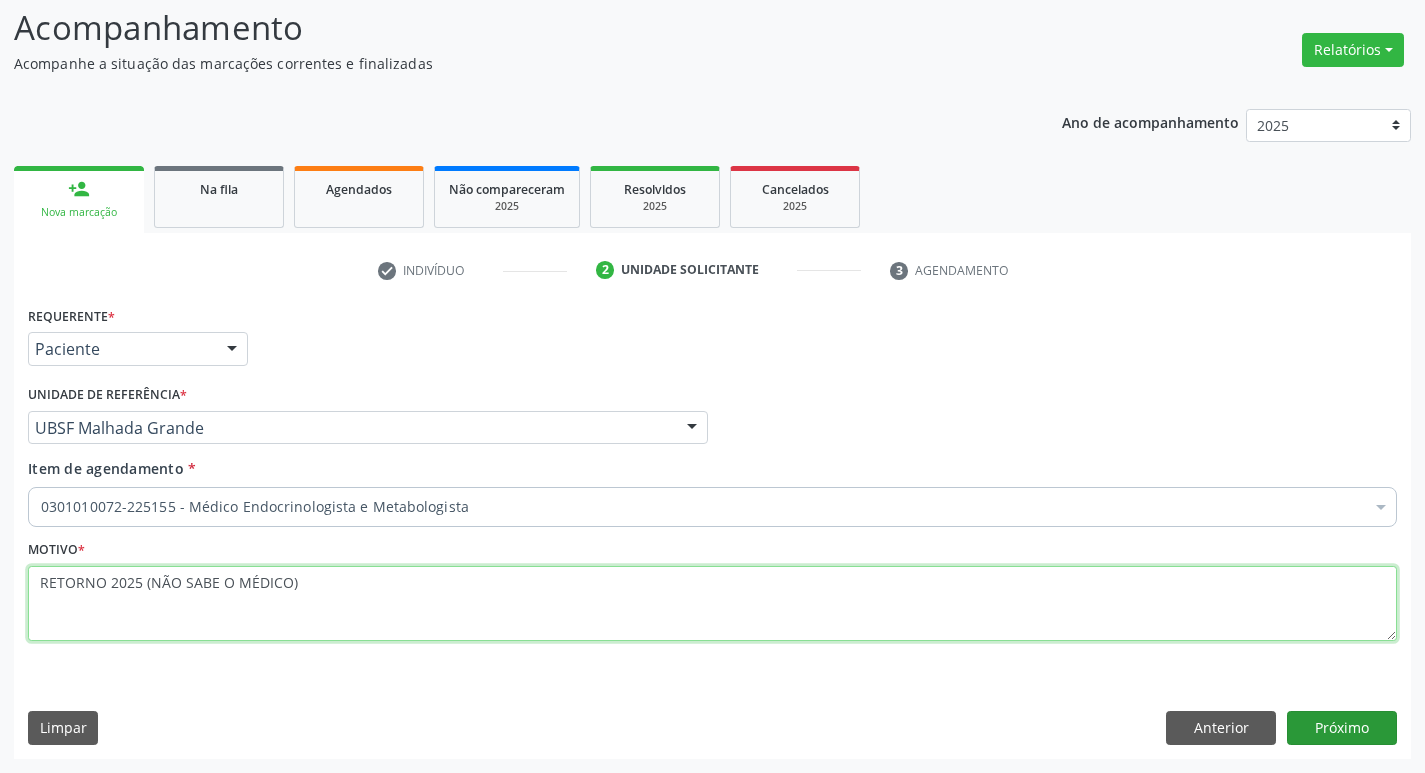 type on "RETORNO 2025 (NÃO SABE O MÉDICO)" 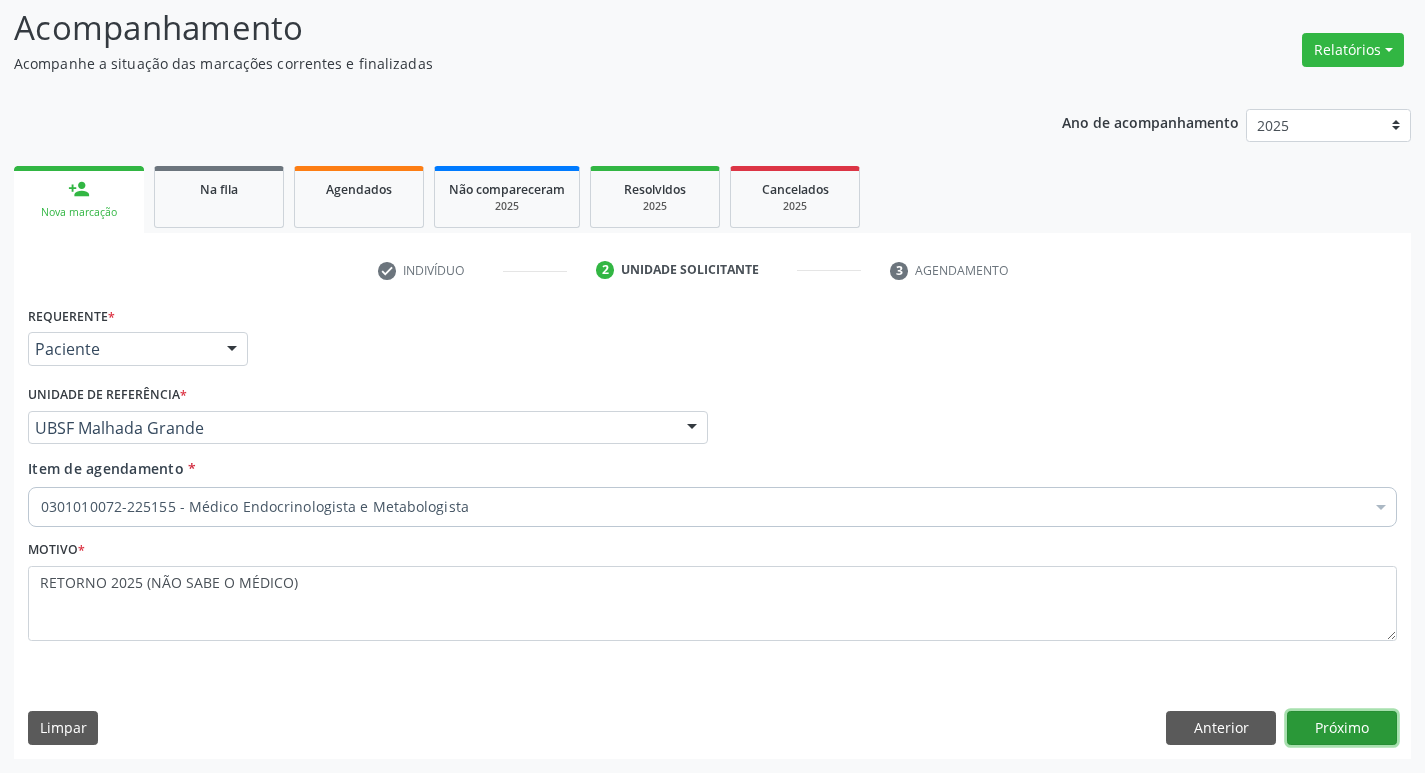 click on "Próximo" at bounding box center [1342, 728] 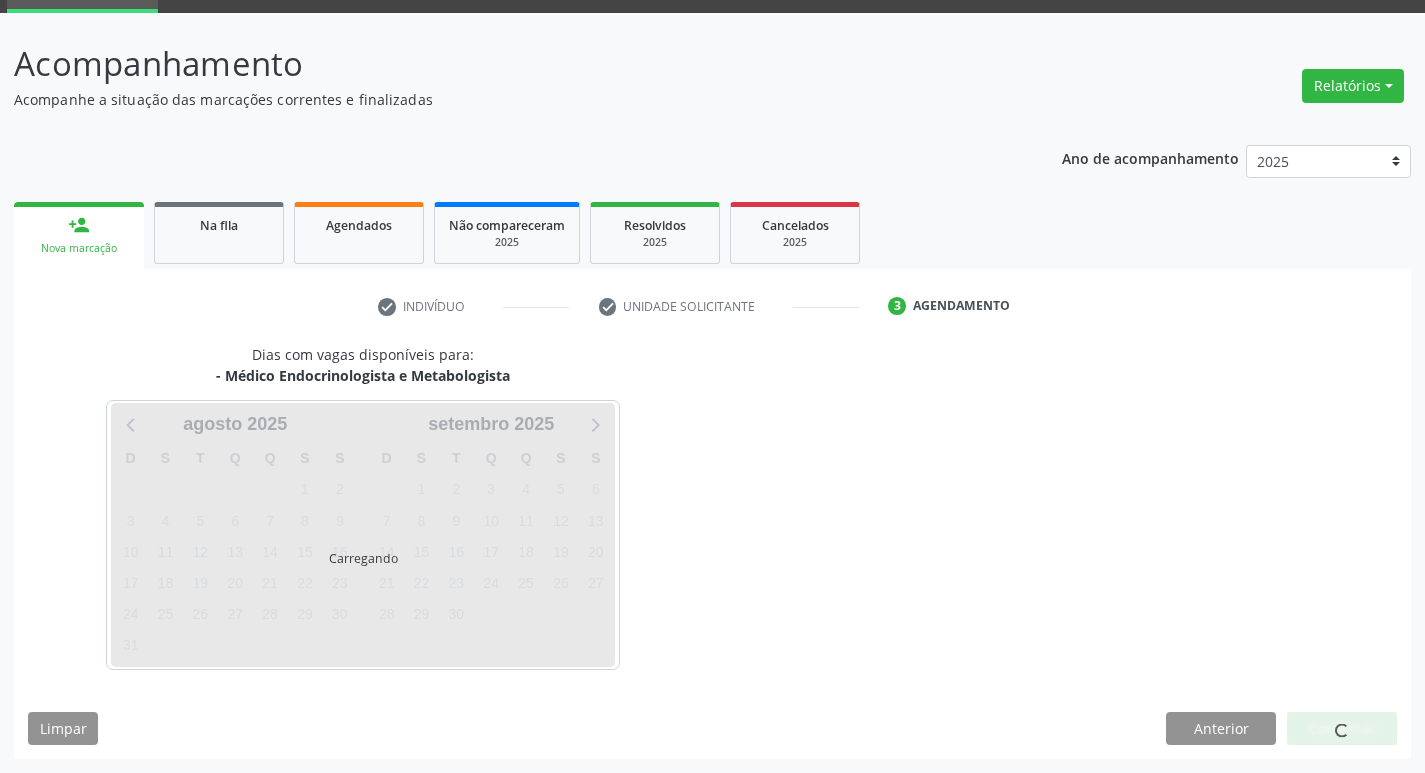 scroll, scrollTop: 97, scrollLeft: 0, axis: vertical 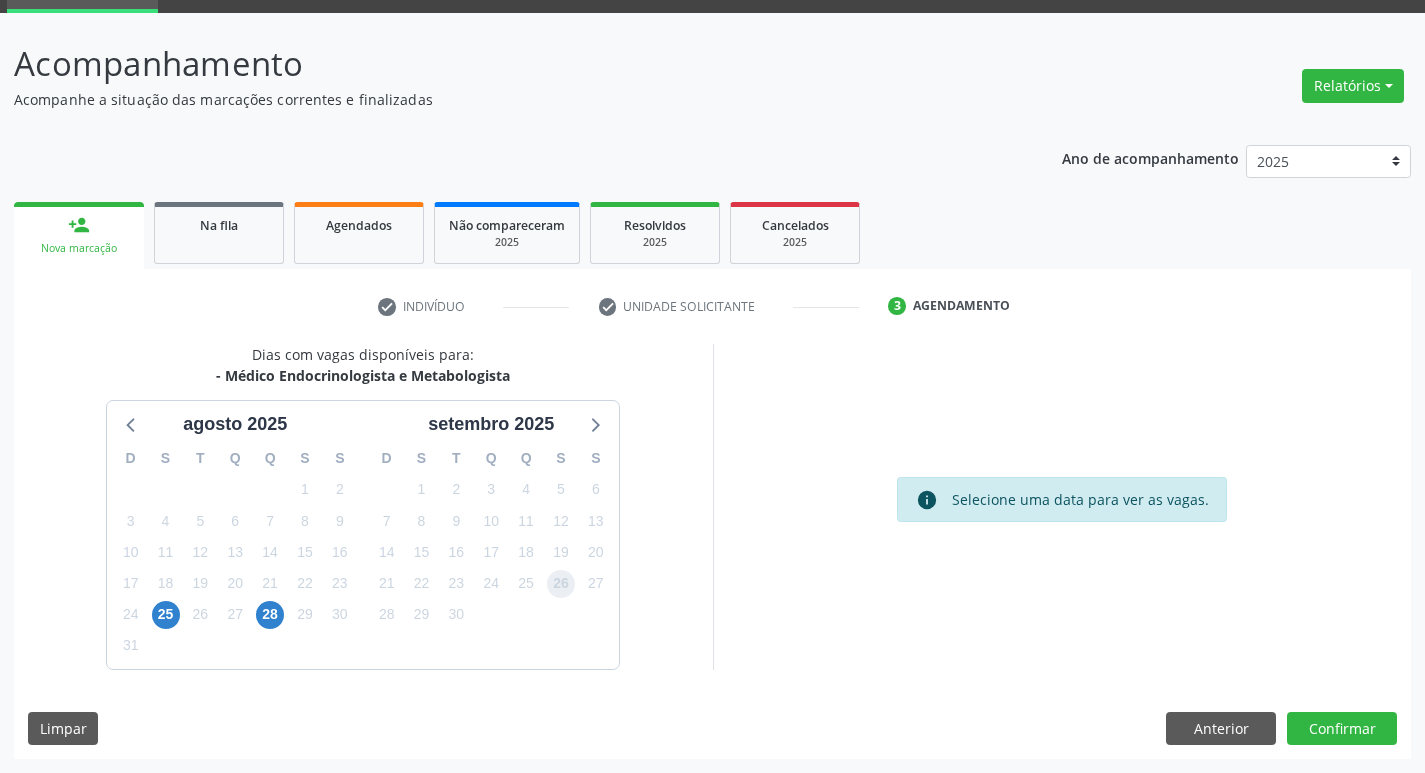 click on "26" at bounding box center [561, 584] 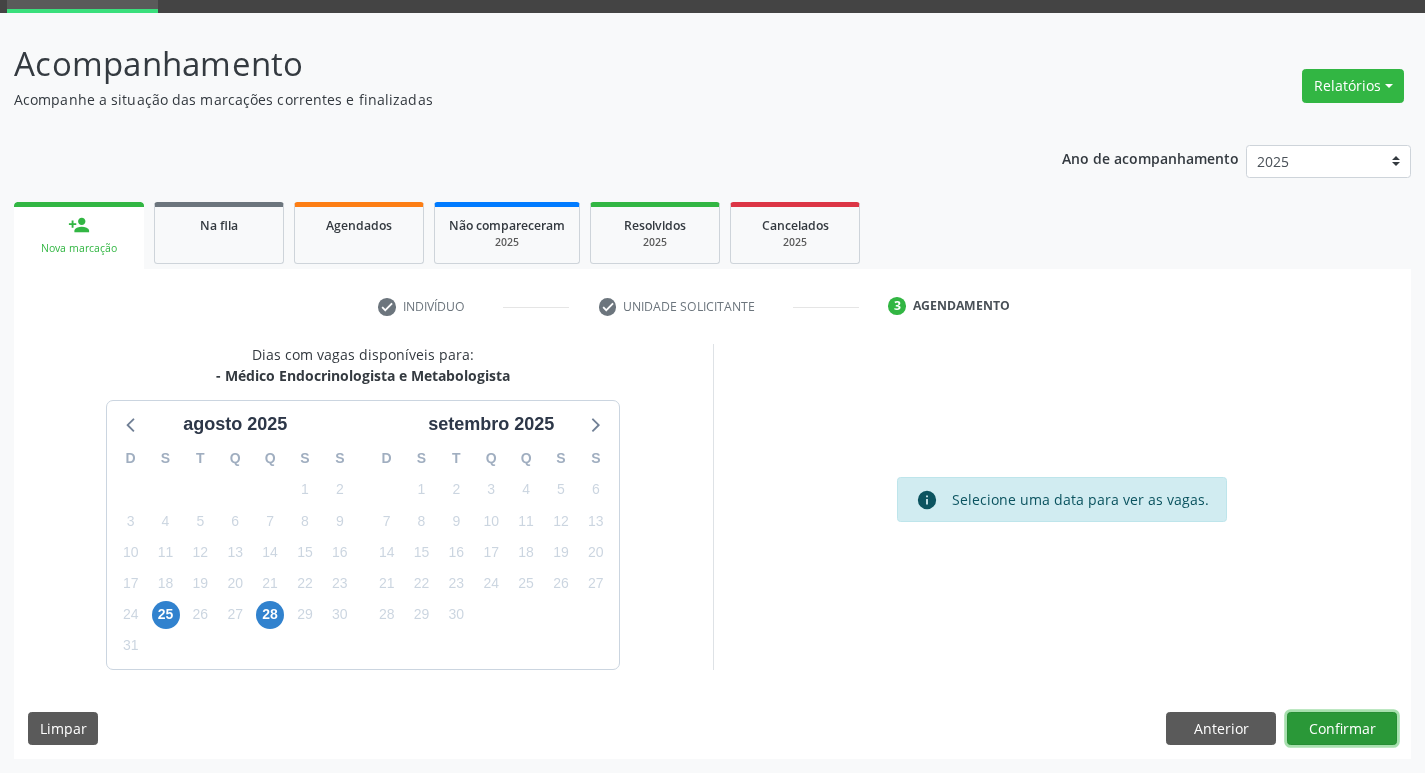 click on "Confirmar" at bounding box center (1342, 729) 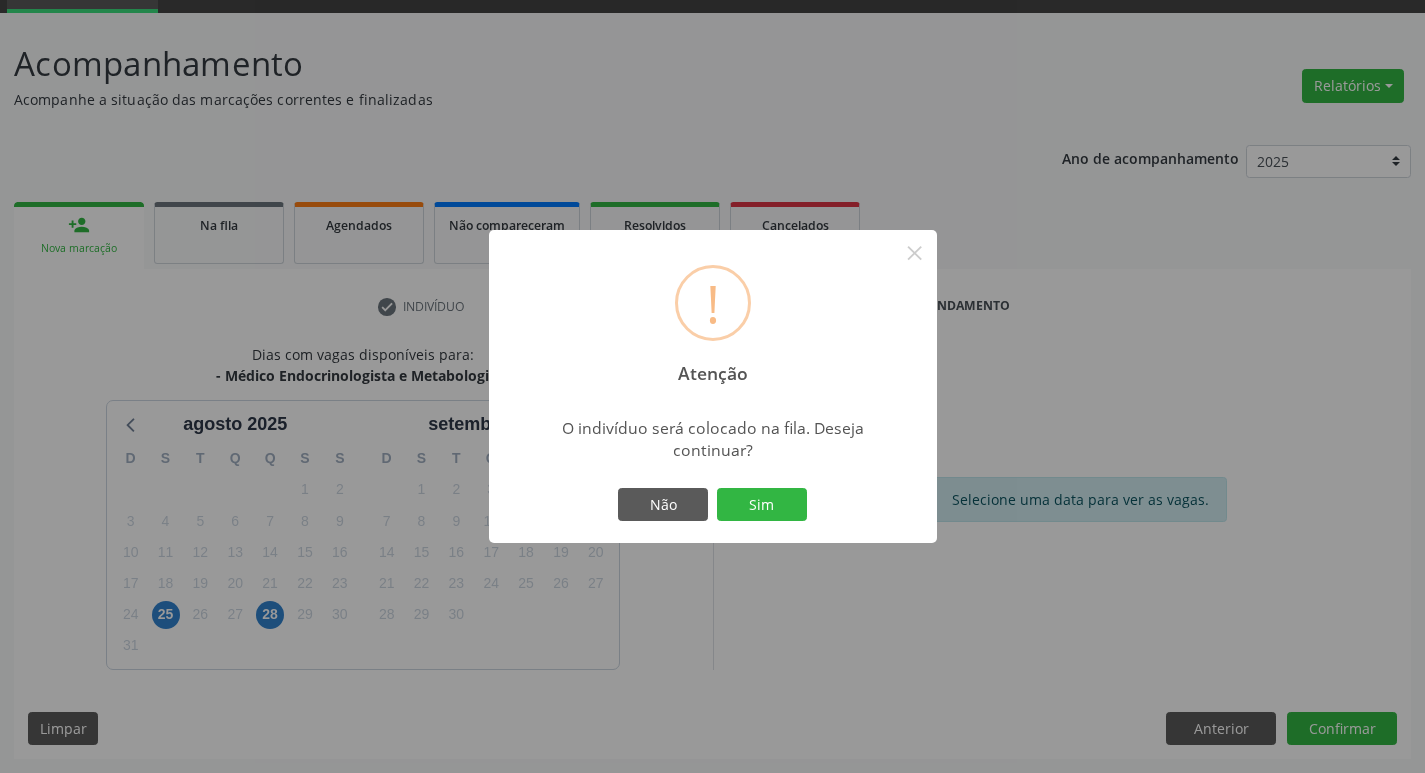 type 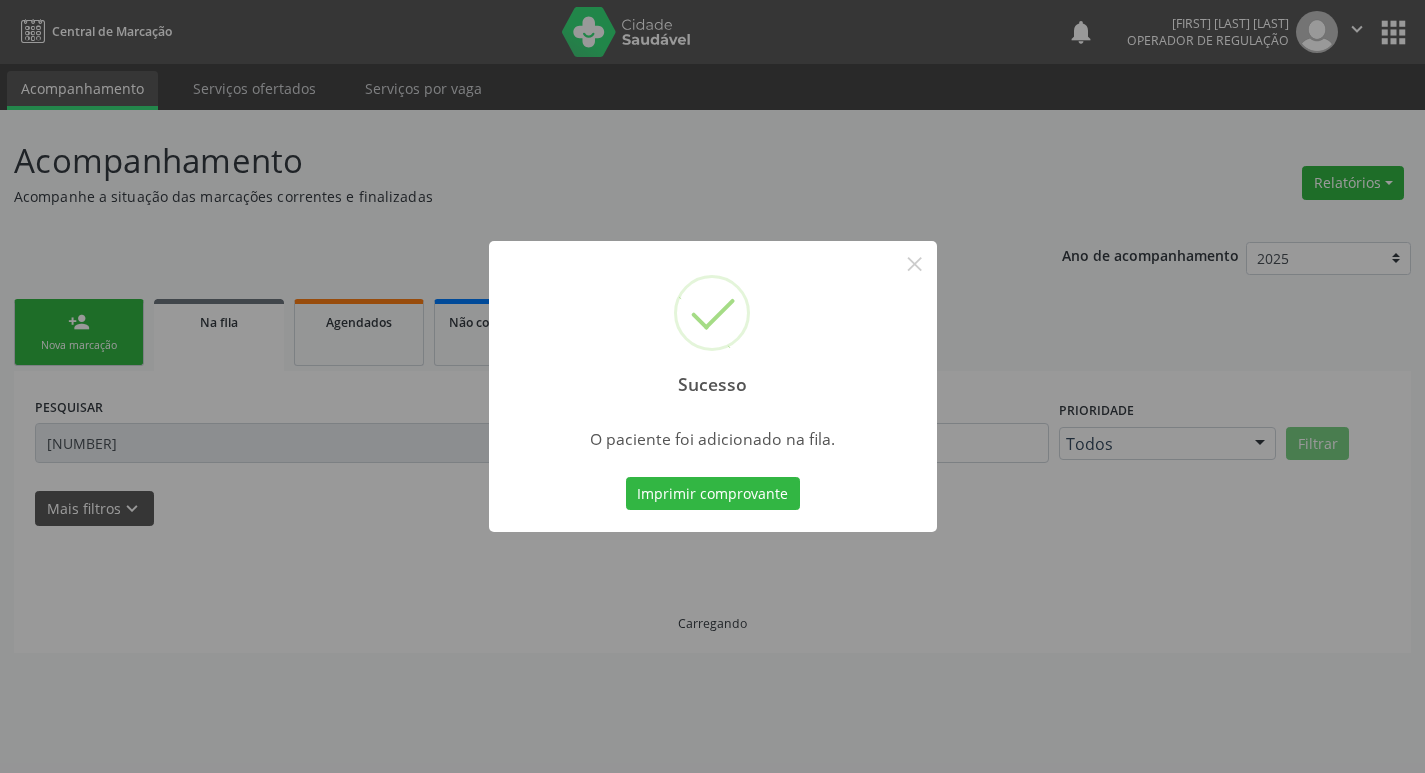 scroll, scrollTop: 0, scrollLeft: 0, axis: both 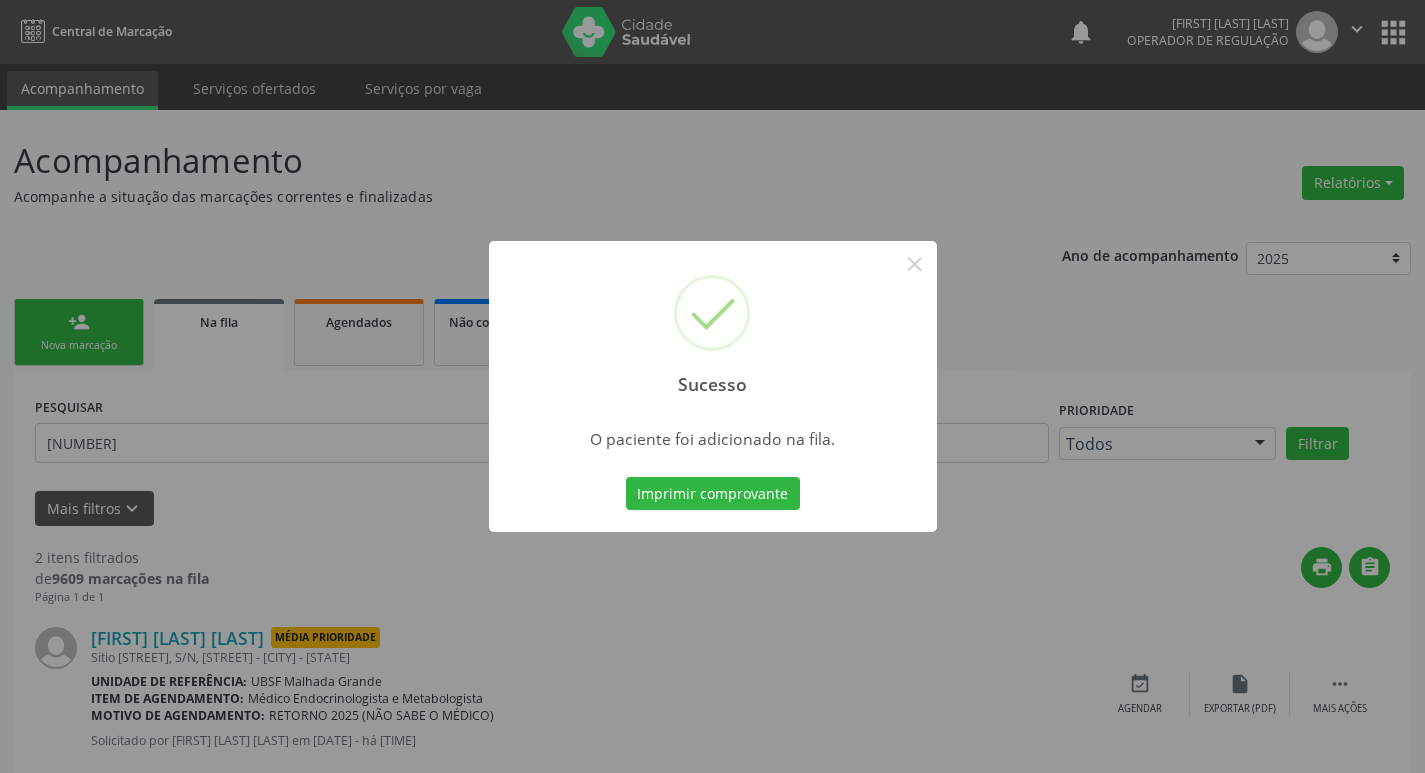 type 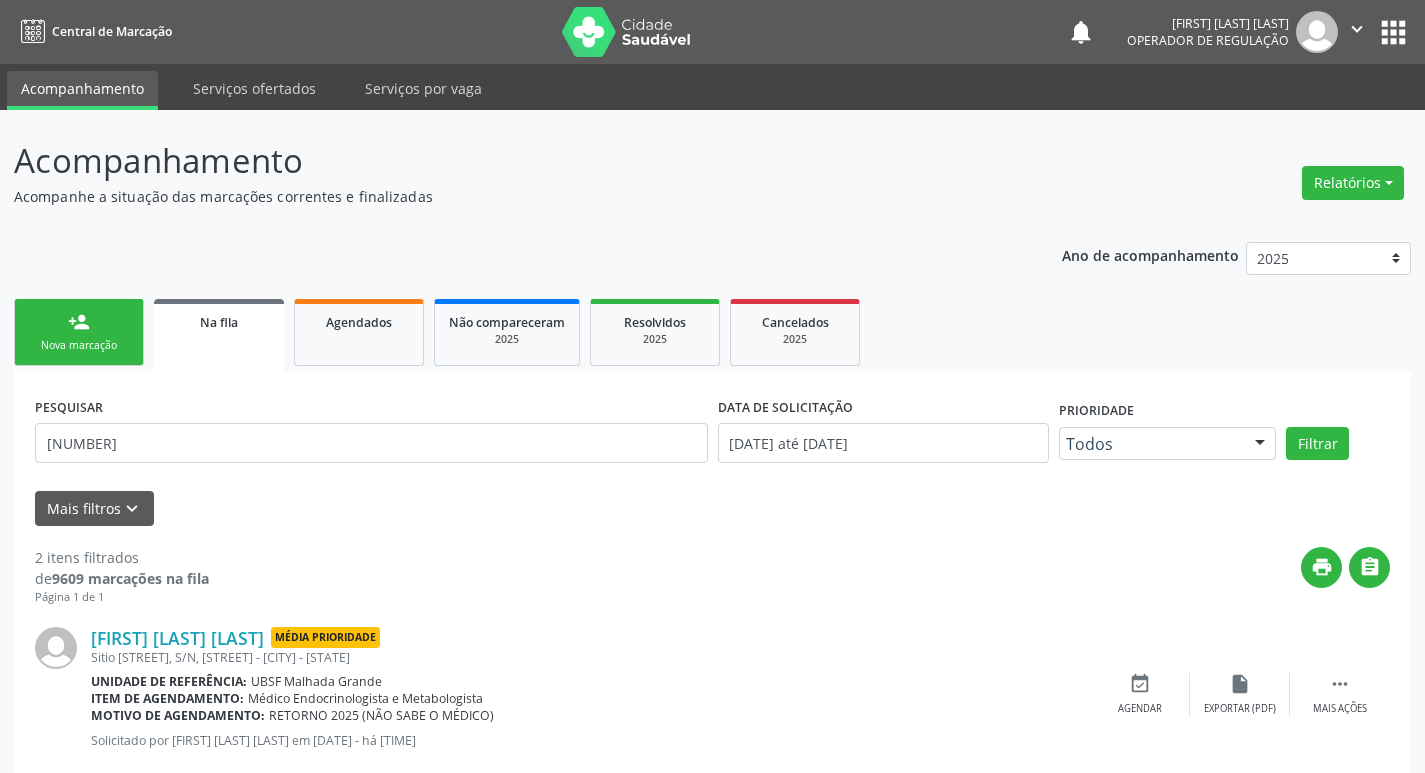 click on "person_add
Nova marcação" at bounding box center (79, 332) 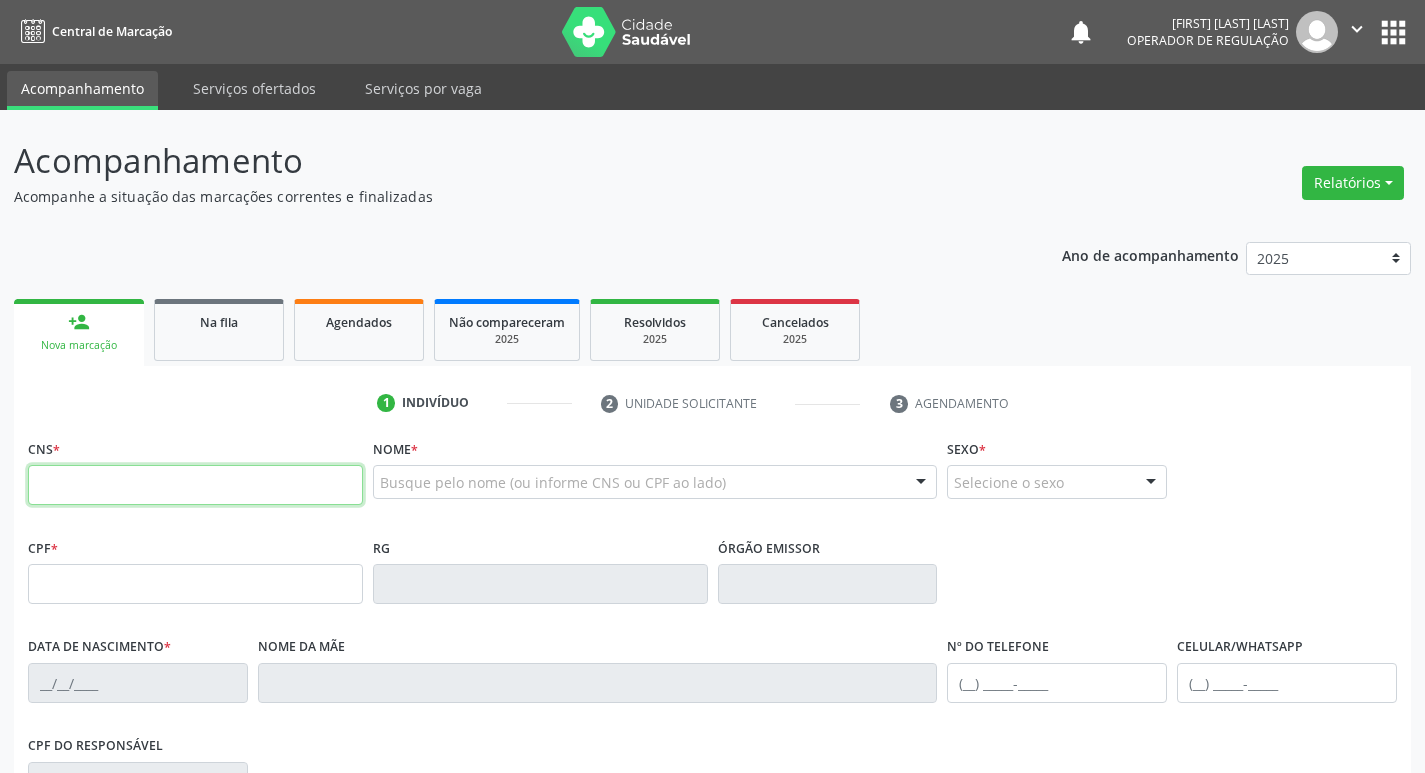 click at bounding box center [195, 485] 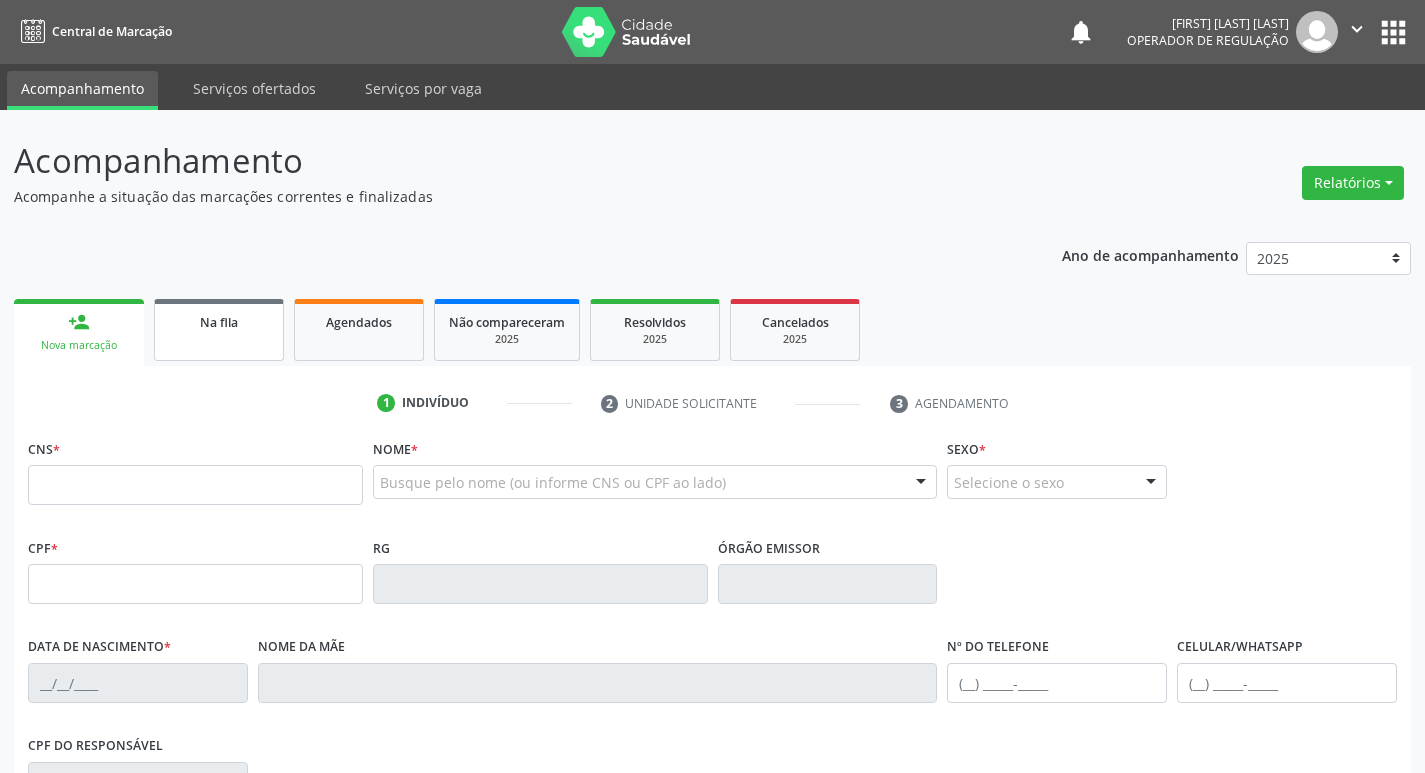 click on "Na fila" at bounding box center (219, 330) 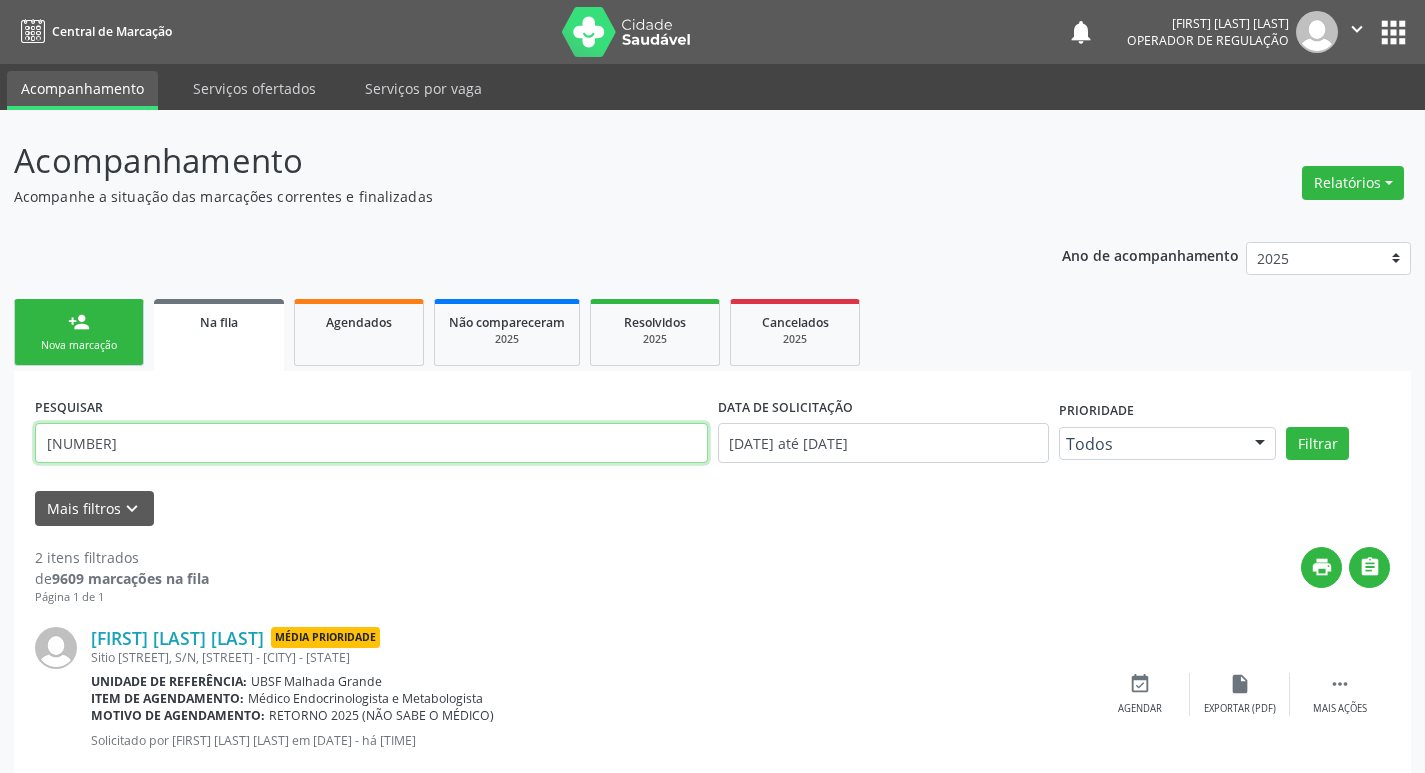 click on "[NUMBER]" at bounding box center (371, 443) 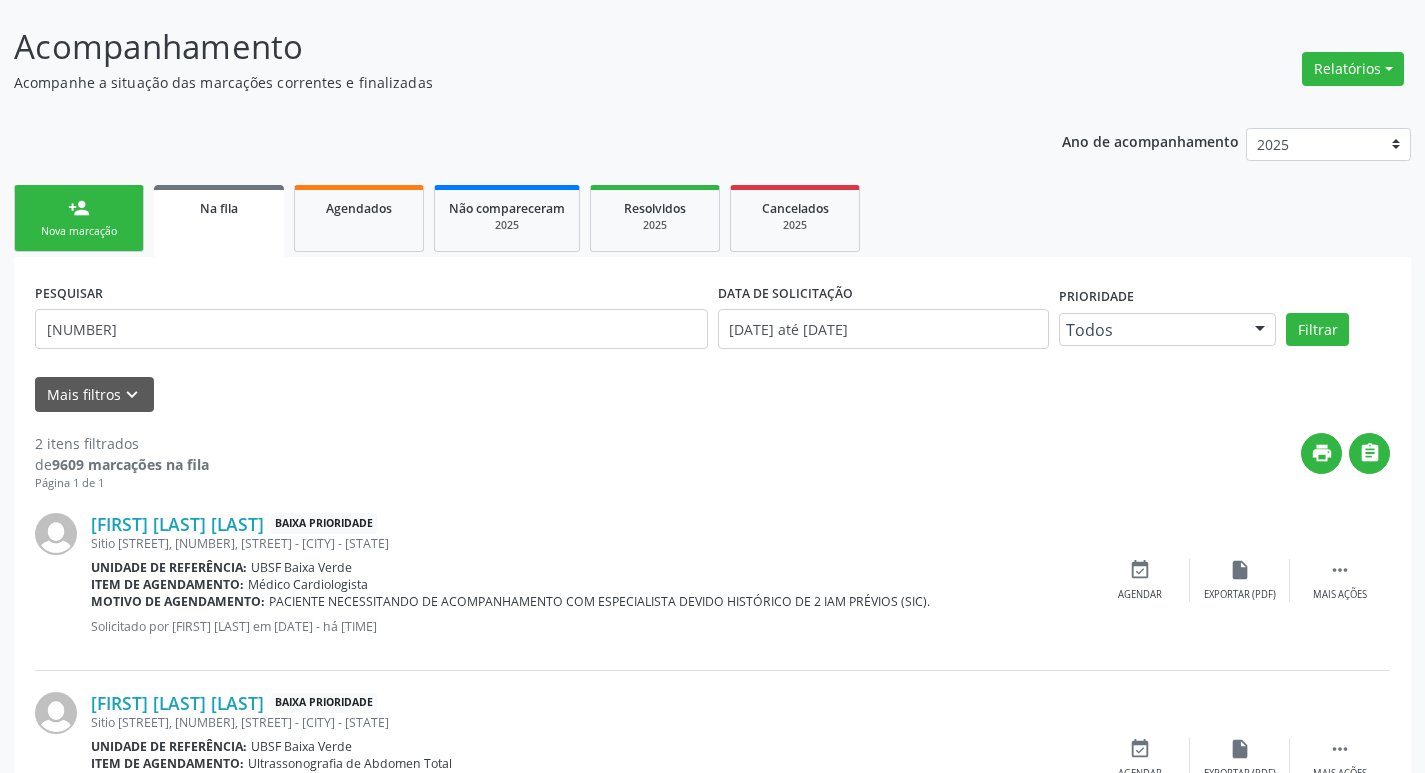 scroll, scrollTop: 225, scrollLeft: 0, axis: vertical 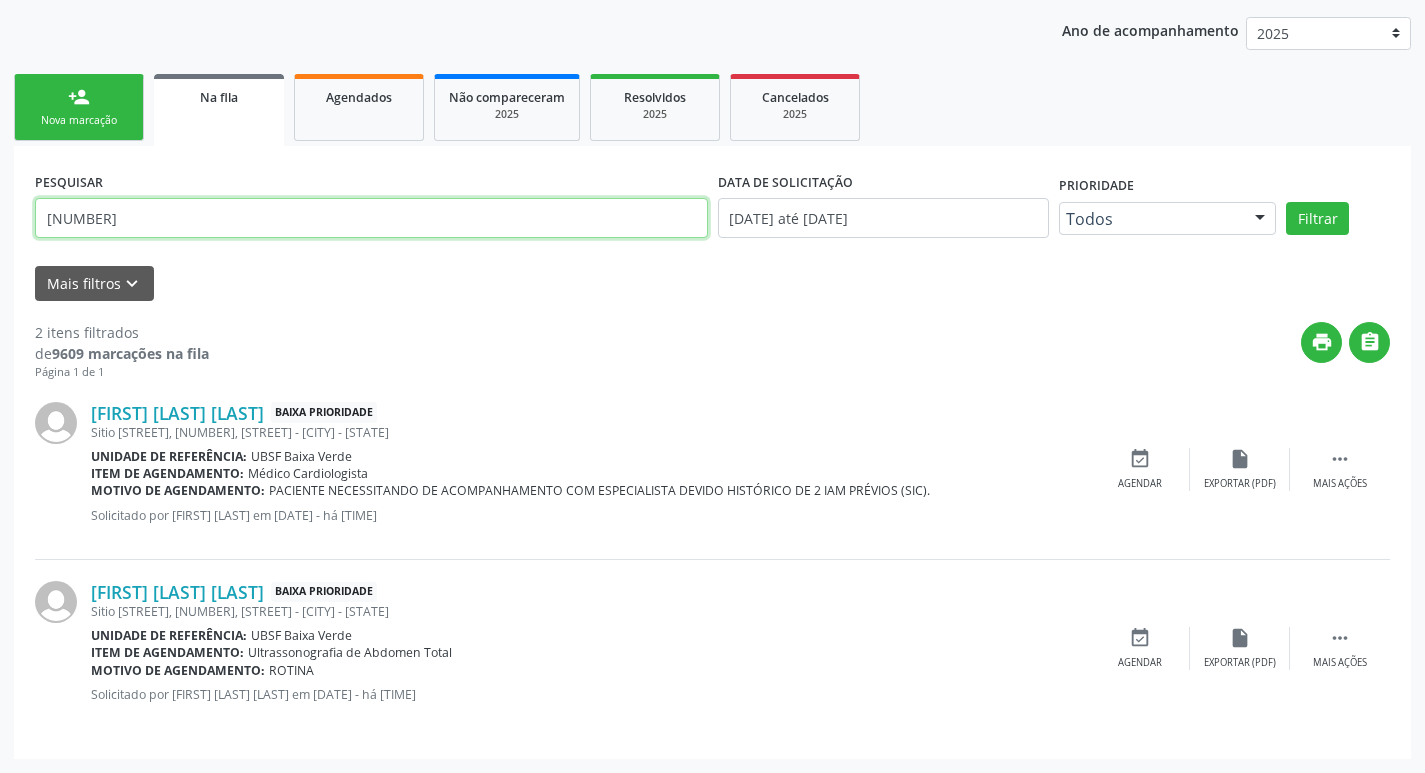 click on "[NUMBER]" at bounding box center [371, 218] 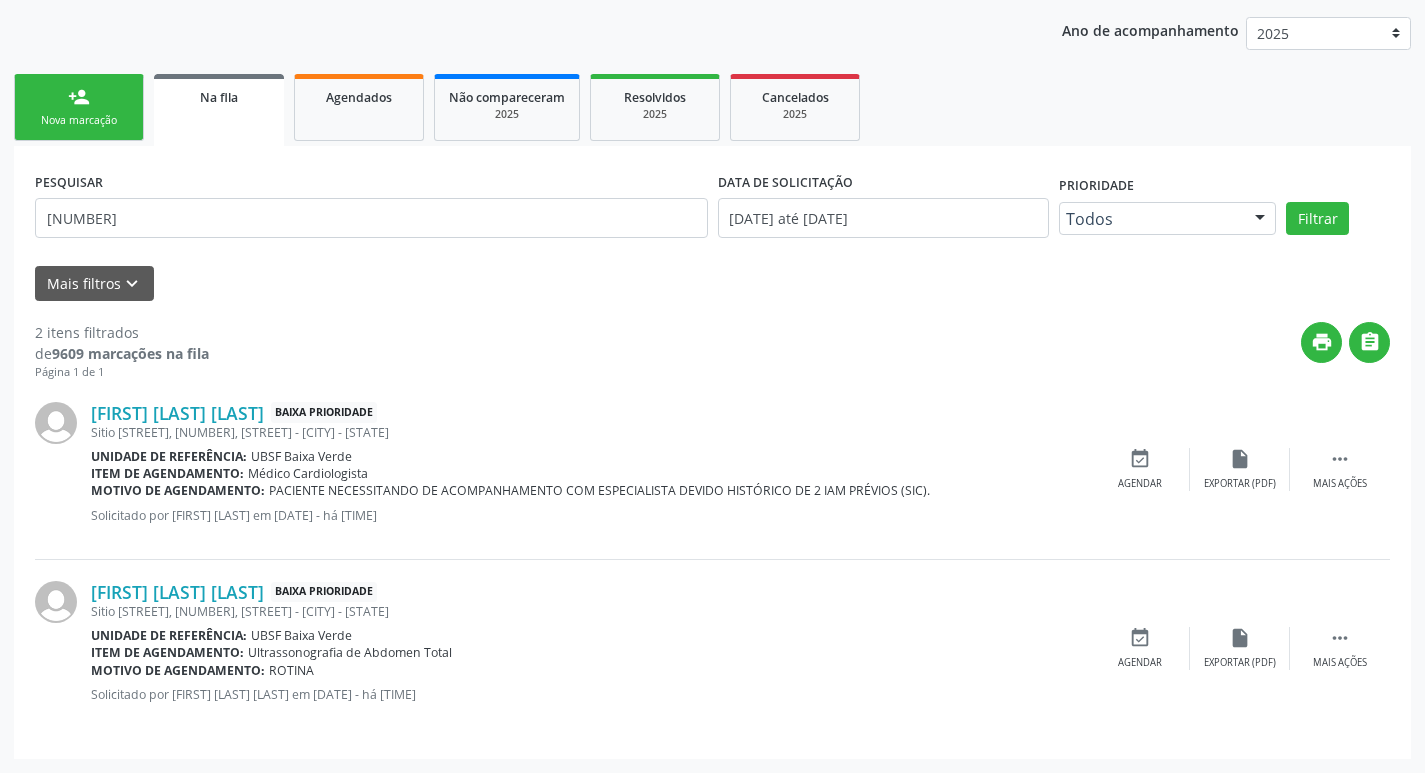 click on "Mais filtros
keyboard_arrow_down" at bounding box center [712, 283] 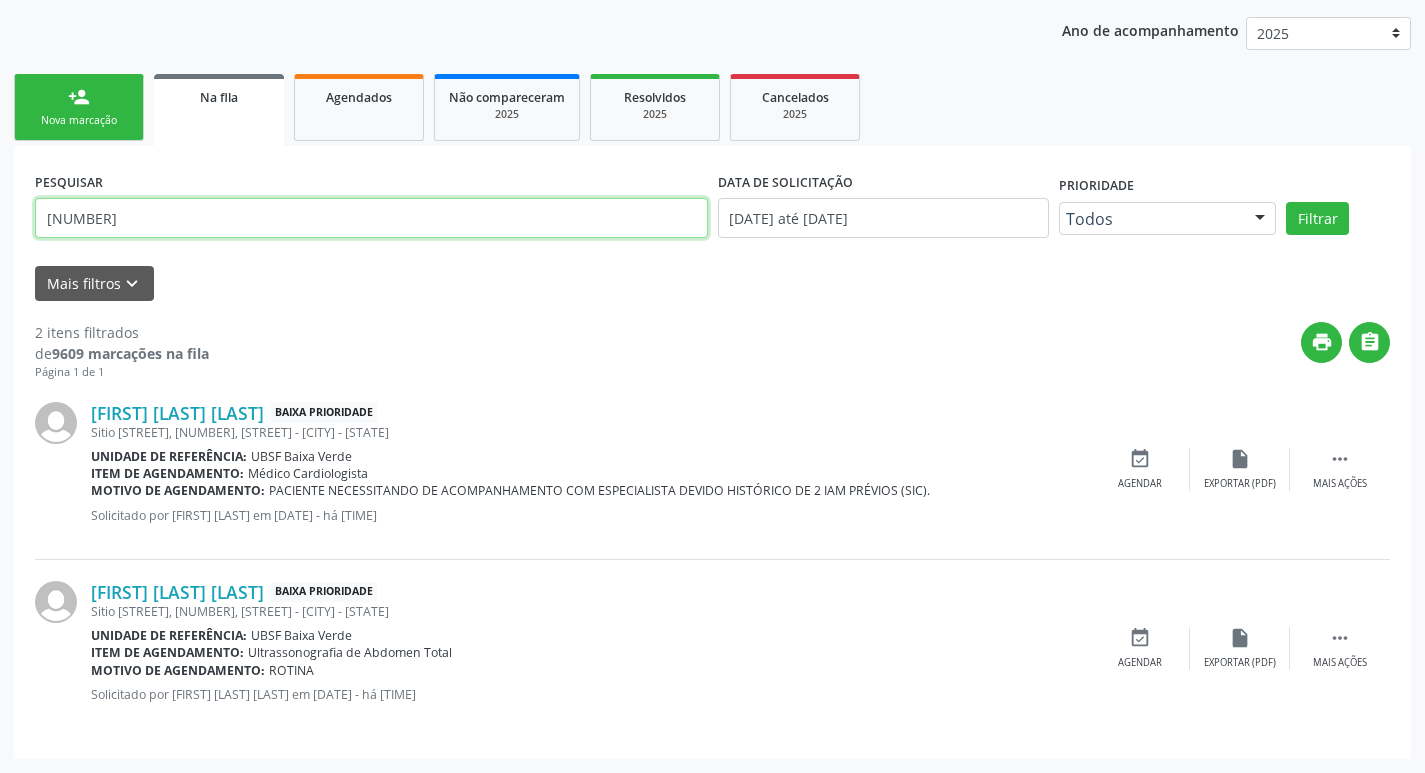click on "[NUMBER]" at bounding box center (371, 218) 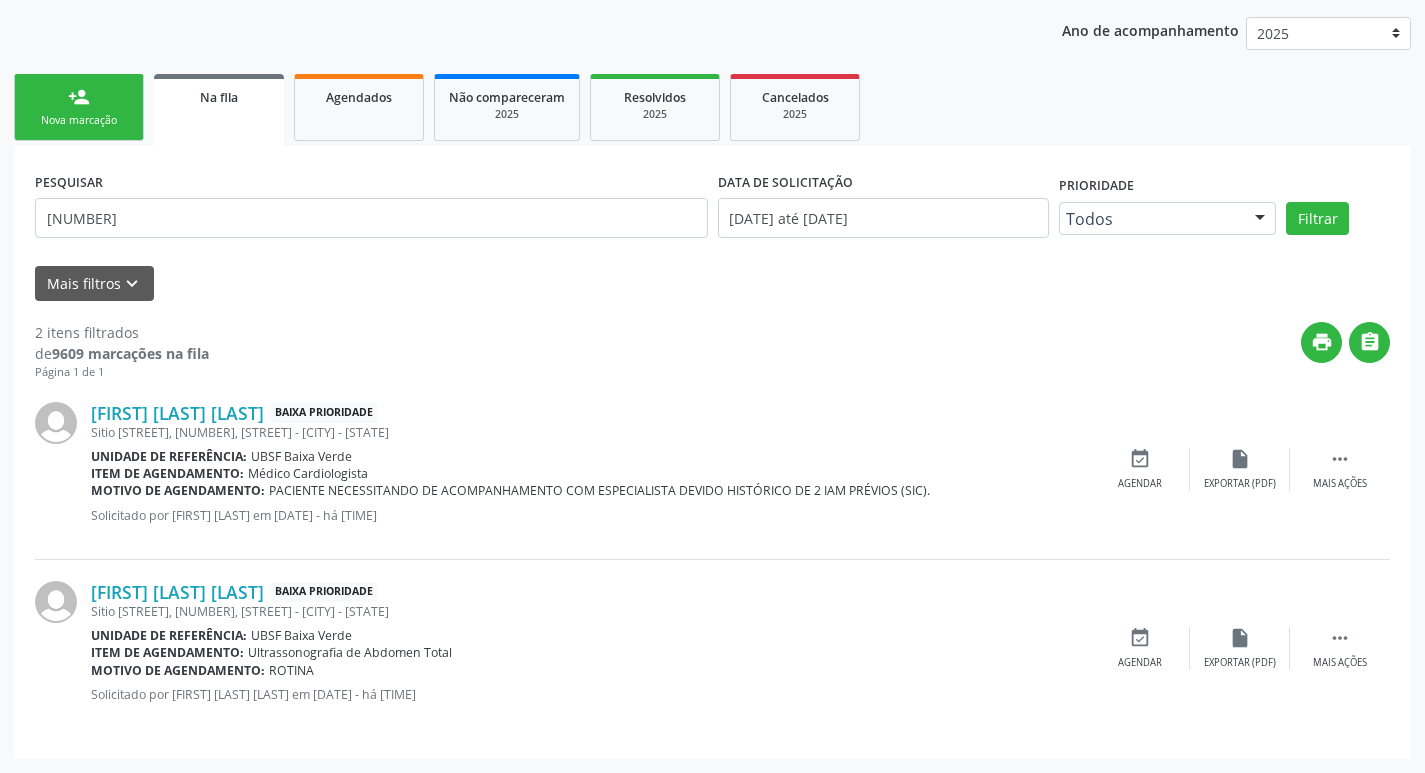 click on "person_add
Nova marcação" at bounding box center (79, 107) 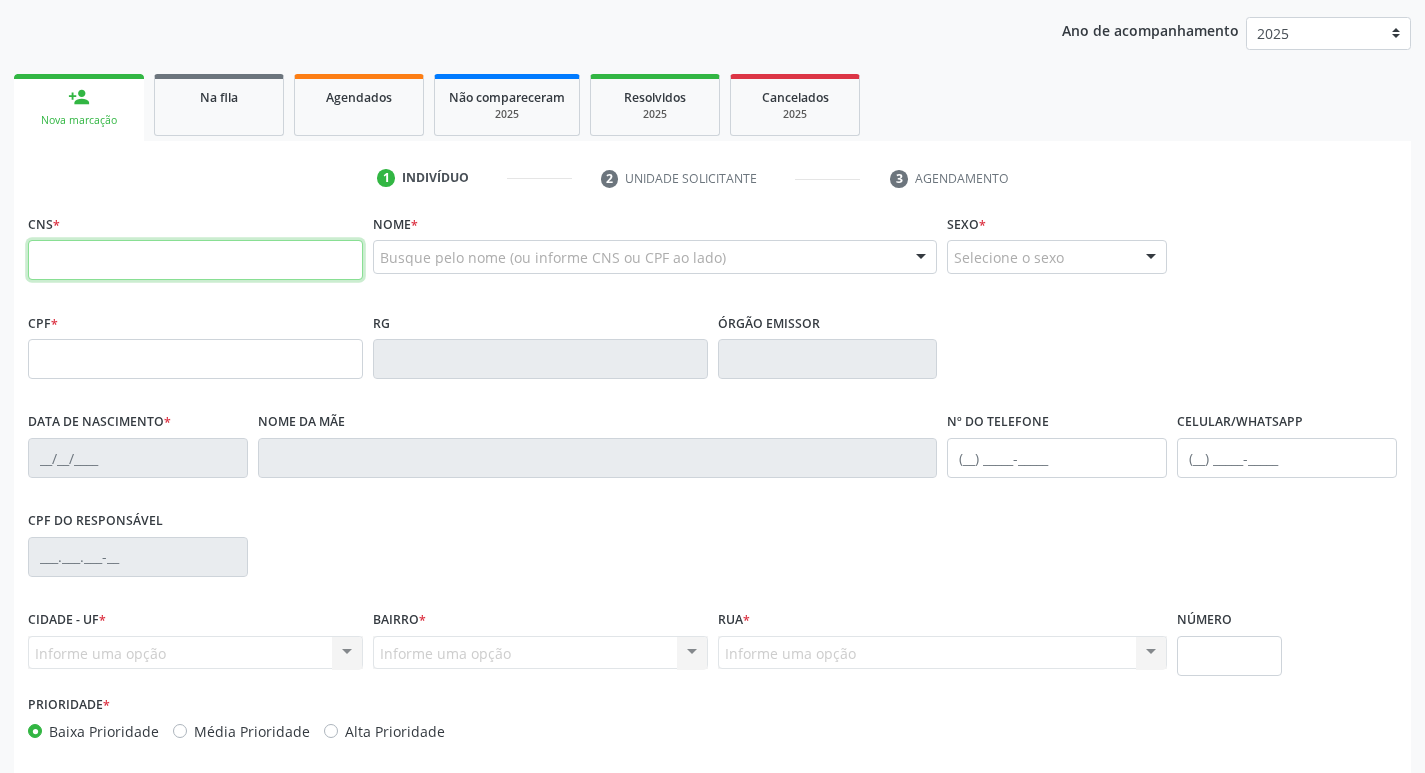 click at bounding box center (195, 260) 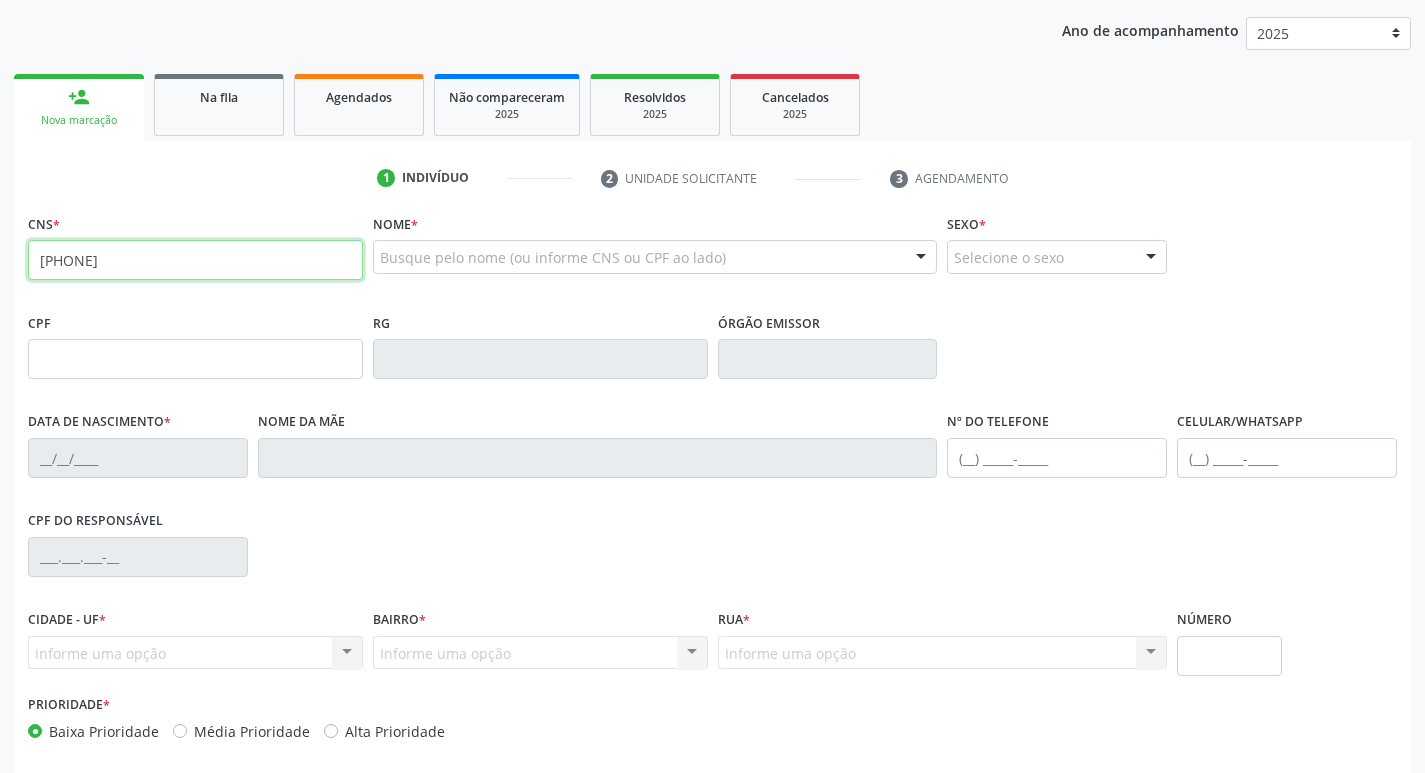 type on "[PHONE]" 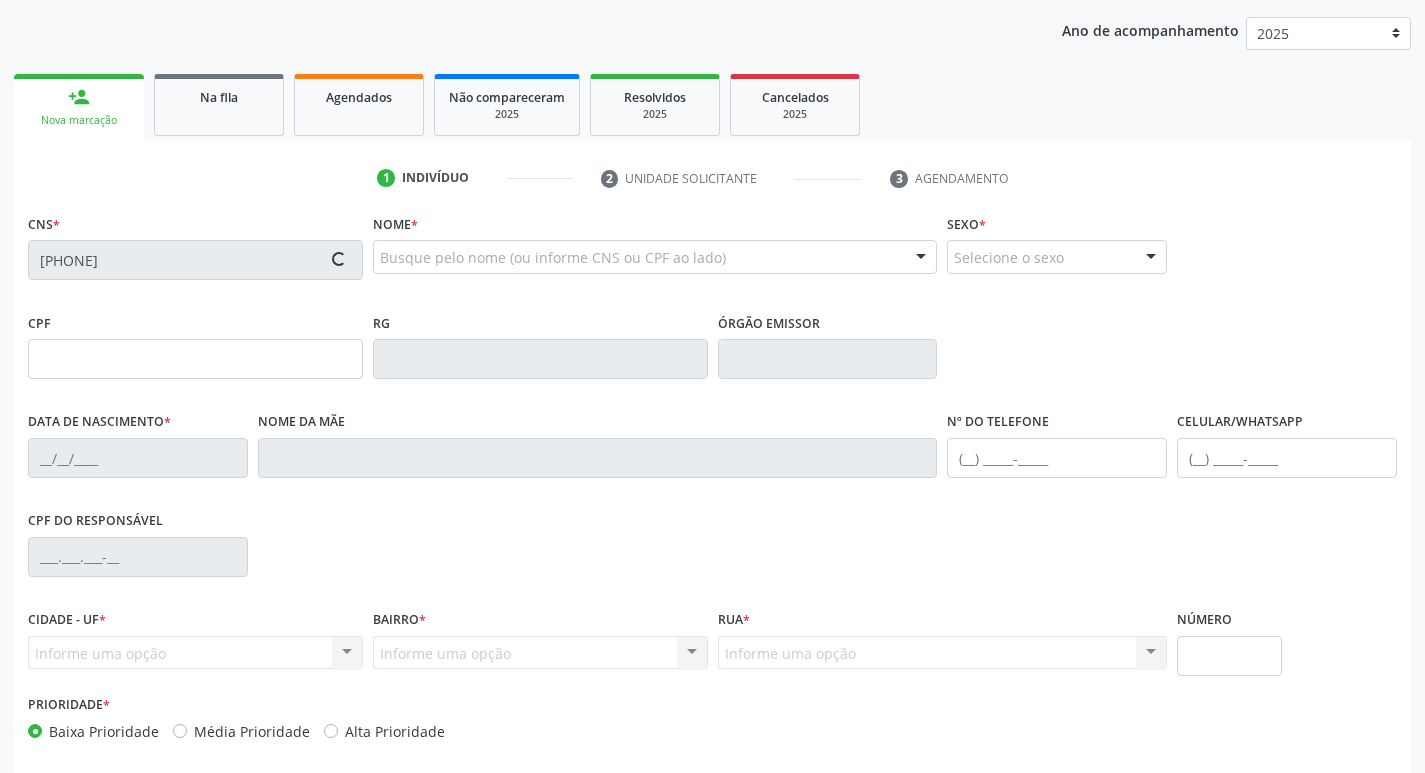 type on "[SSN]" 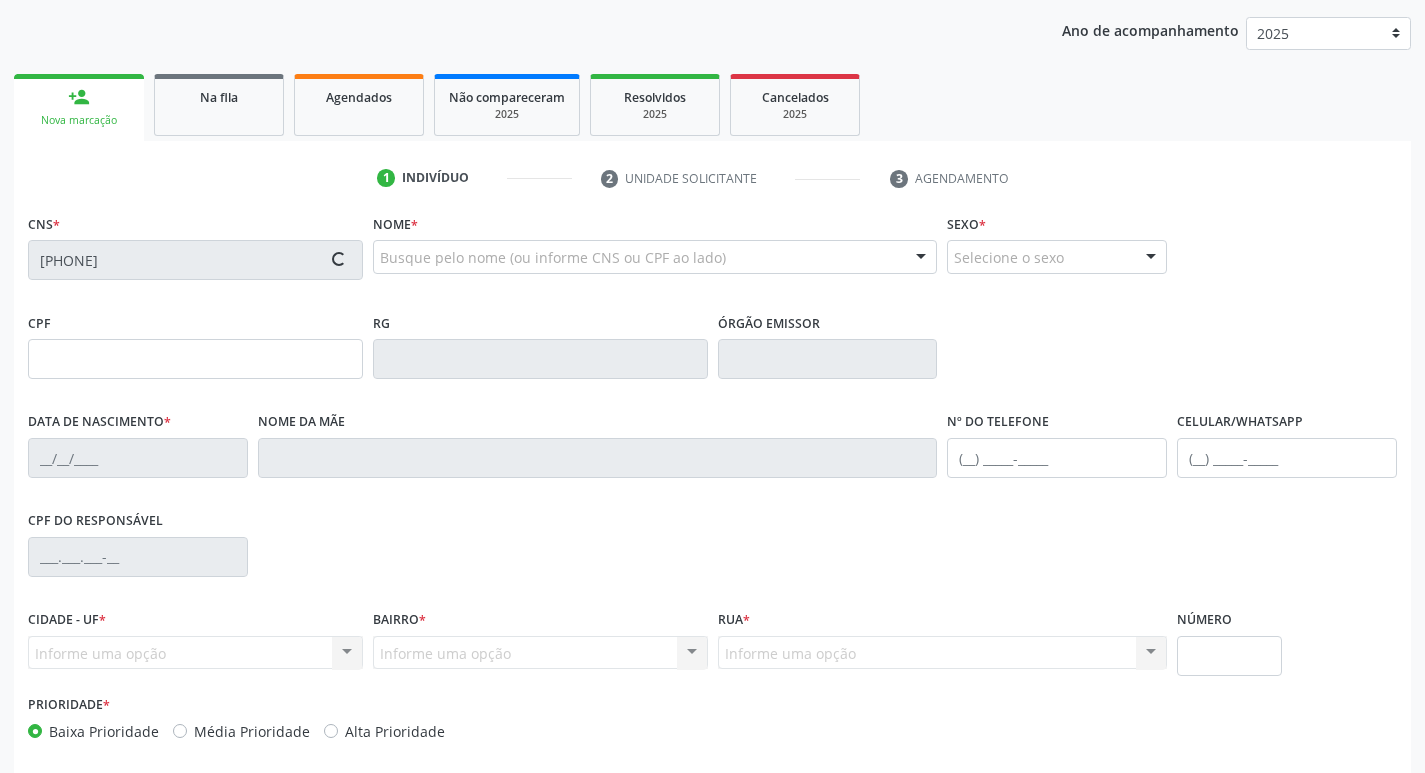 type on "[DATE]" 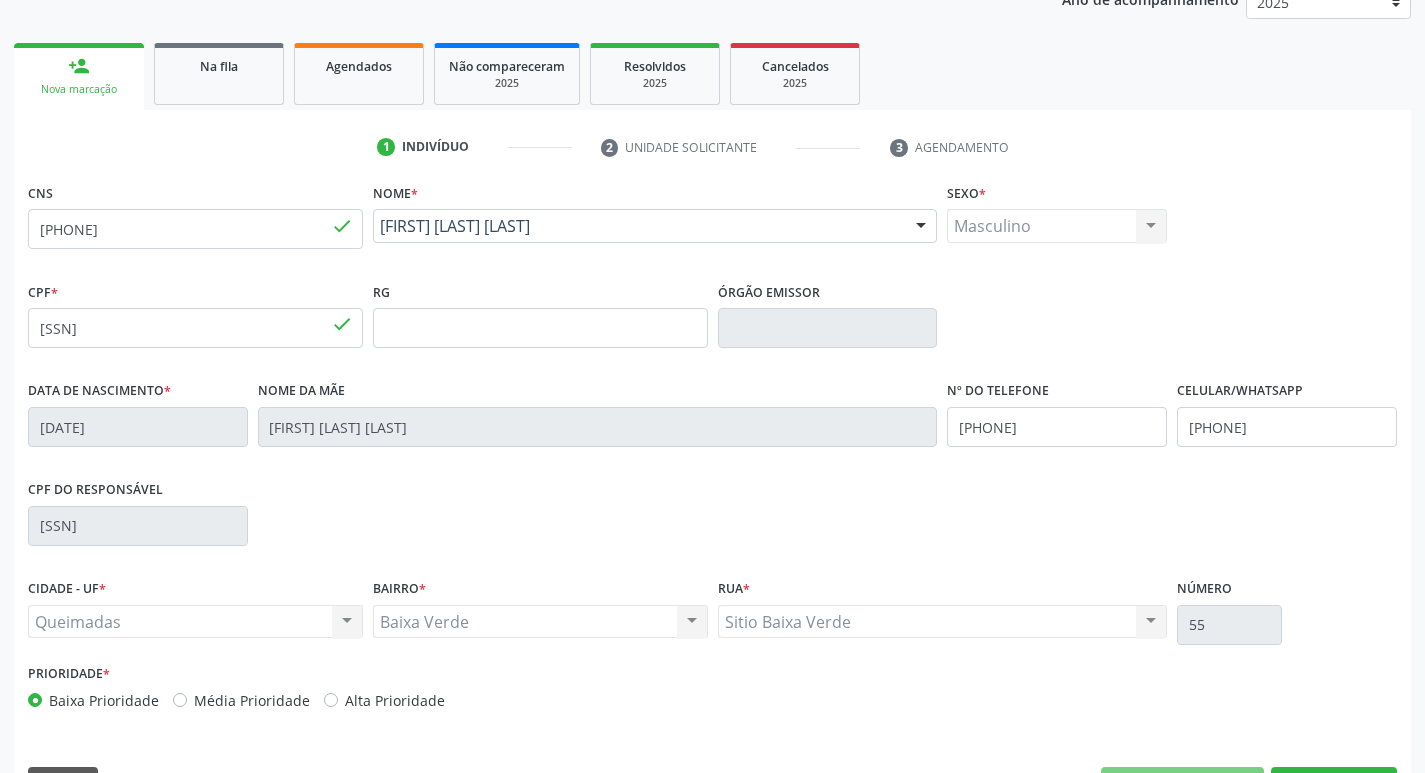 scroll, scrollTop: 311, scrollLeft: 0, axis: vertical 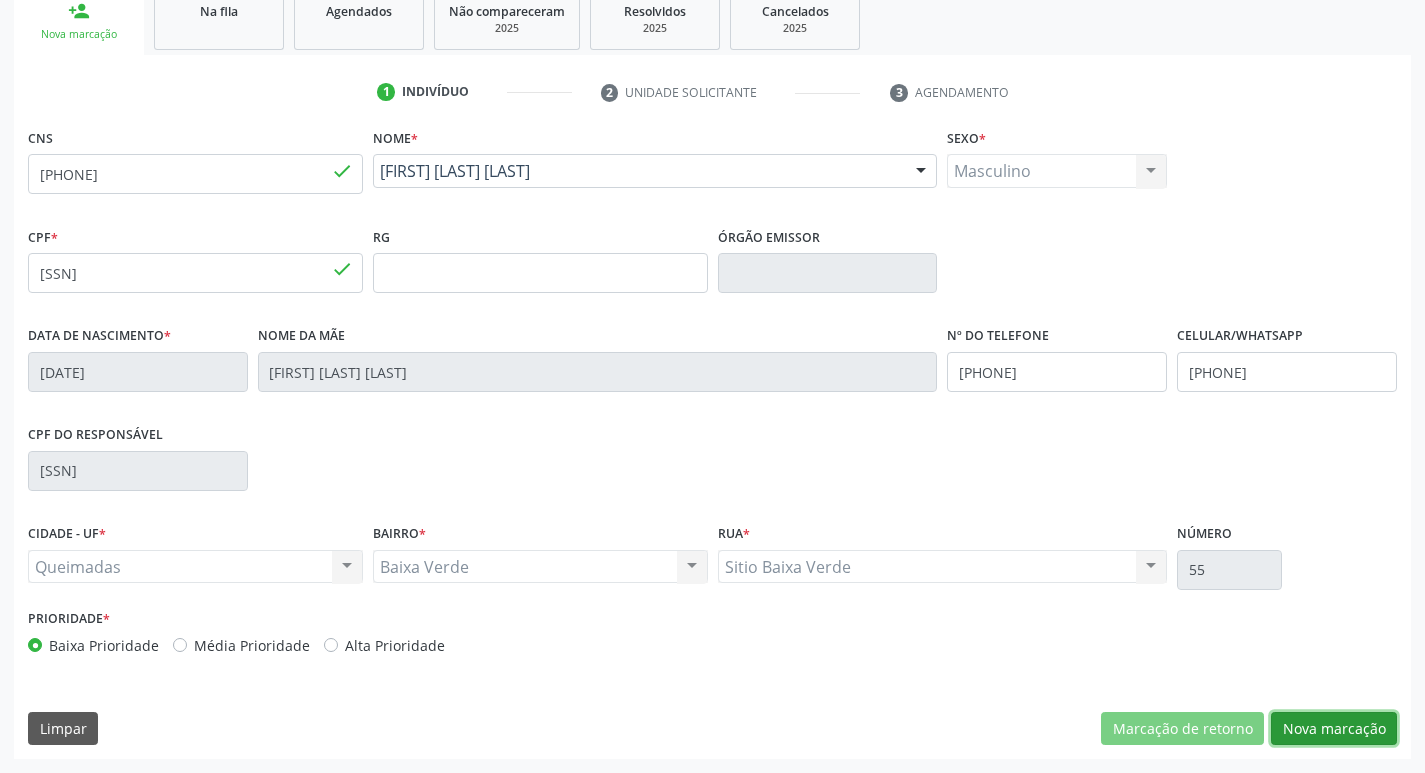 click on "Nova marcação" at bounding box center (1334, 729) 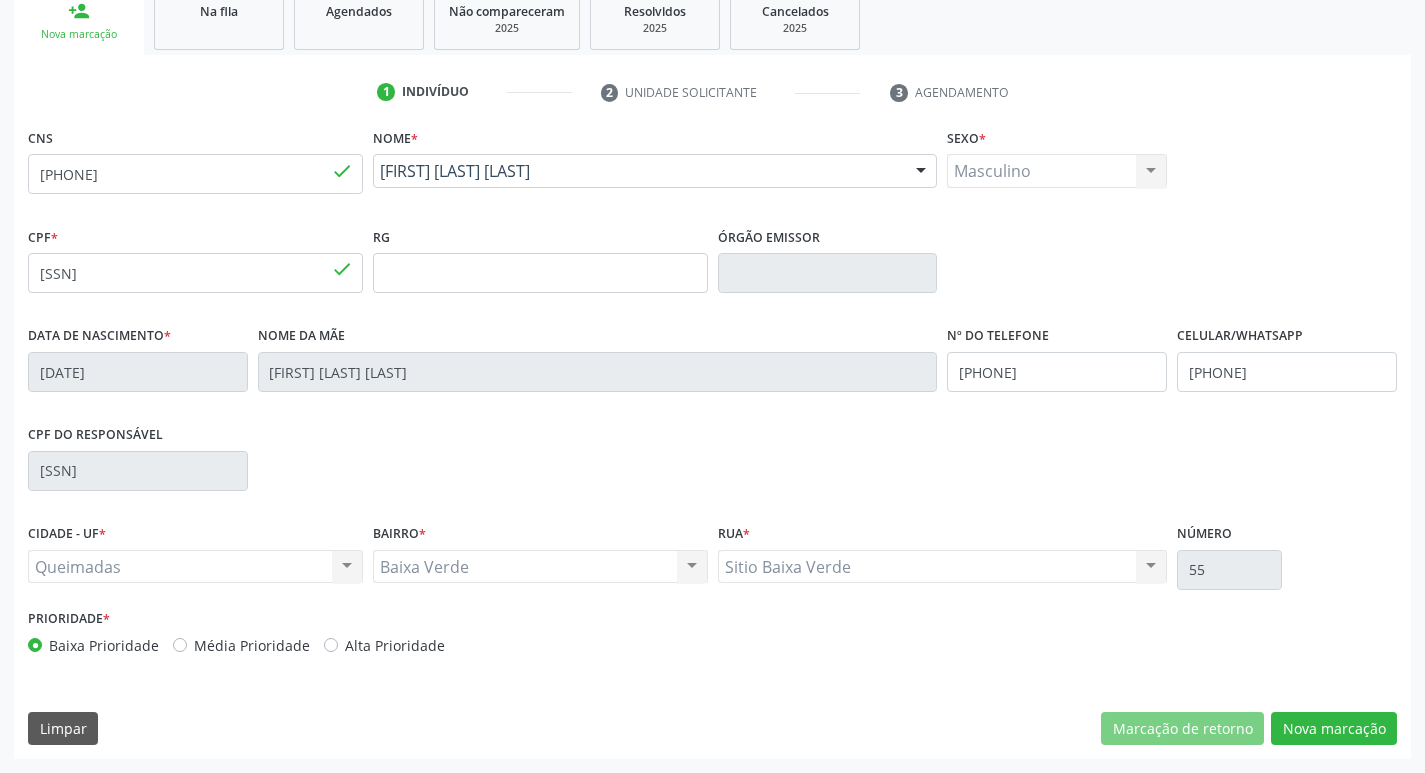 scroll, scrollTop: 133, scrollLeft: 0, axis: vertical 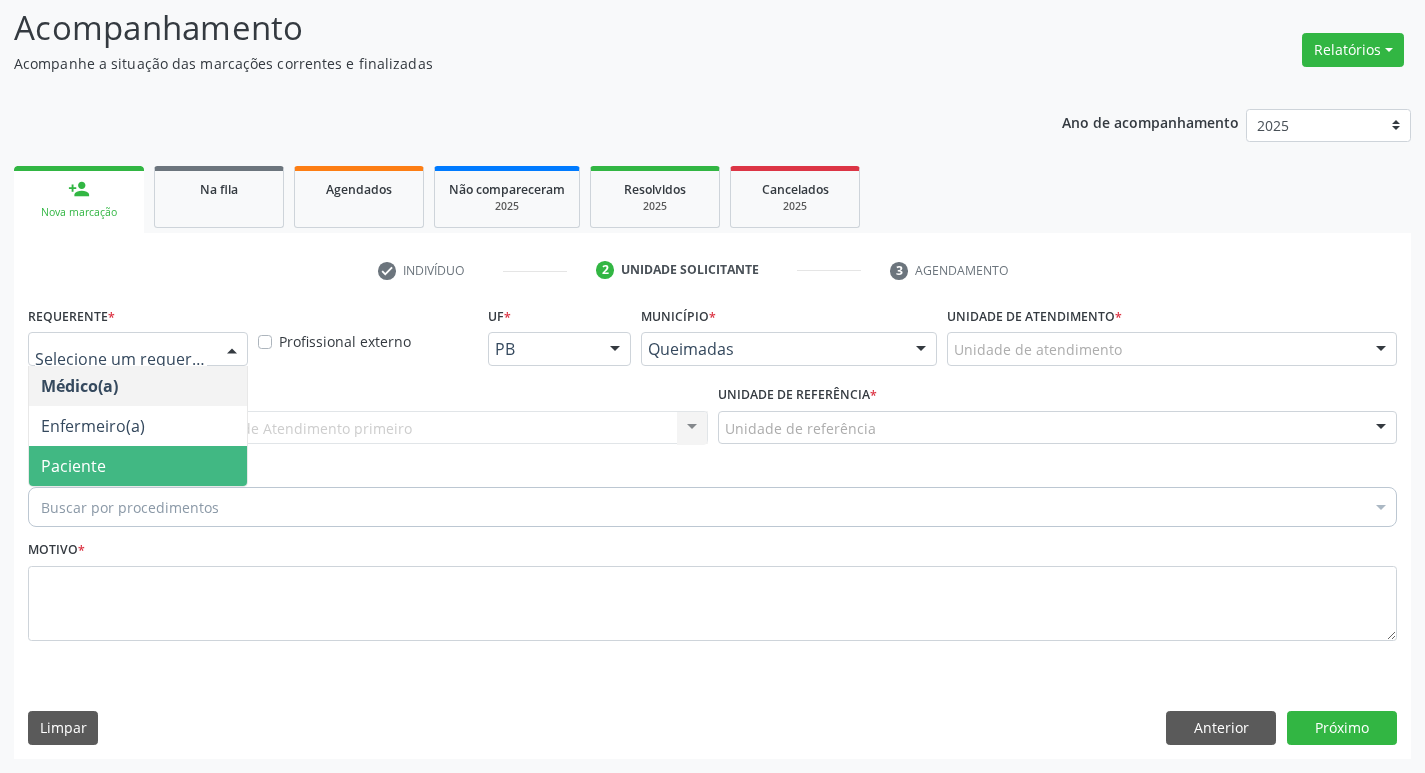 click on "Paciente" at bounding box center [138, 466] 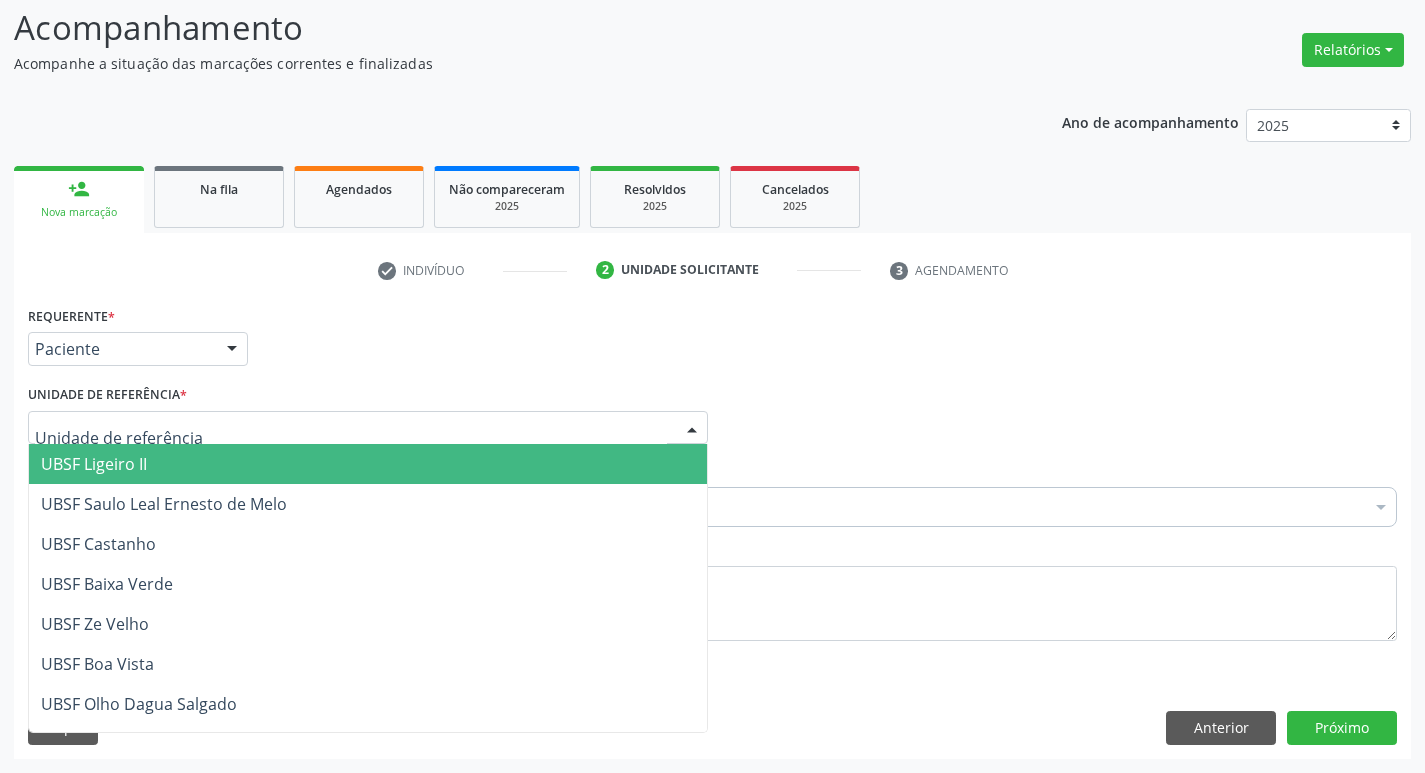 click at bounding box center (368, 428) 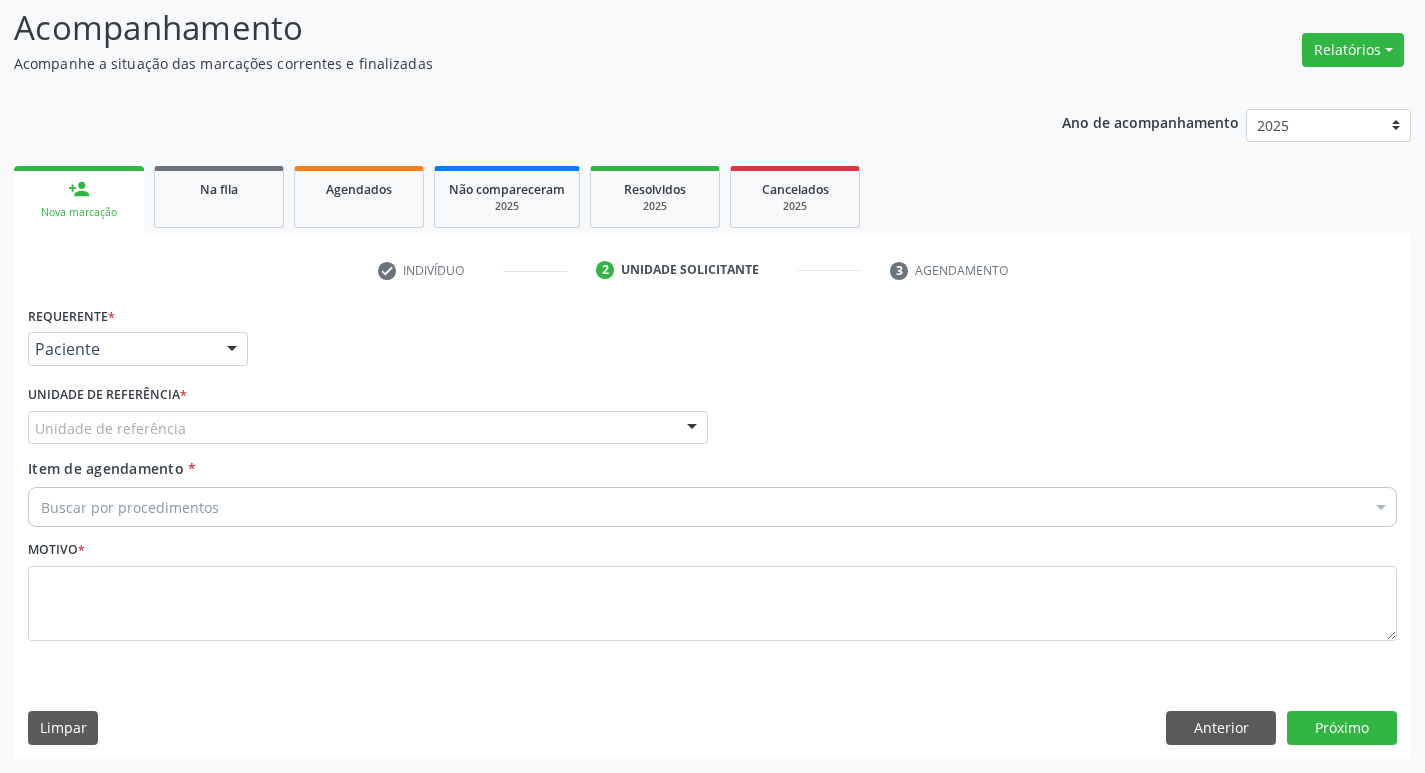 click on "Requerente
*
Paciente         Médico(a)   Enfermeiro(a)   Paciente
Nenhum resultado encontrado para: "   "
Não há nenhuma opção para ser exibida.
UF
PB         PB
Nenhum resultado encontrado para: "   "
Não há nenhuma opção para ser exibida.
Município
Queimadas         Campina Grande   Queimadas
Nenhum resultado encontrado para: "   "
Não há nenhuma opção para ser exibida.
Médico Solicitante
Por favor, selecione a Unidade de Atendimento primeiro
Nenhum resultado encontrado para: "   "
Não há nenhuma opção para ser exibida.
Unidade de referência
*
Unidade de referência
UBSF Ligeiro II   UBSF Saulo Leal Ernesto de Melo   UBSF Castanho   UBSF Baixa Verde   UBSF Ze Velho   UBSF Boa Vista     UBSF Zumbi" at bounding box center (712, 529) 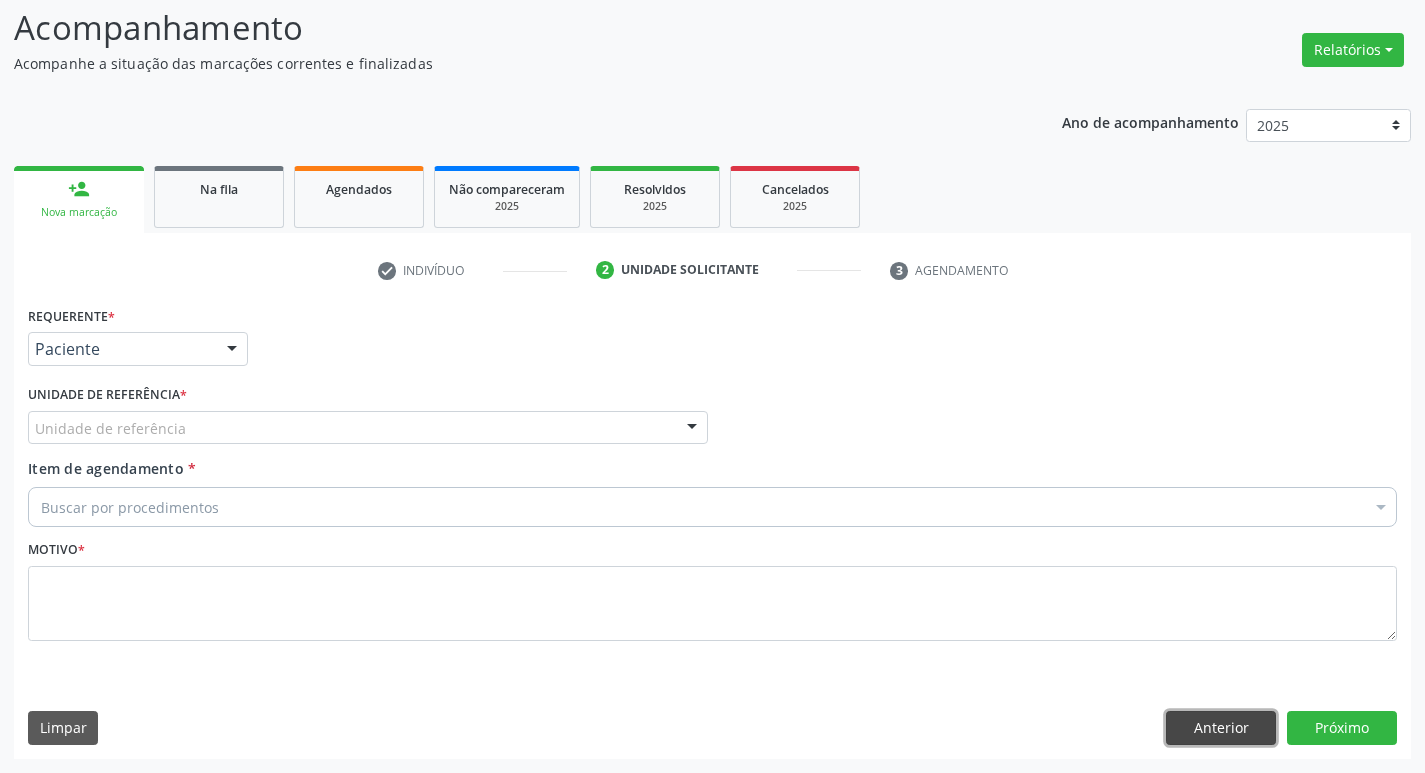 drag, startPoint x: 1241, startPoint y: 740, endPoint x: 1232, endPoint y: 709, distance: 32.280025 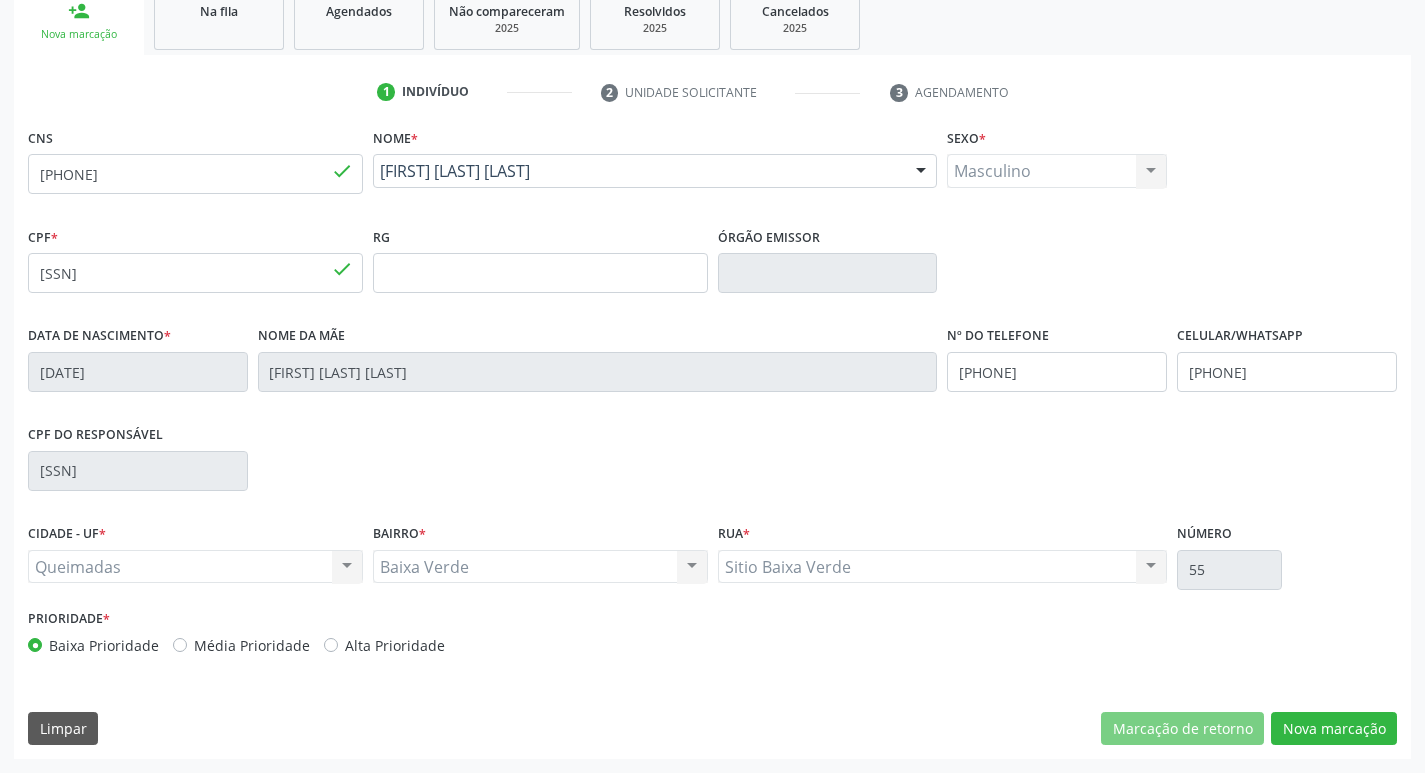 click on "[PHONE]
[PHONE]       done
Nome
*
[FIRST] [LAST] [LAST]
[FIRST] [LAST] [LAST]
CNS:
[PHONE]
CPF:
[SSN]
Nascimento:
[DATE]
Nenhum resultado encontrado para: "   "
Digite o nome
Sexo
*
Masculino         Masculino   Feminino
Nenhum resultado encontrado para: "   "
Não há nenhuma opção para ser exibida.
CPF
*
[SSN]       done
RG
Órgão emissor
Data de nascimento
*
[DATE]
Nome da mãe
[FIRST] [LAST] [LAST]
Nº do Telefone
[PHONE]
Celular/WhatsApp
[PHONE]
CPF do responsável
[SSN]
CIDADE - UF
*" at bounding box center (712, 441) 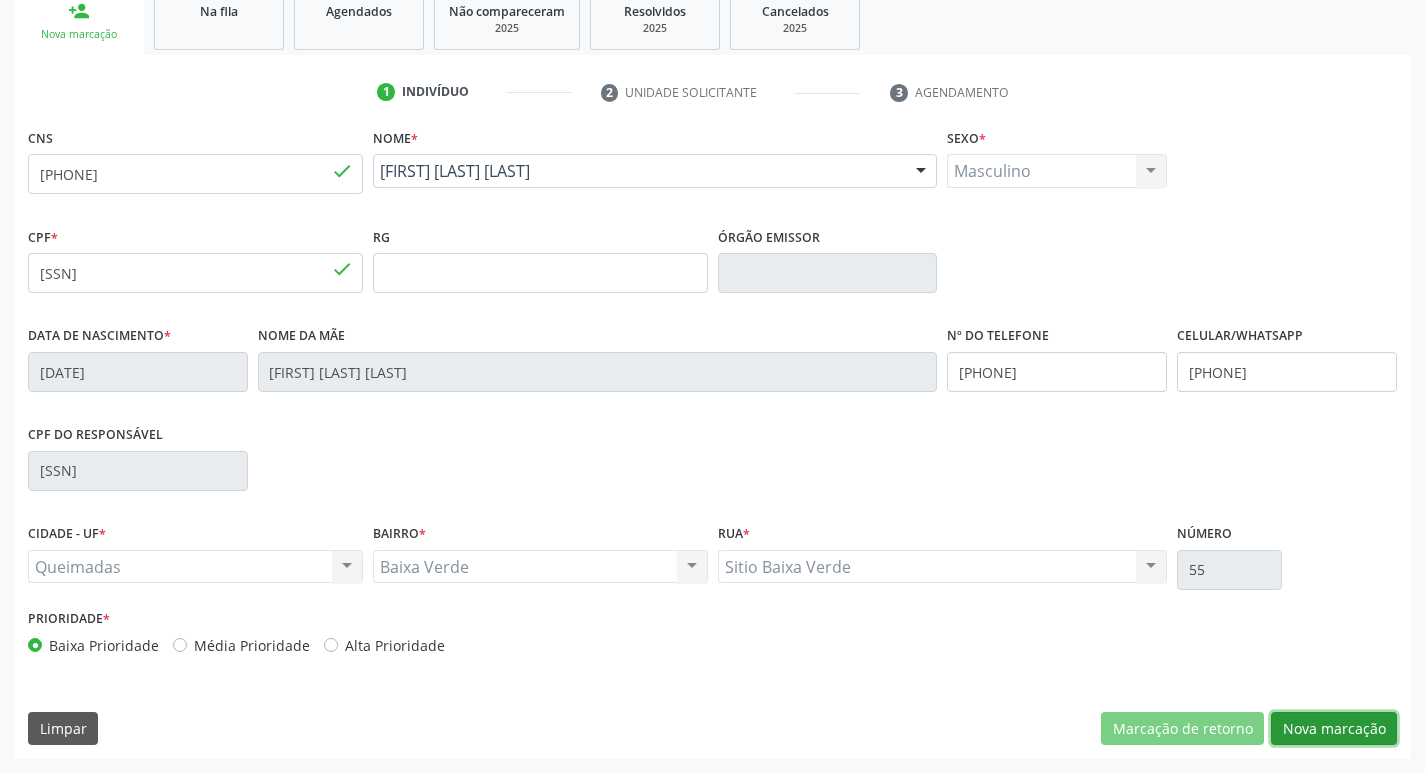 drag, startPoint x: 1370, startPoint y: 734, endPoint x: 970, endPoint y: 652, distance: 408.3185 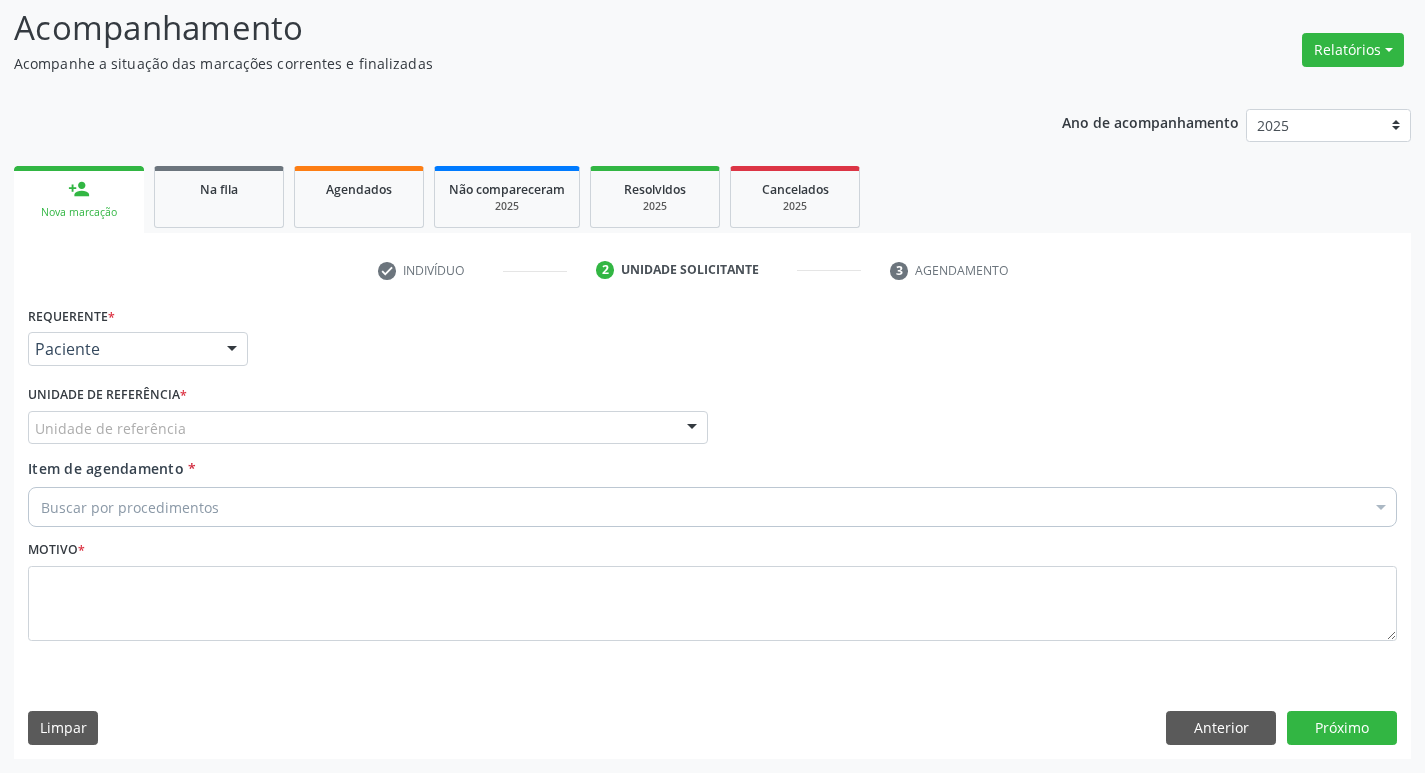 scroll, scrollTop: 133, scrollLeft: 0, axis: vertical 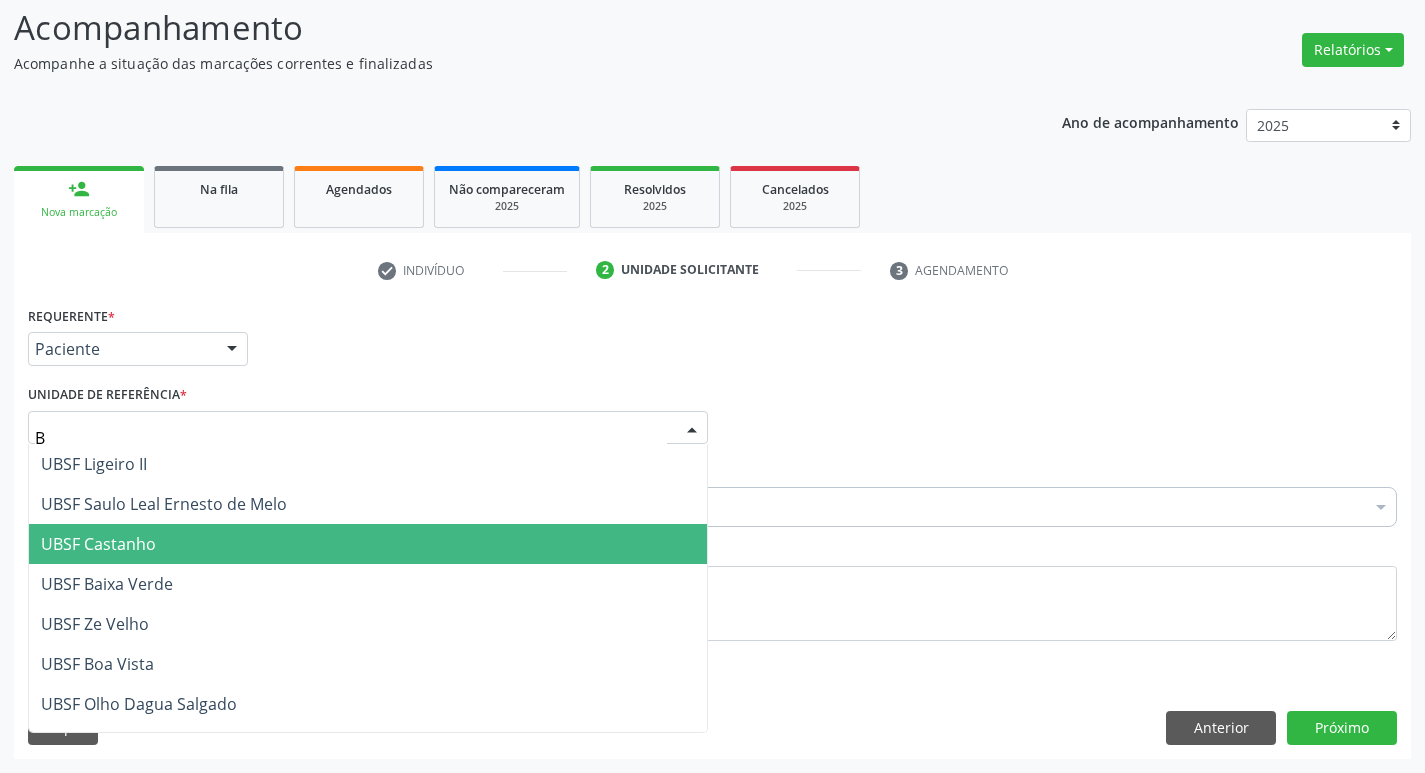 type on "BA" 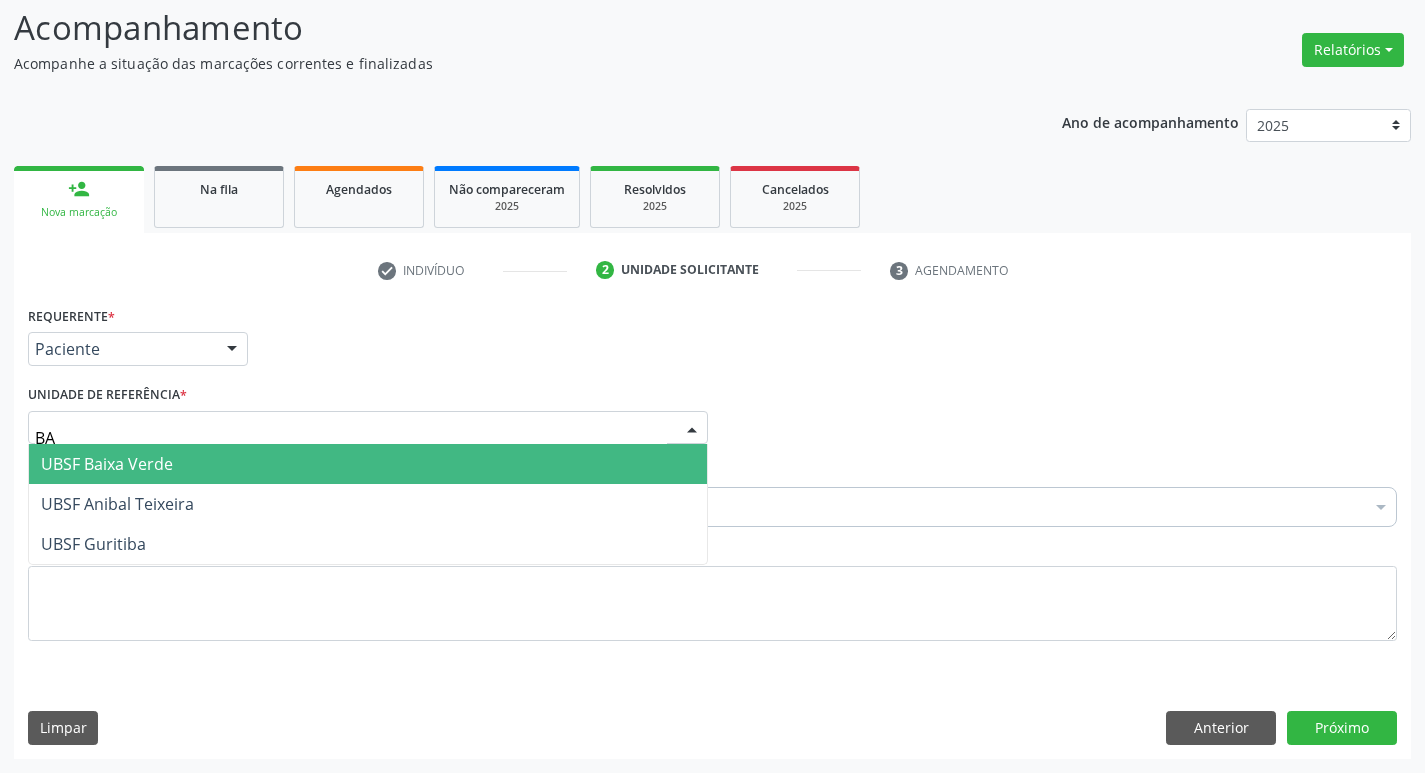 click on "UBSF Baixa Verde" at bounding box center [368, 464] 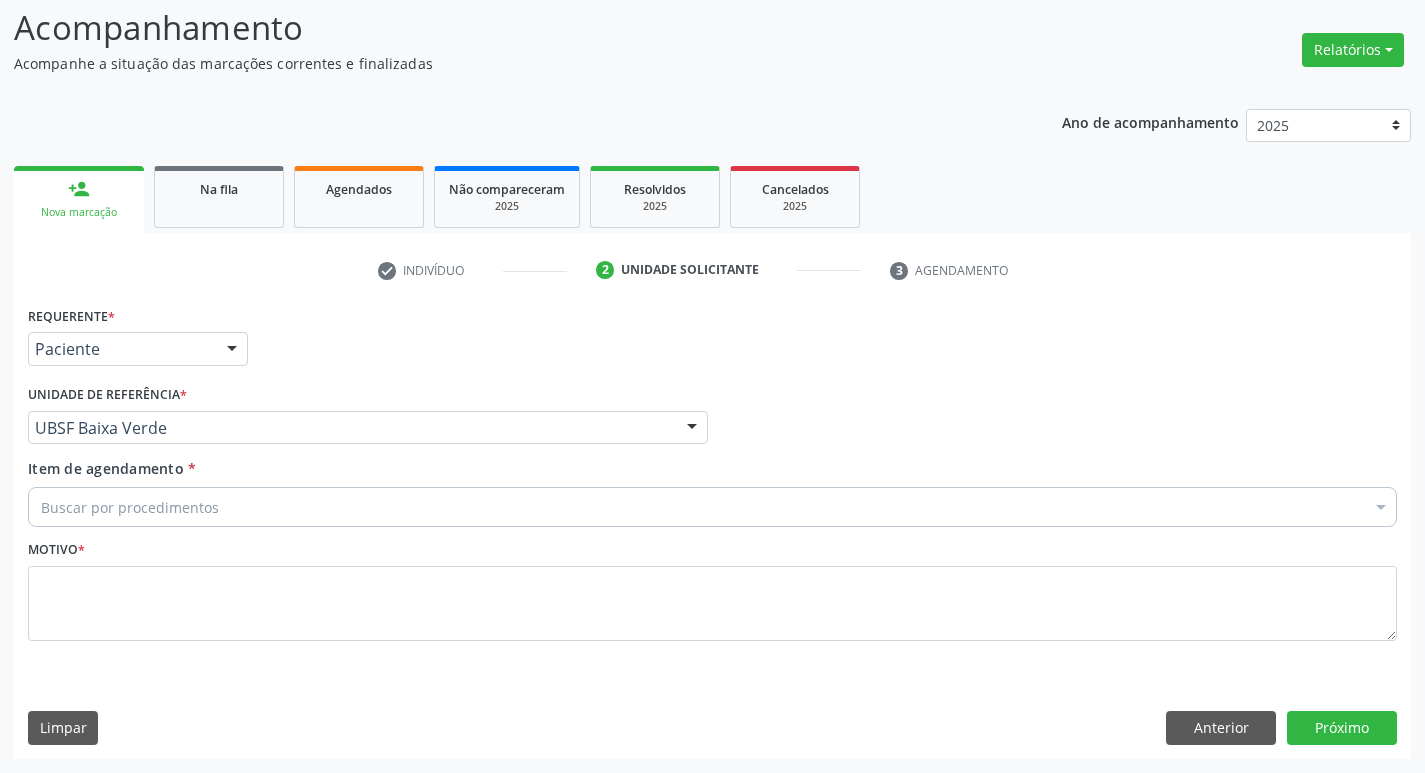 click on "Buscar por procedimentos" at bounding box center [712, 507] 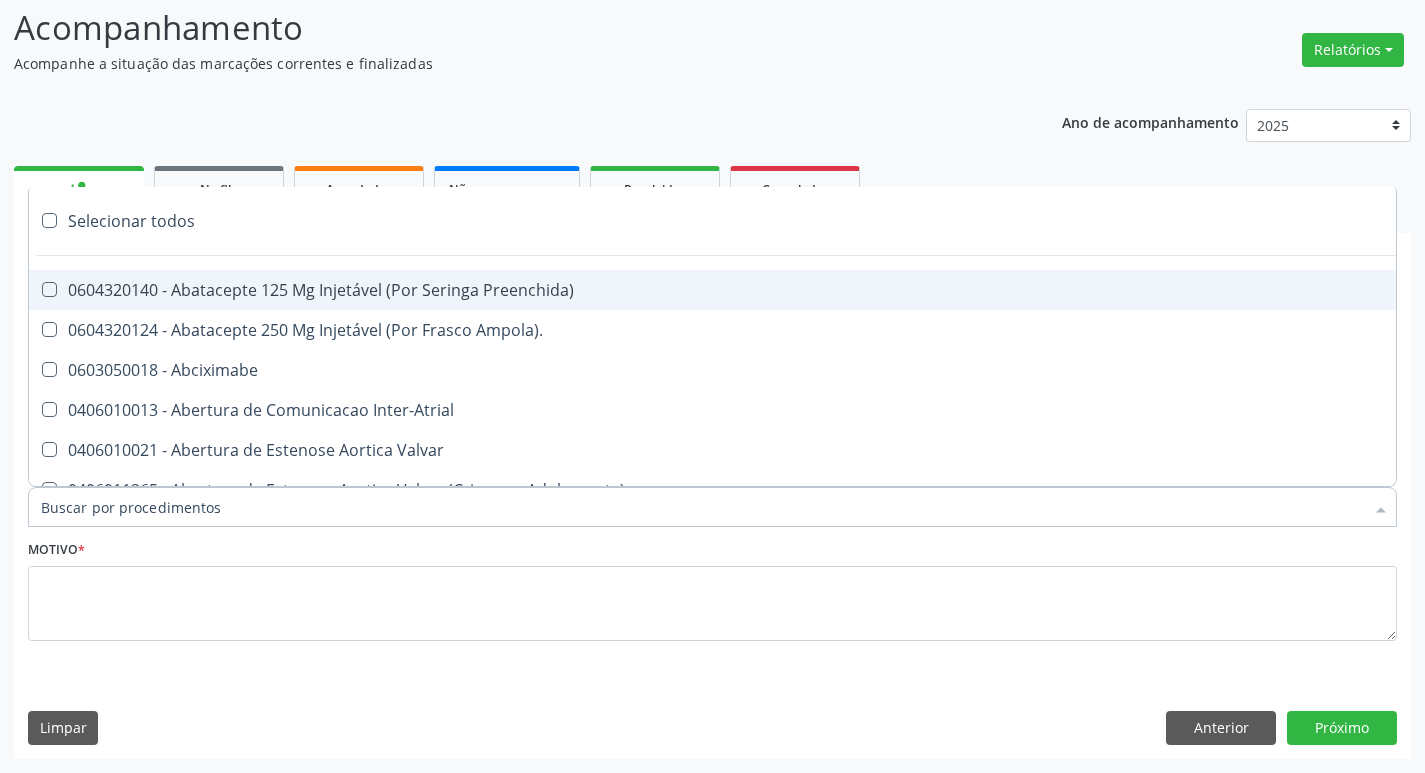 paste on "ENDOCRINOLOGISTA" 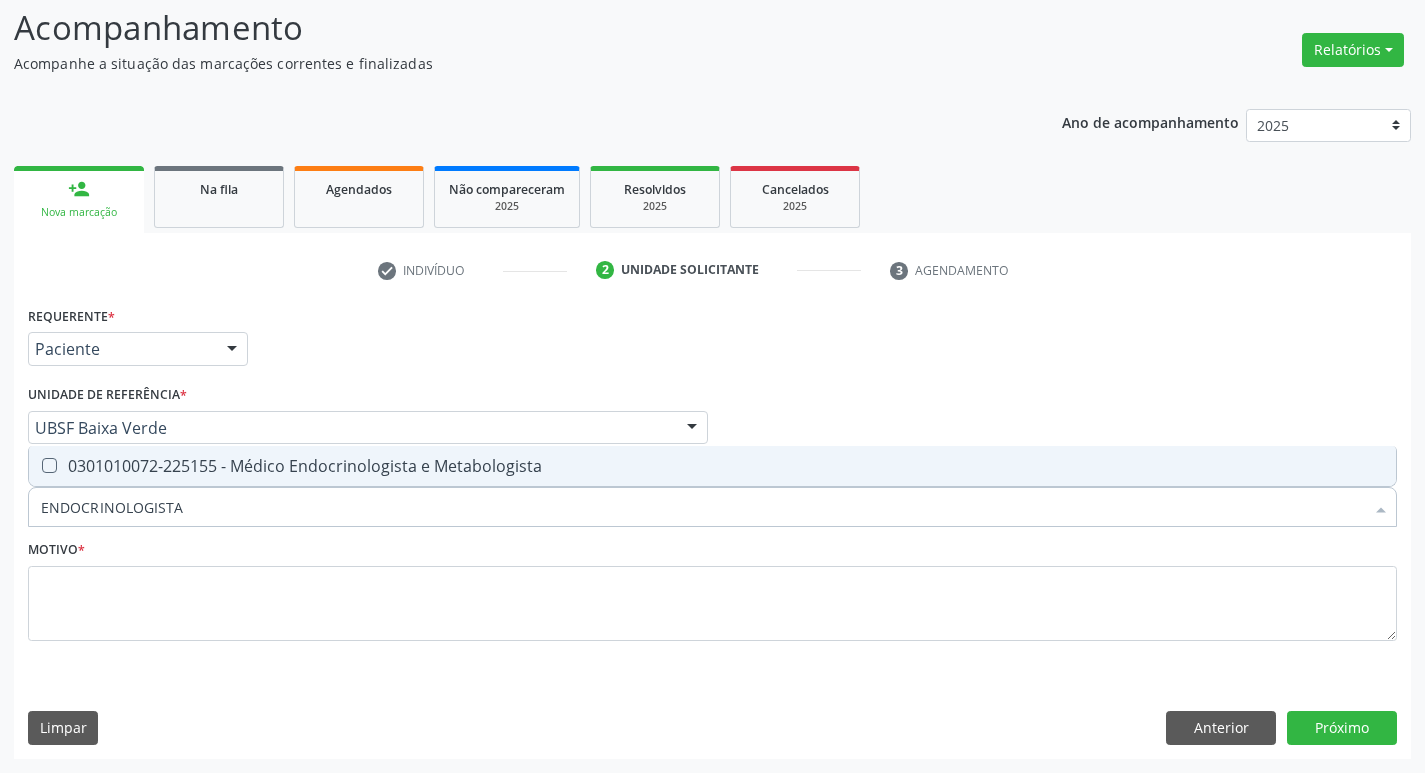 drag, startPoint x: 299, startPoint y: 474, endPoint x: 291, endPoint y: 496, distance: 23.409399 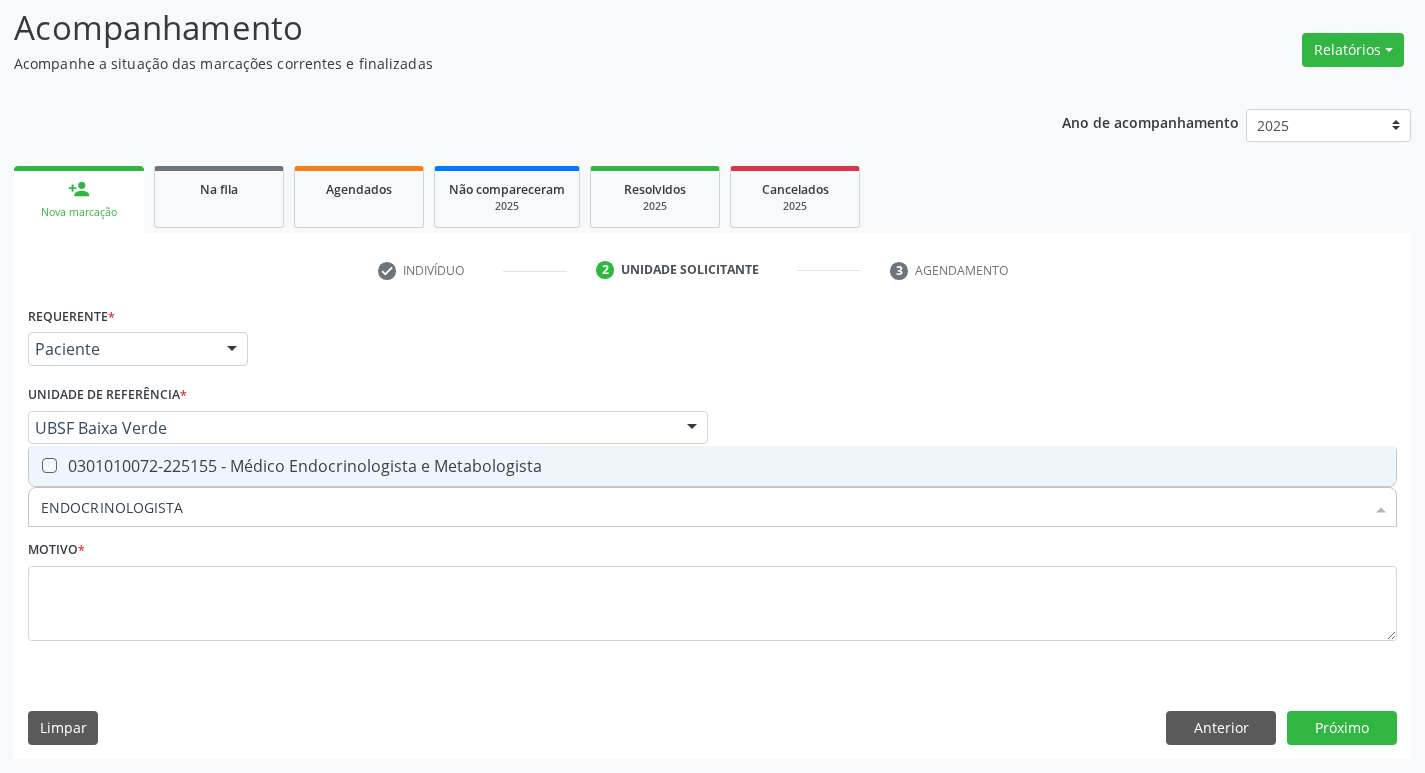 checkbox on "true" 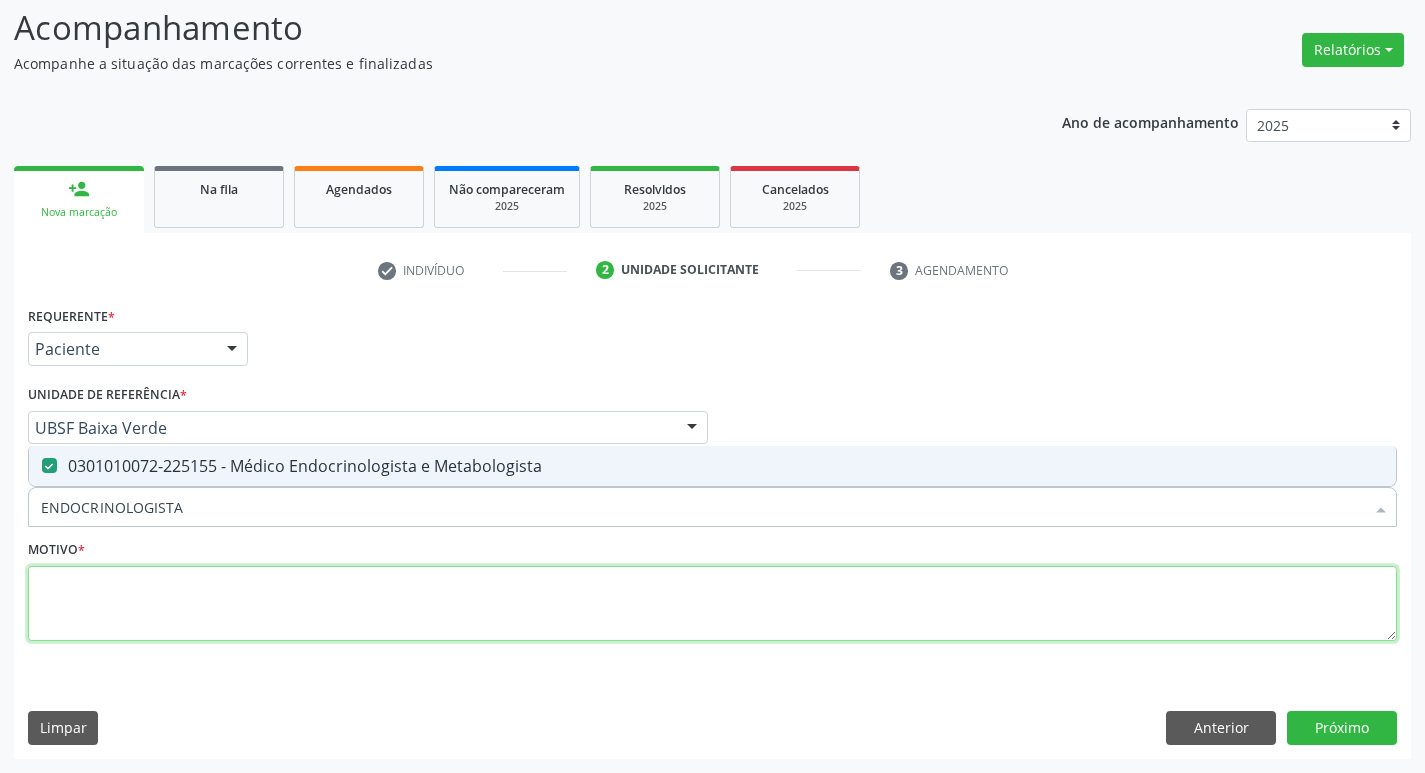 click at bounding box center (712, 604) 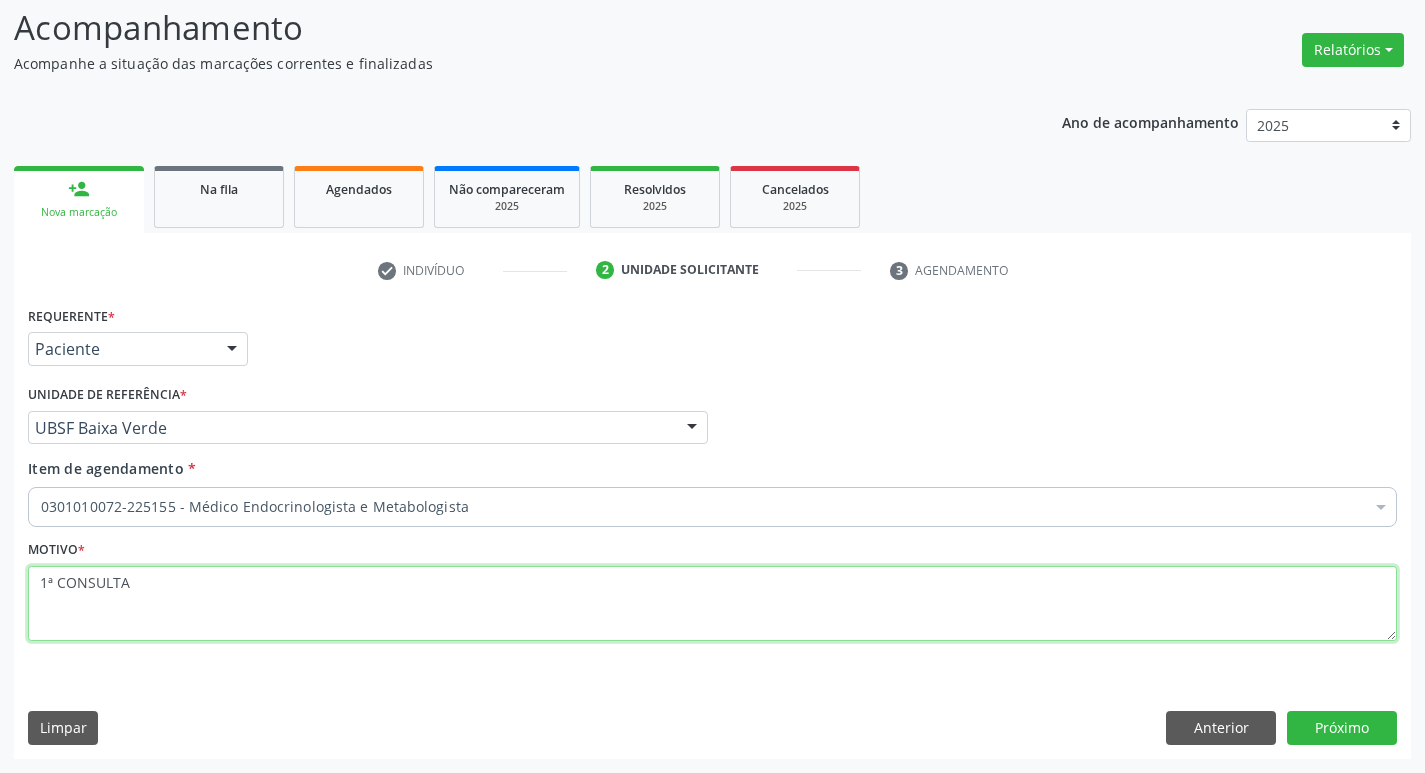 type on "1ª CONSULTA" 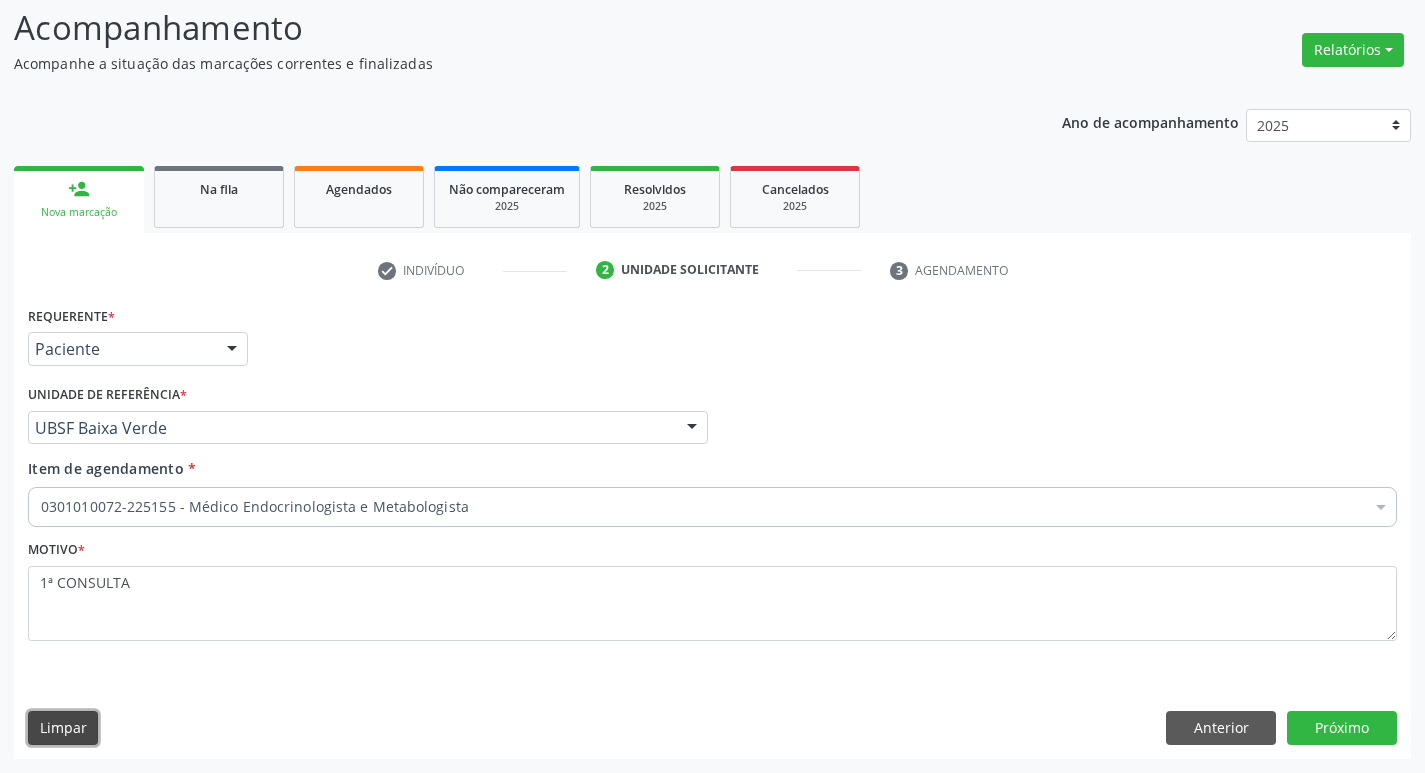 type 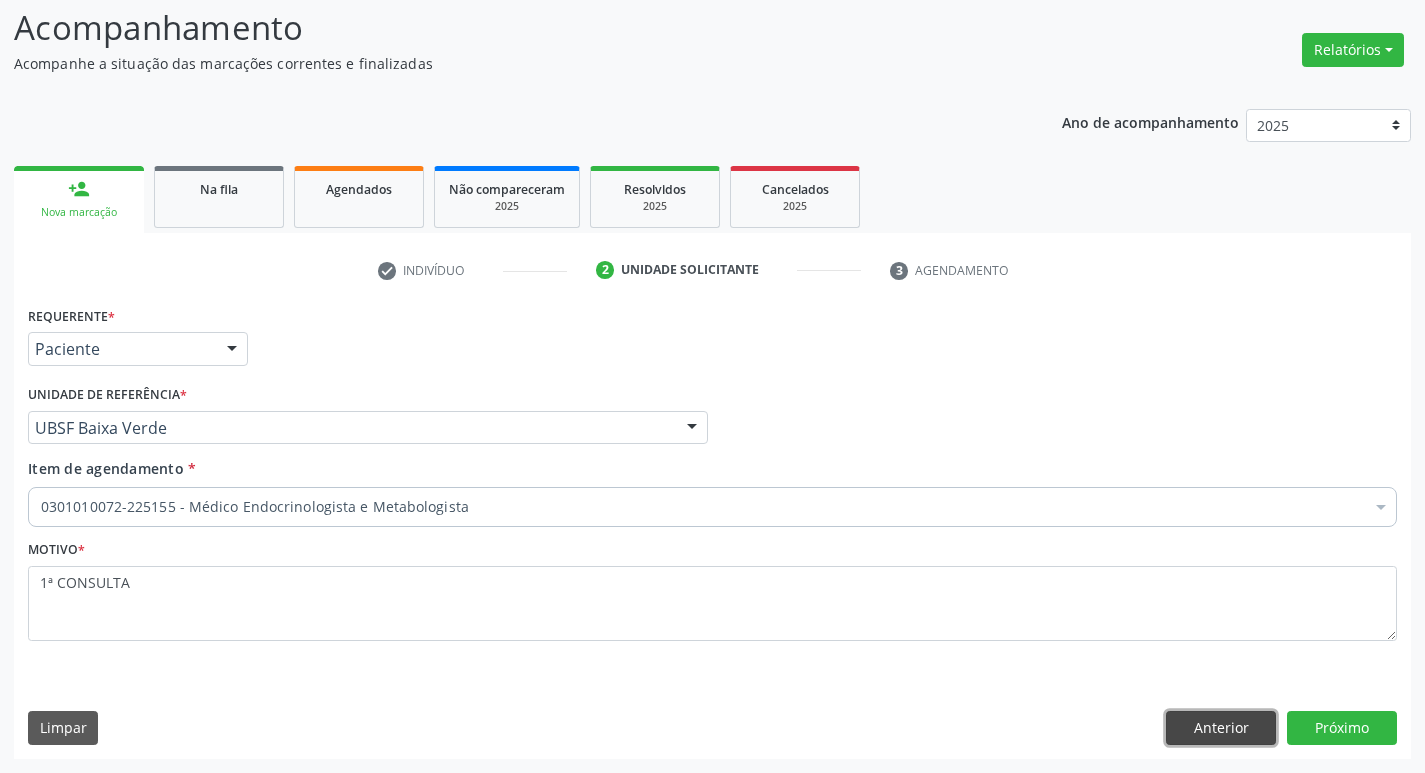 type 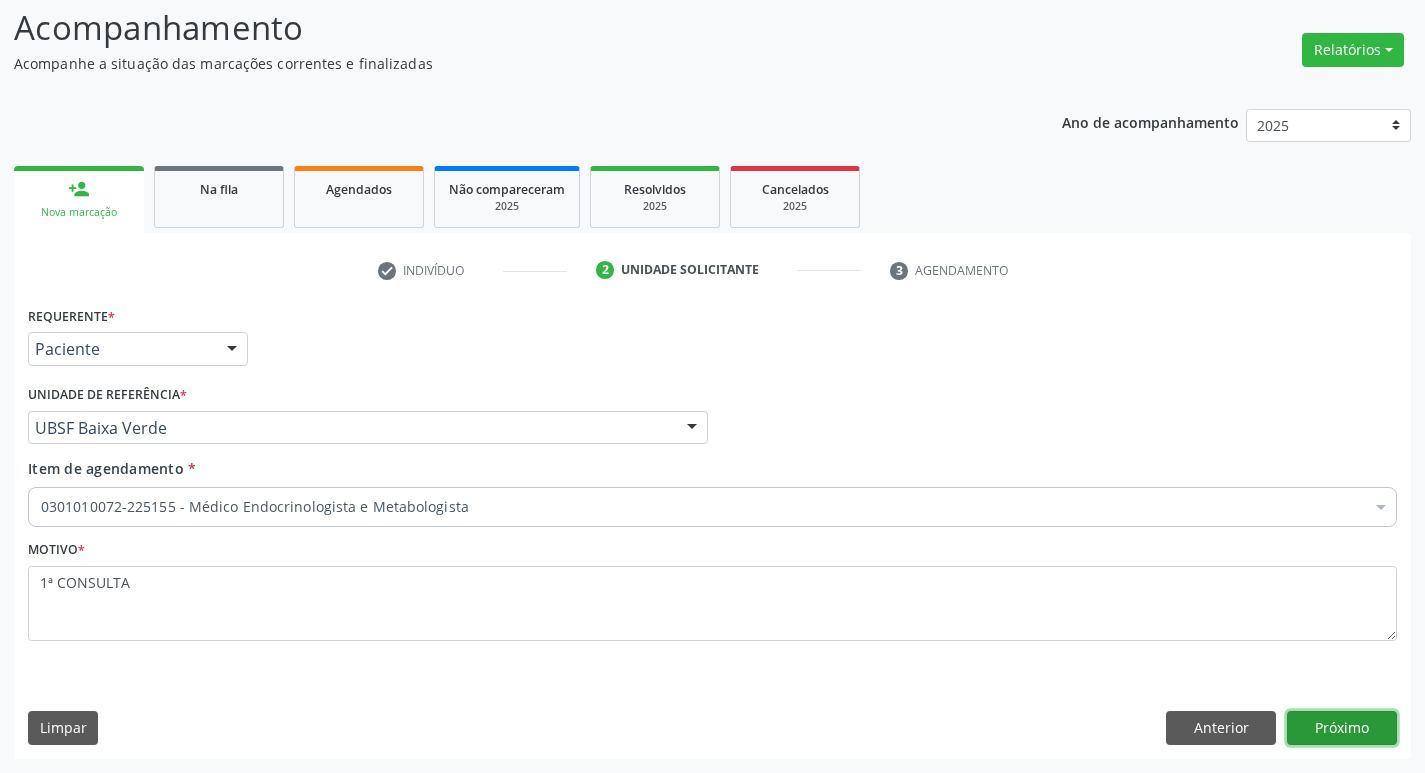 type 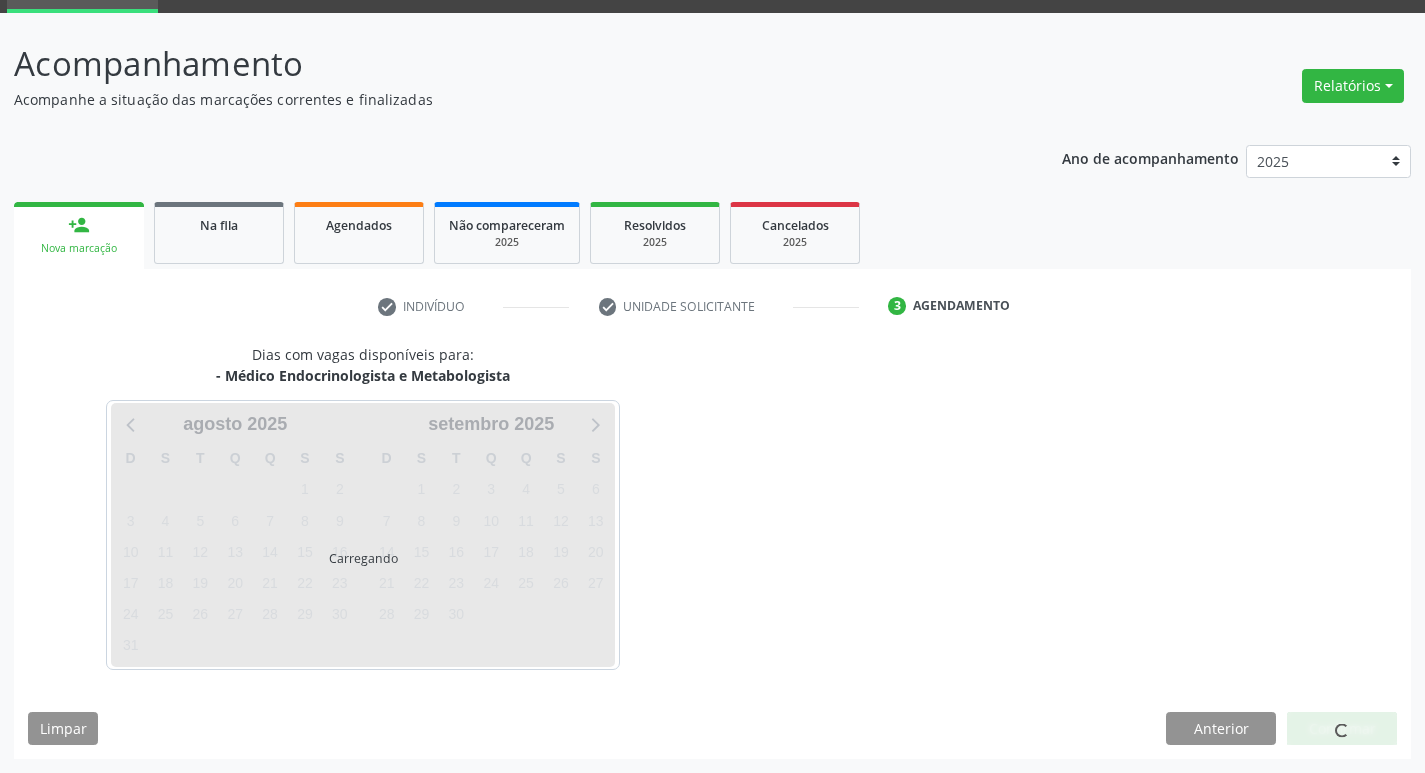 scroll, scrollTop: 97, scrollLeft: 0, axis: vertical 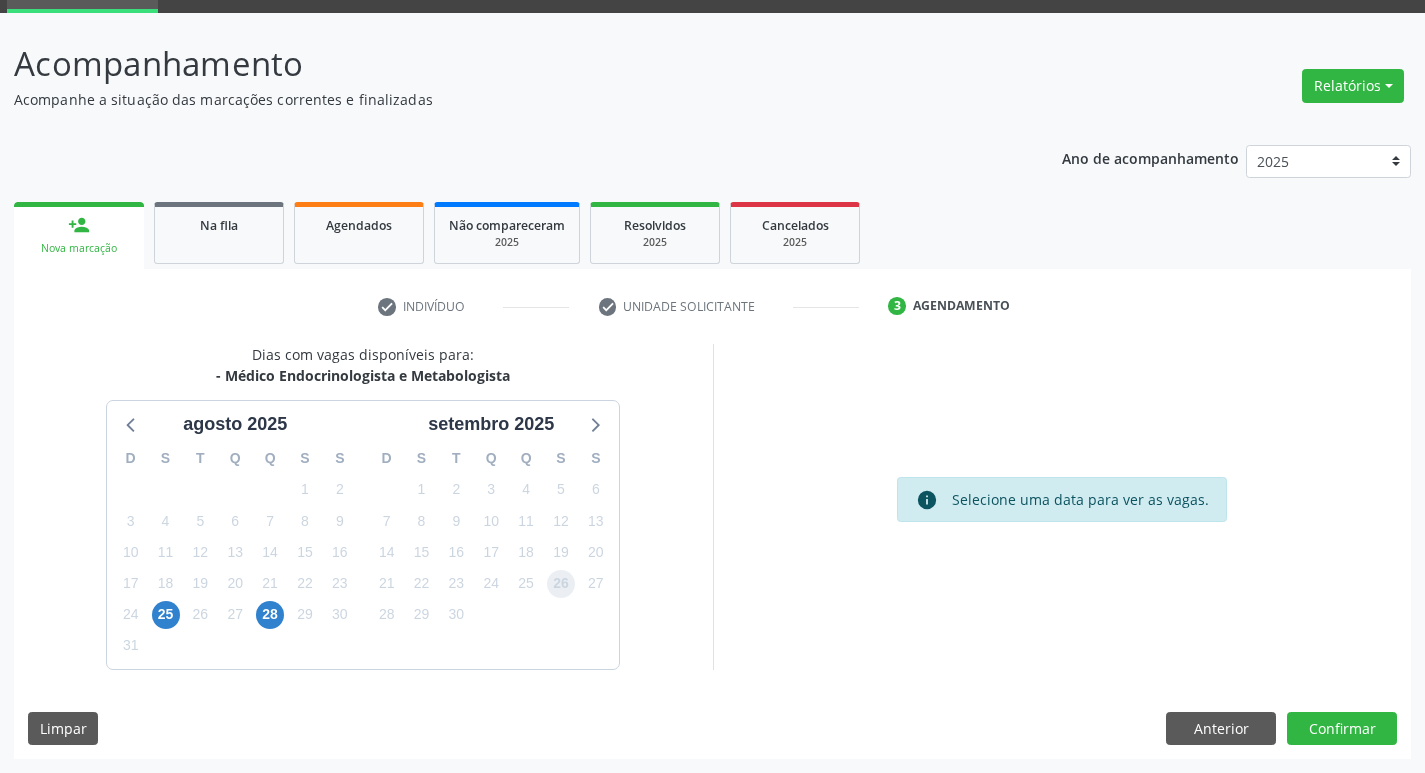 click on "26" at bounding box center (561, 584) 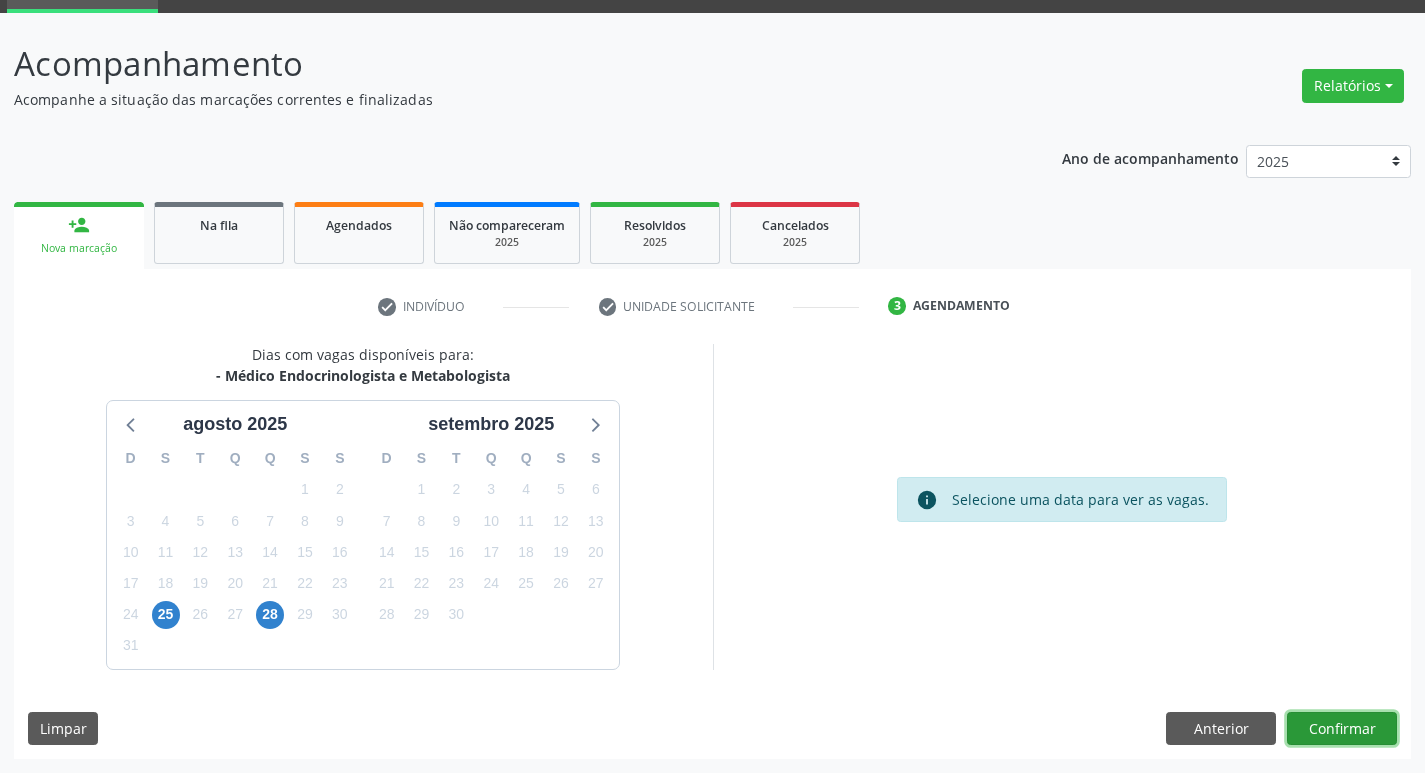 click on "Confirmar" at bounding box center [1342, 729] 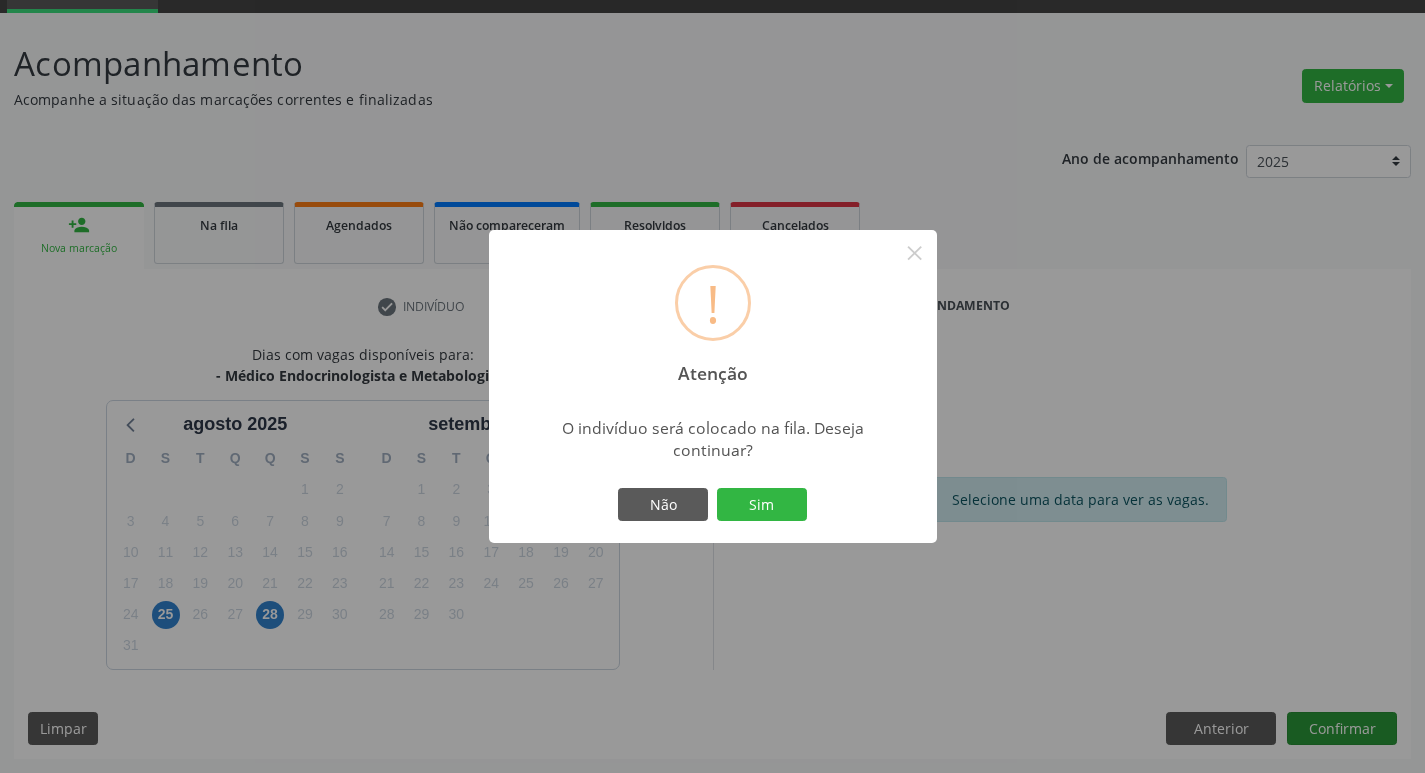 type 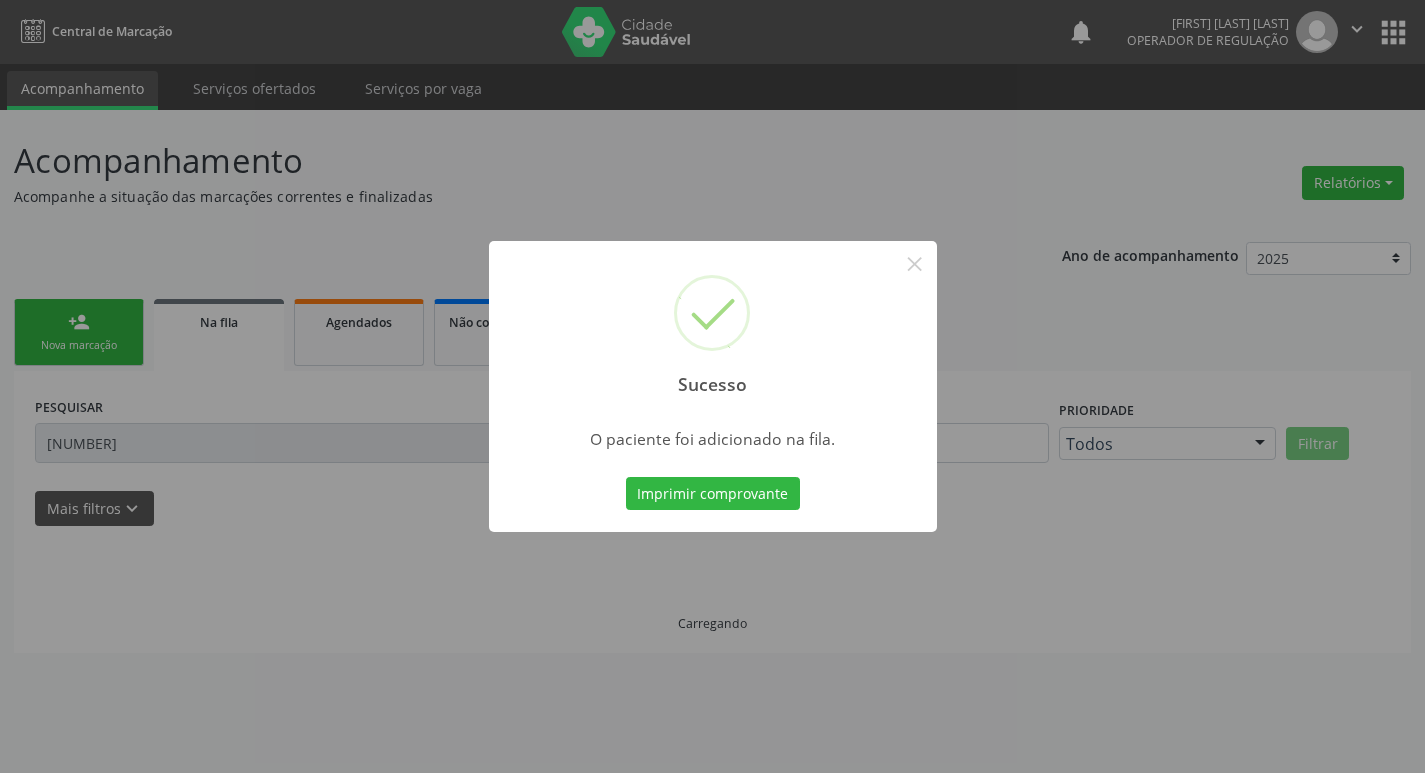 scroll, scrollTop: 0, scrollLeft: 0, axis: both 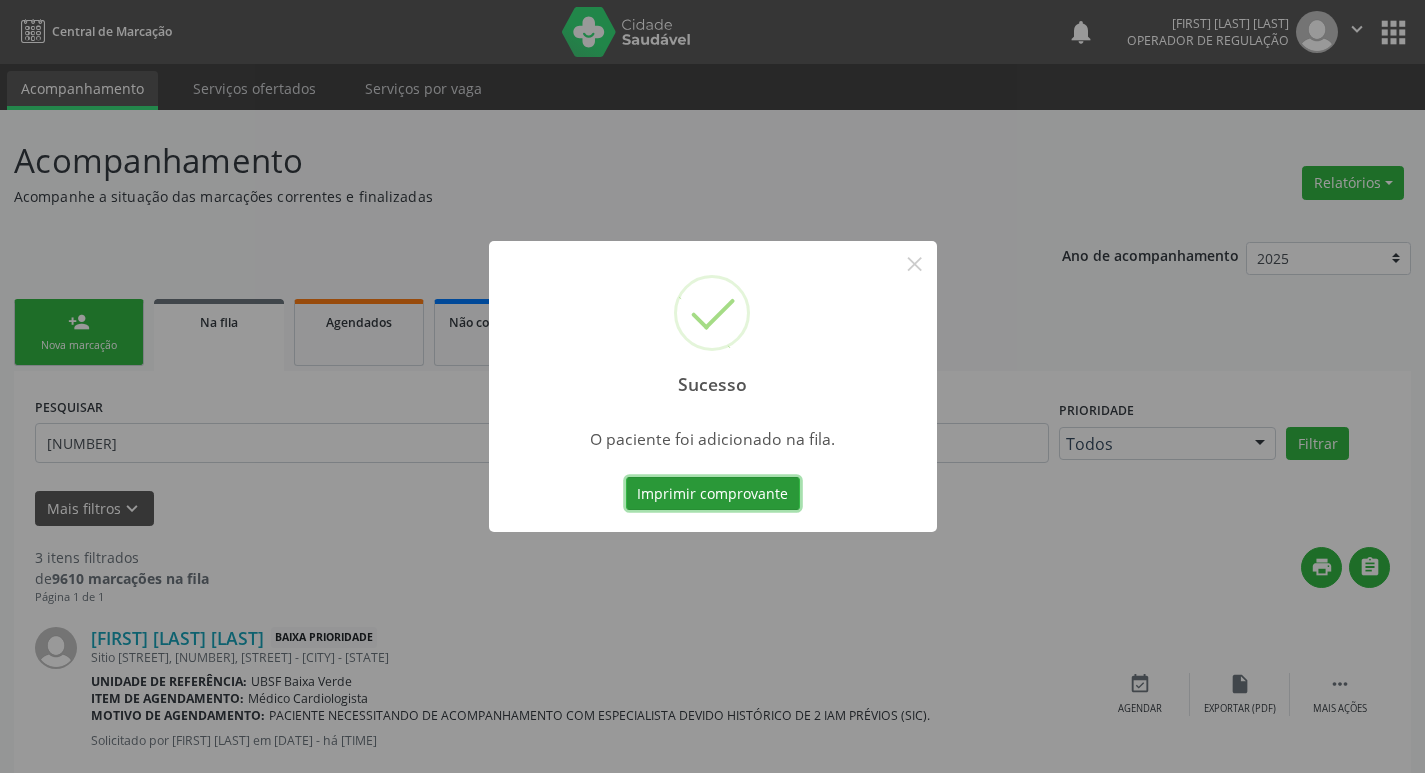 type 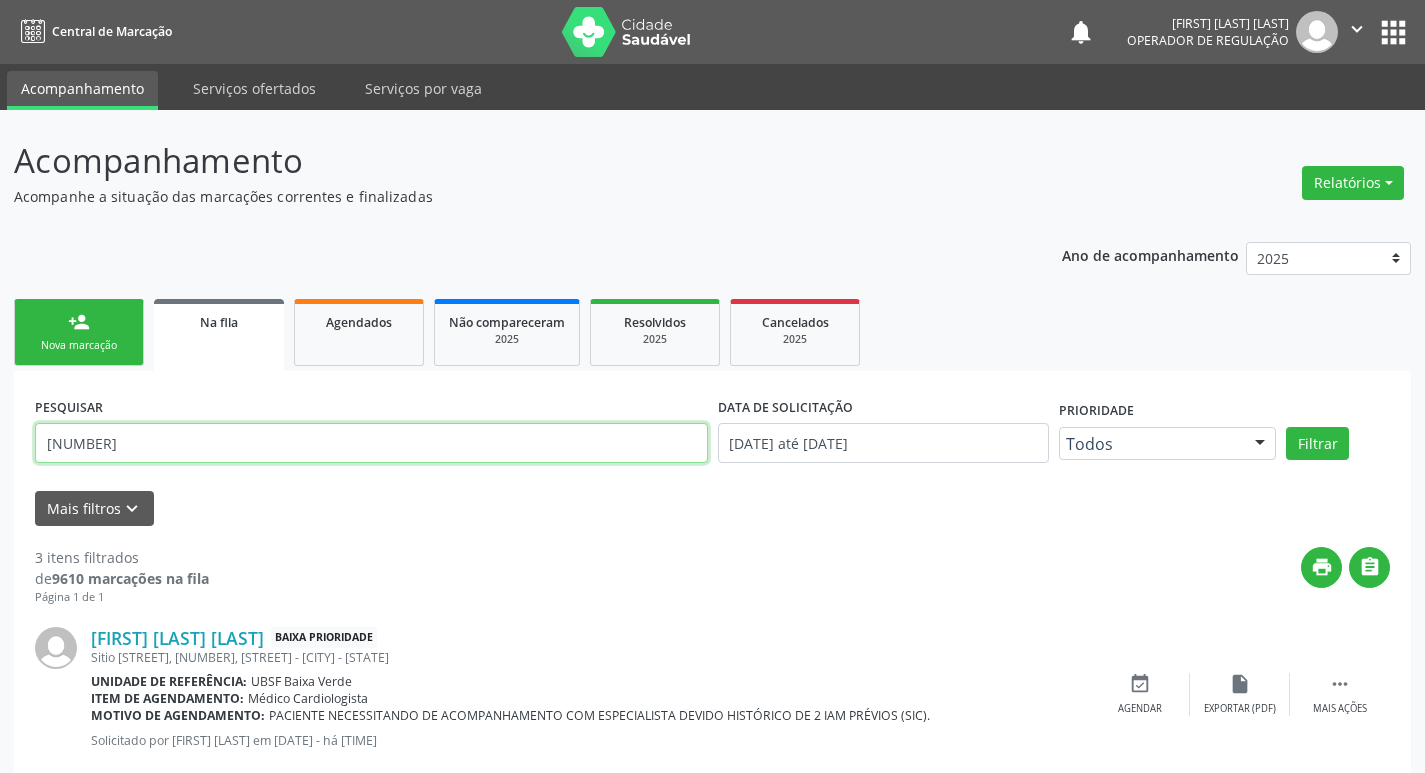 click on "[NUMBER]" at bounding box center (371, 443) 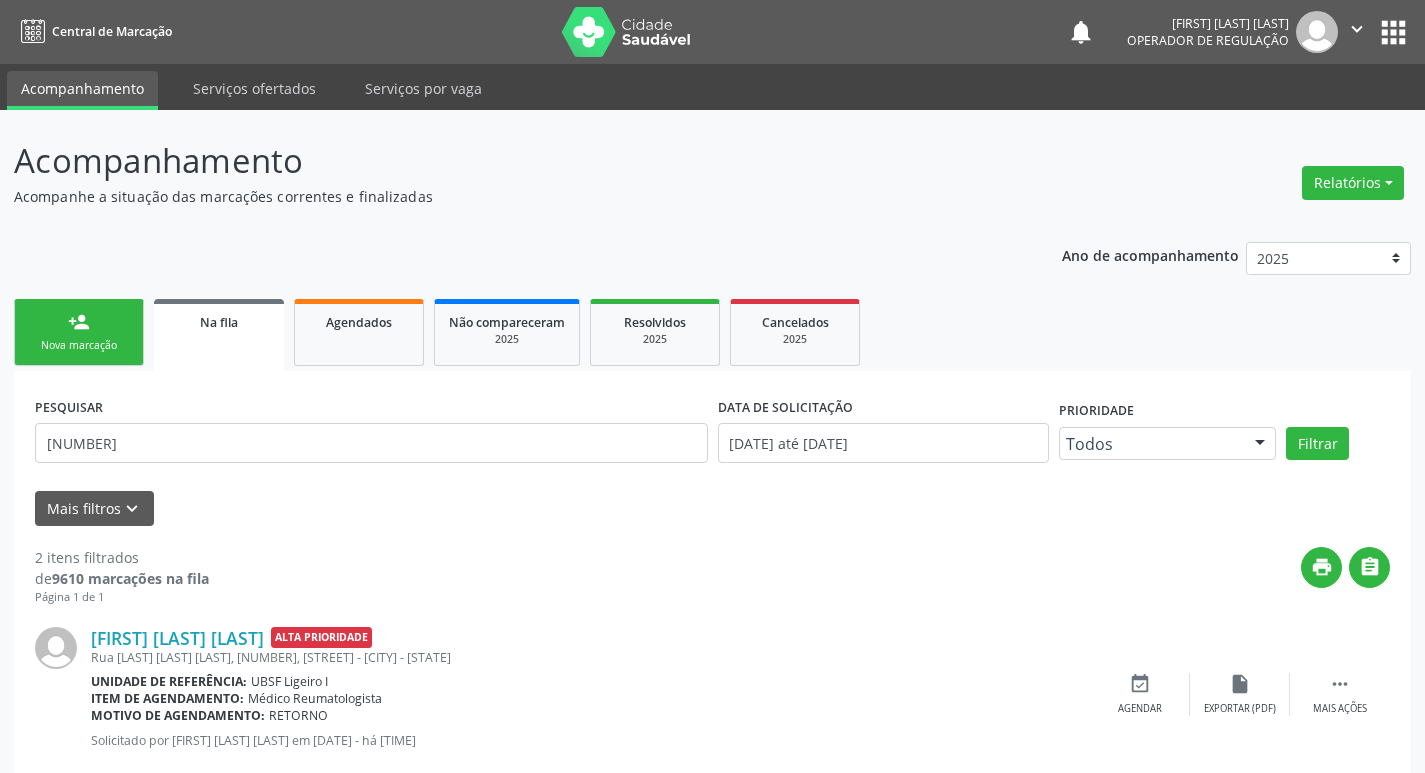 scroll, scrollTop: 225, scrollLeft: 0, axis: vertical 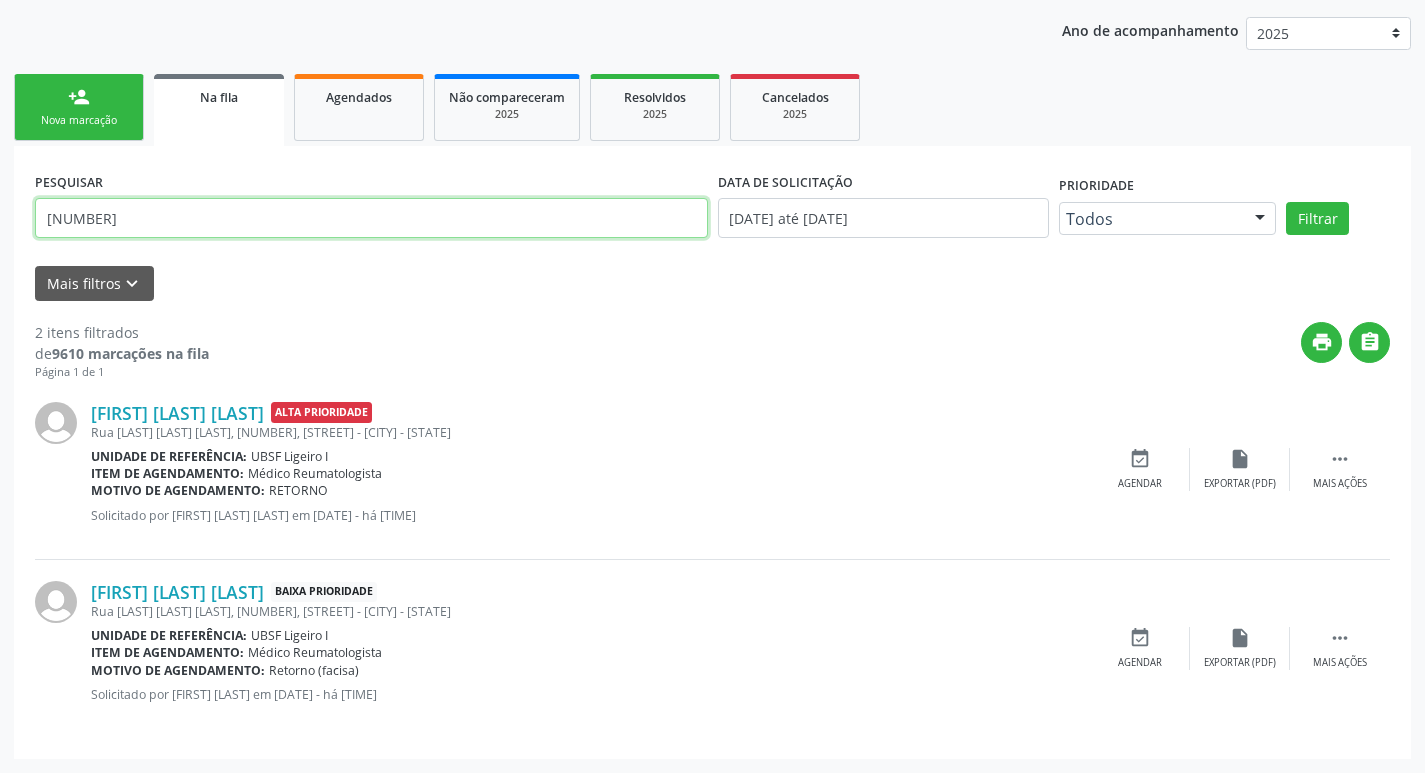 click on "[NUMBER]" at bounding box center (371, 218) 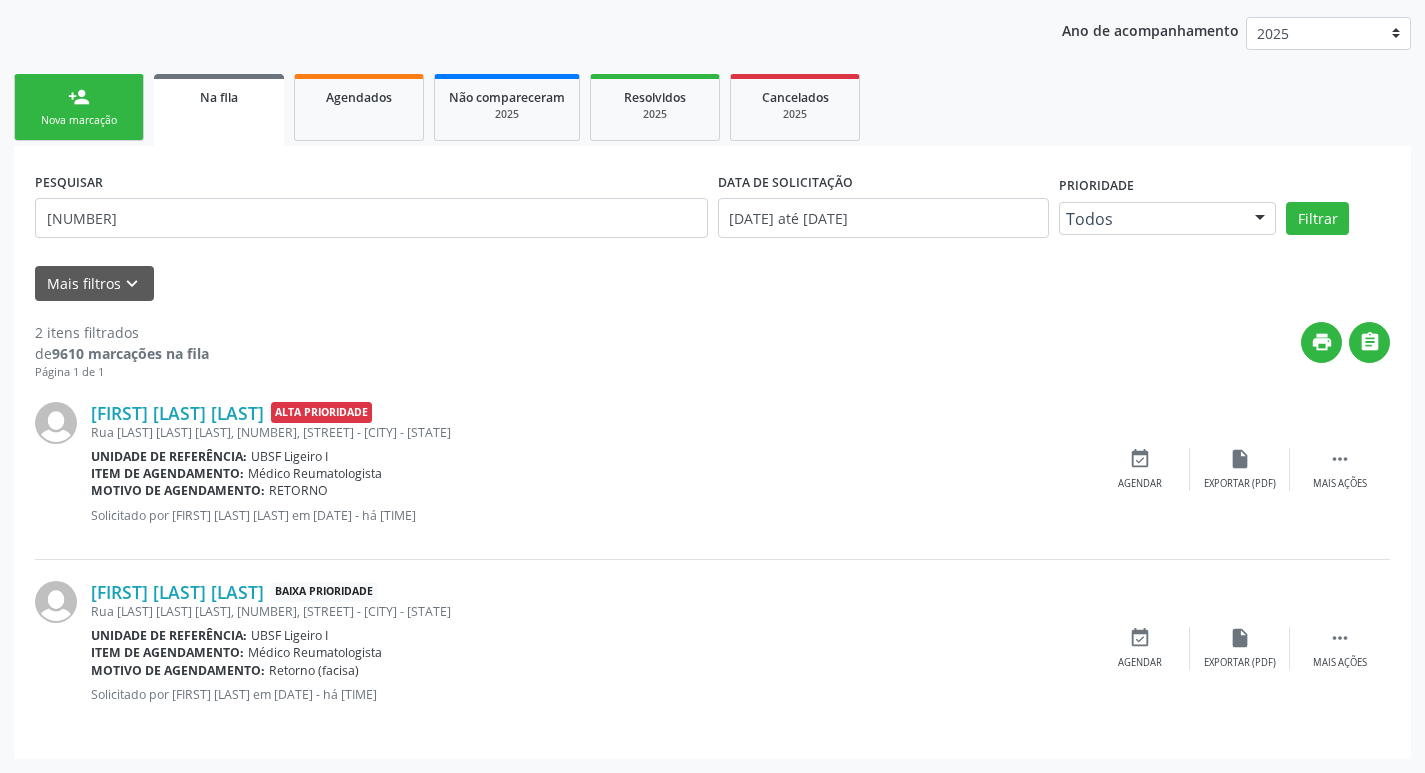 click on "person_add
Nova marcação" at bounding box center [79, 107] 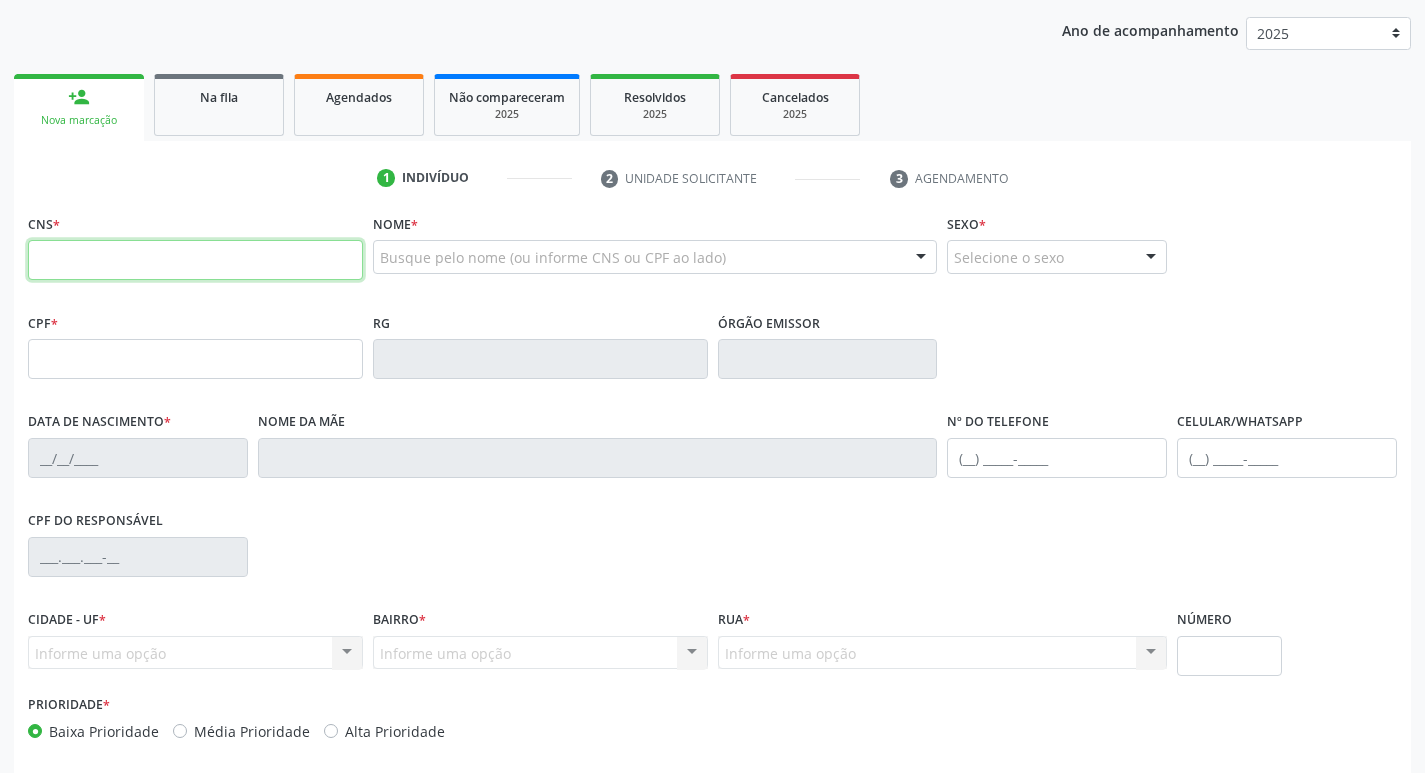 click at bounding box center [195, 260] 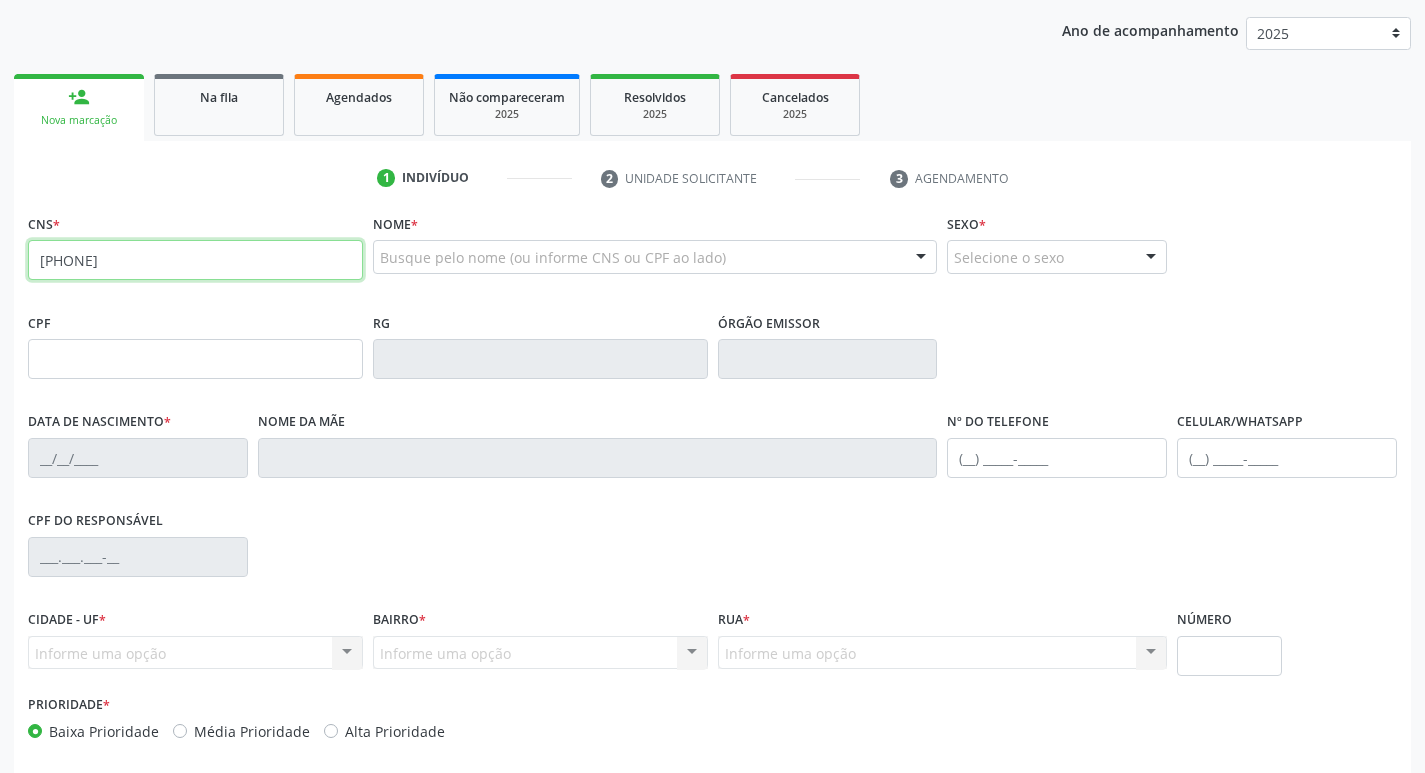 type on "[PHONE]" 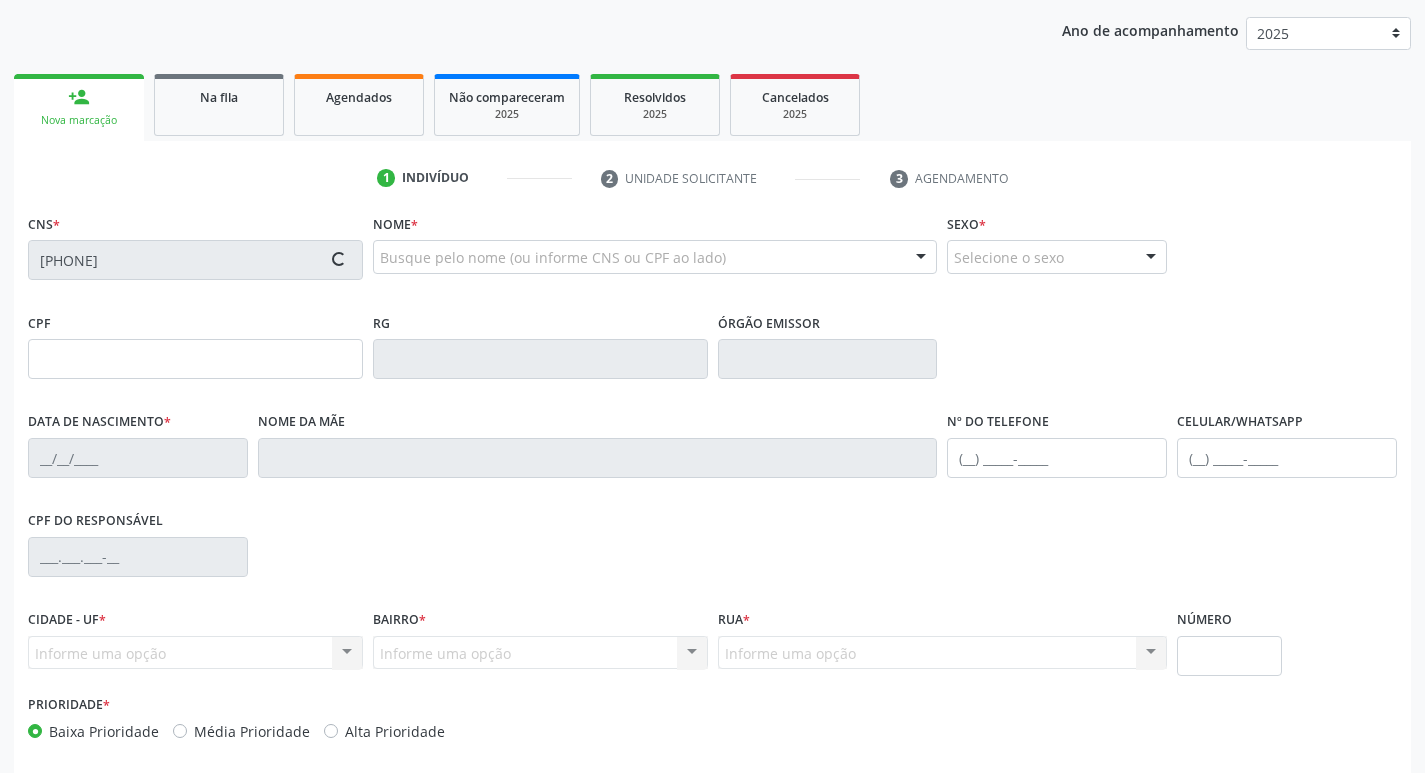 type on "[SSN]" 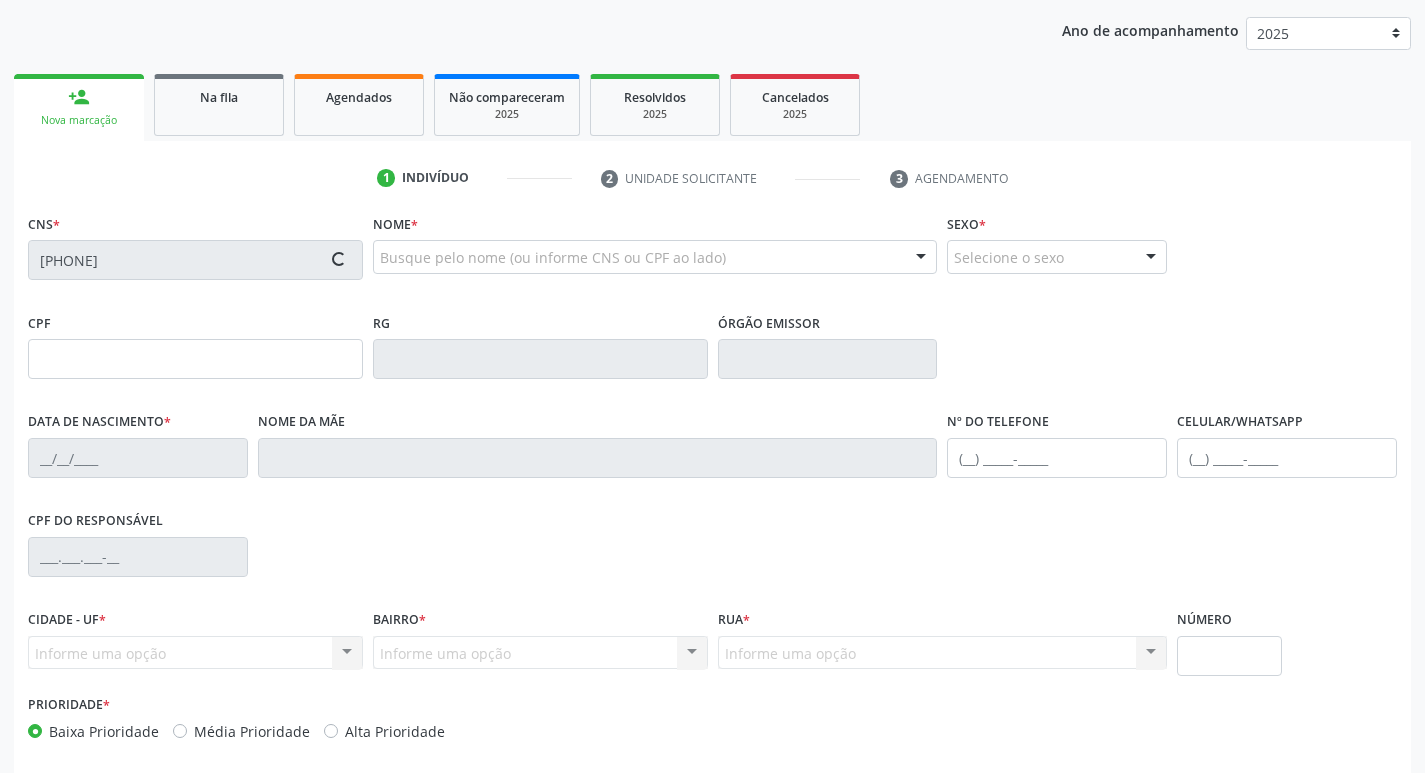 type on "[DATE]" 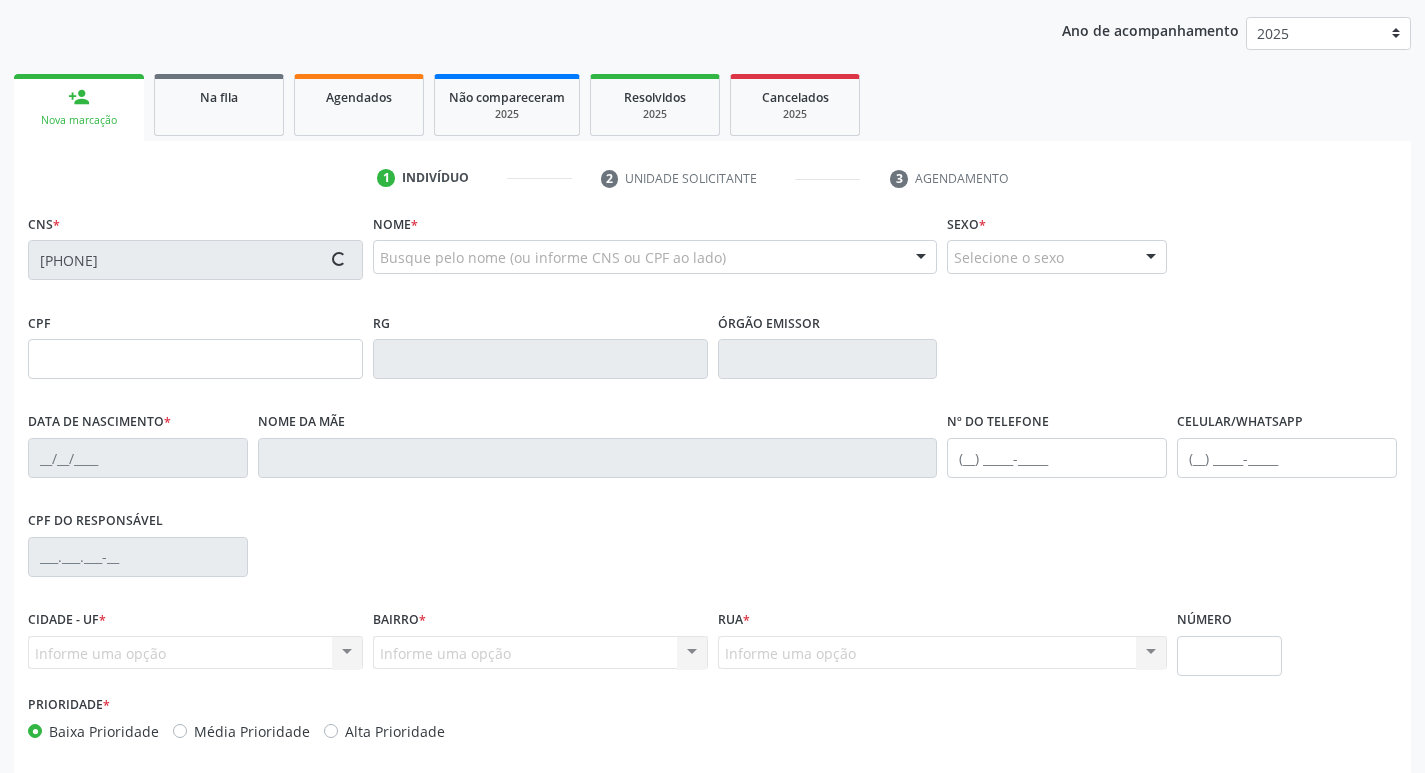type on "[FIRST] [LAST] [LAST]" 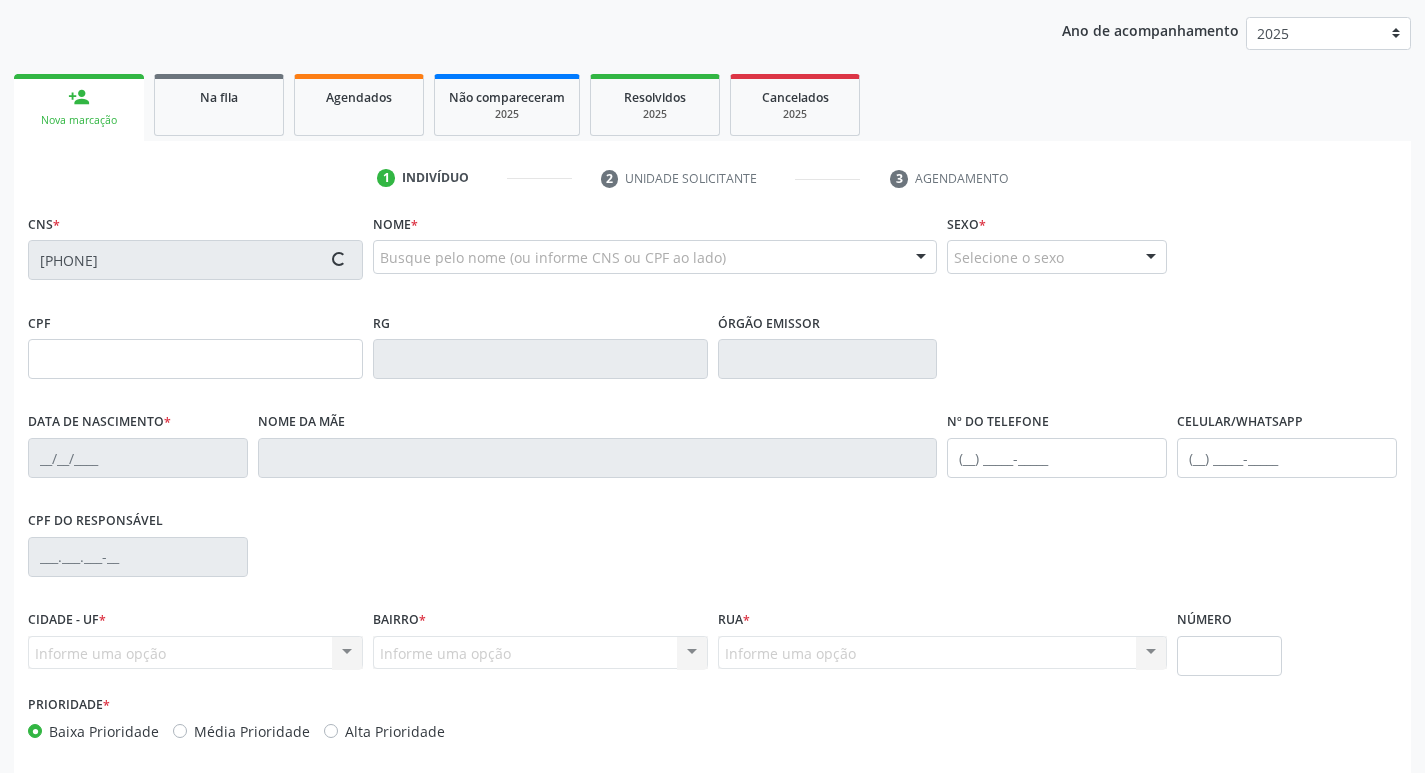 type on "[PHONE]" 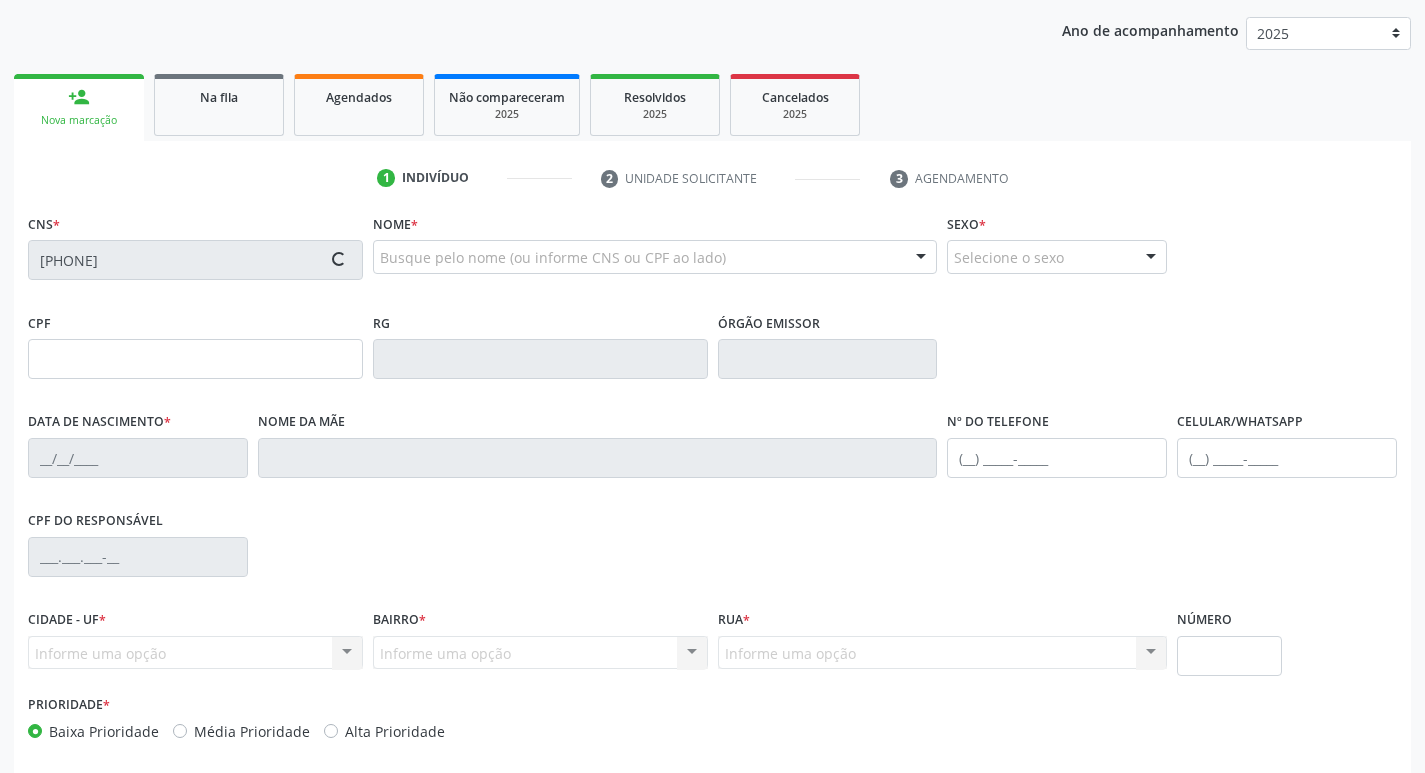 type on "88" 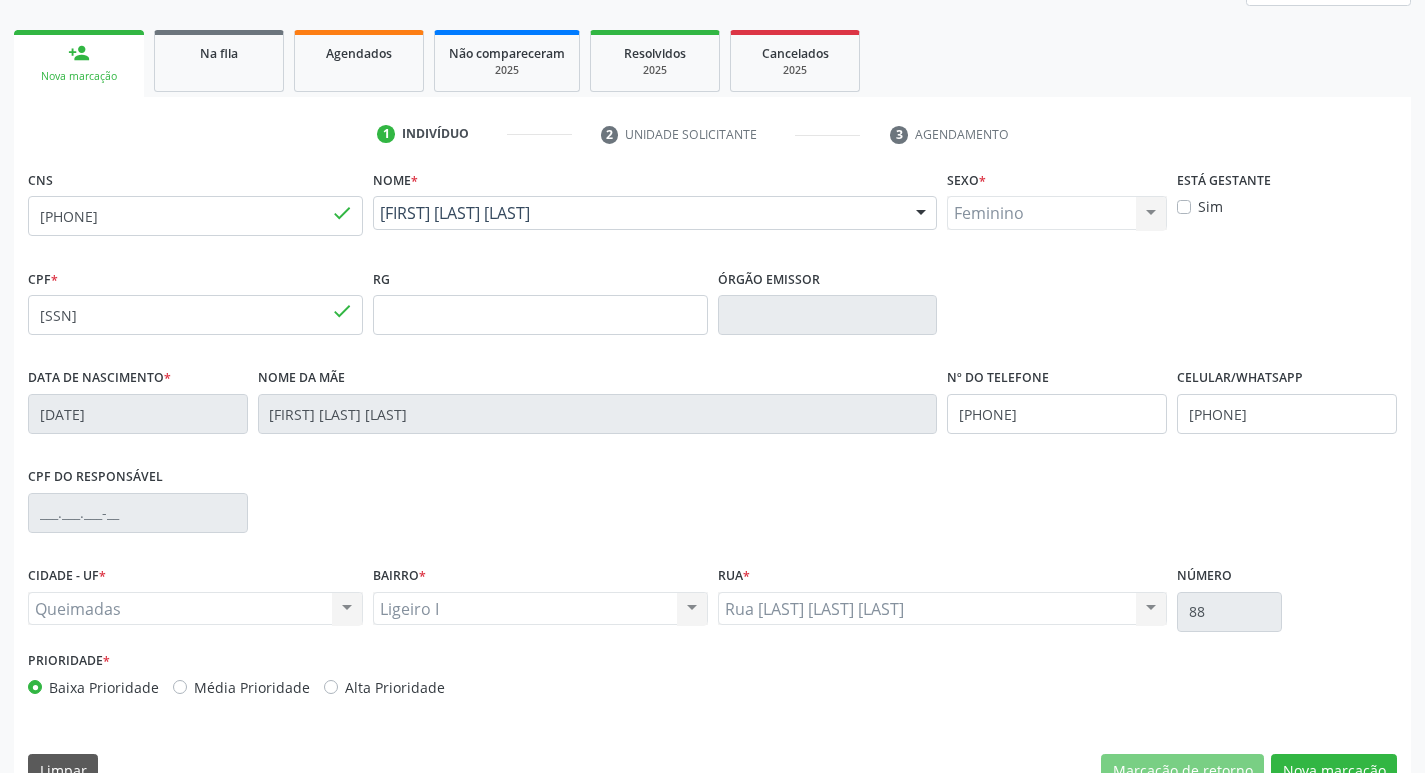 scroll, scrollTop: 311, scrollLeft: 0, axis: vertical 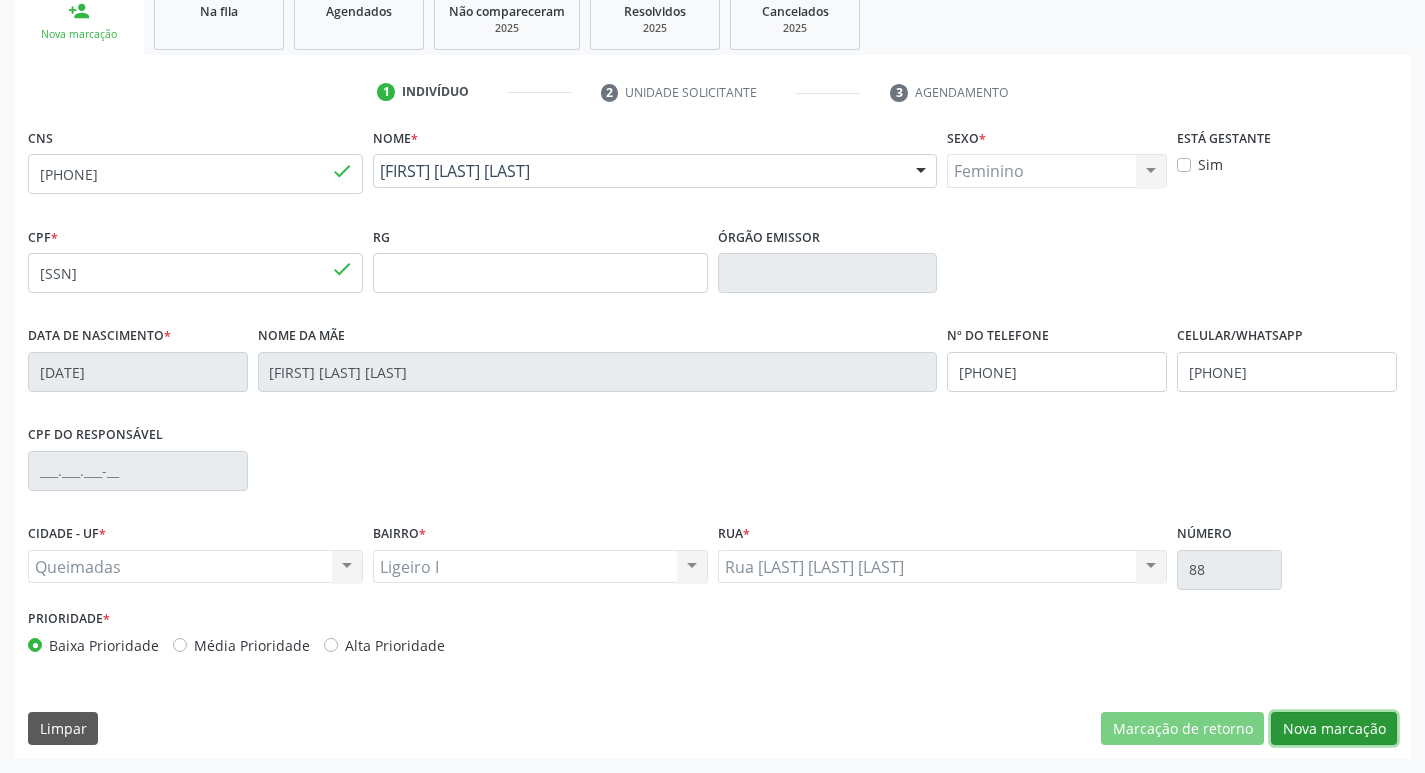 click on "Nova marcação" at bounding box center [1334, 729] 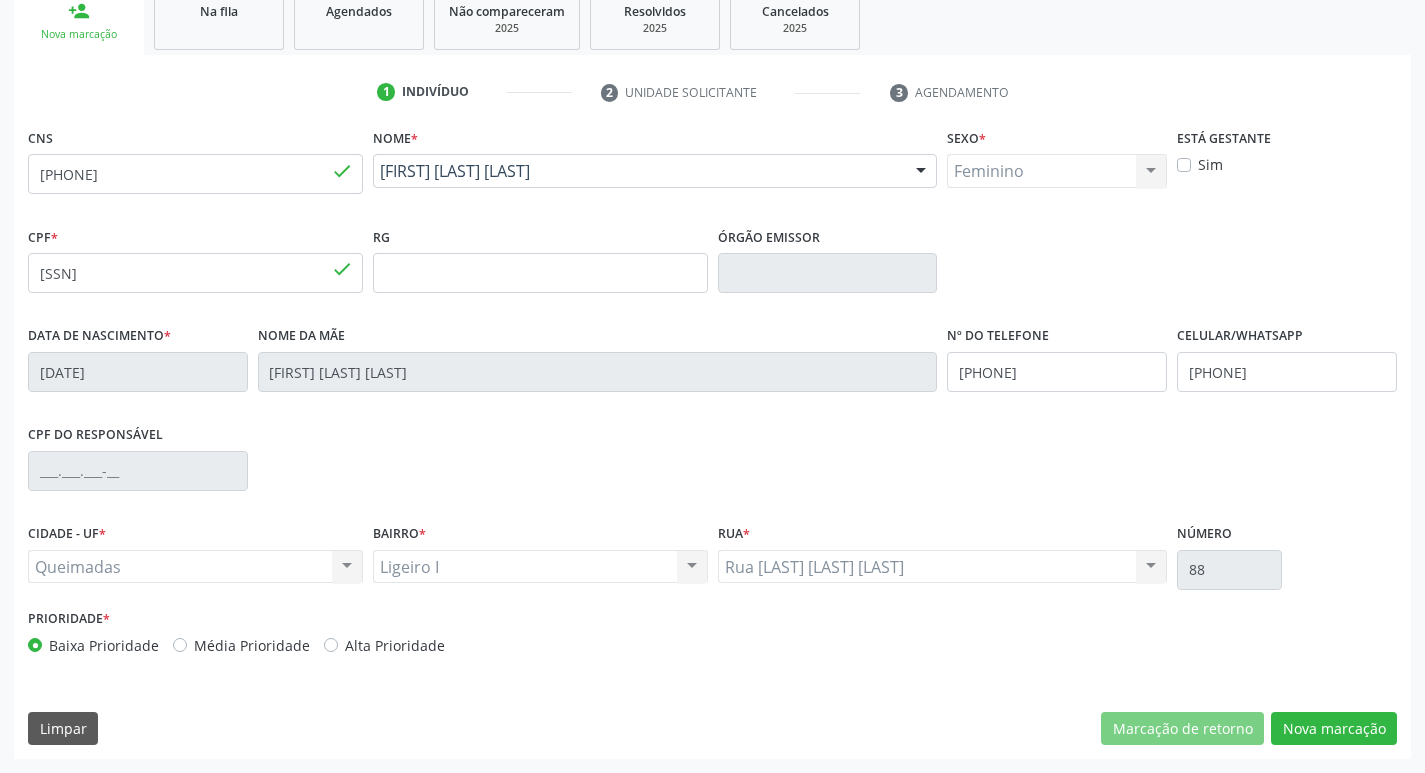 scroll, scrollTop: 133, scrollLeft: 0, axis: vertical 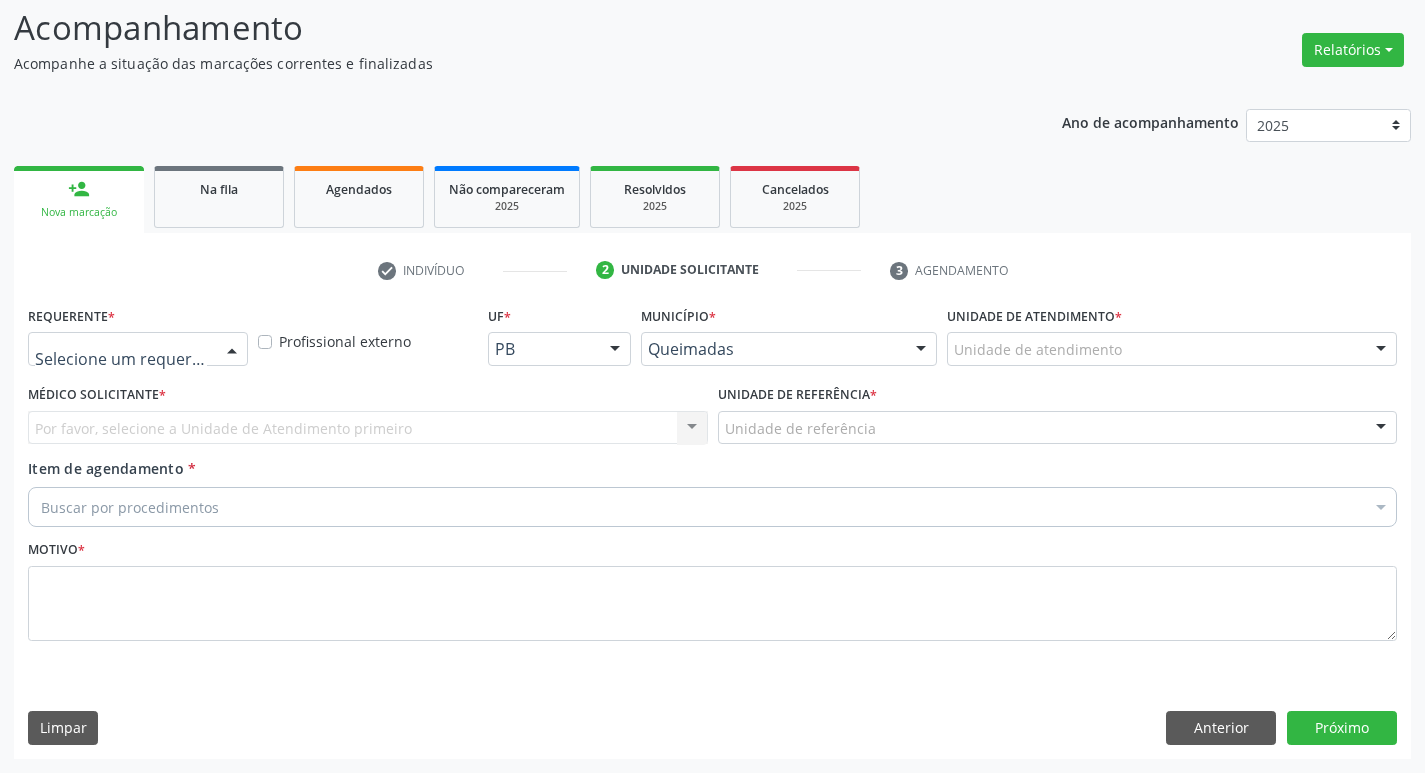 click at bounding box center (232, 350) 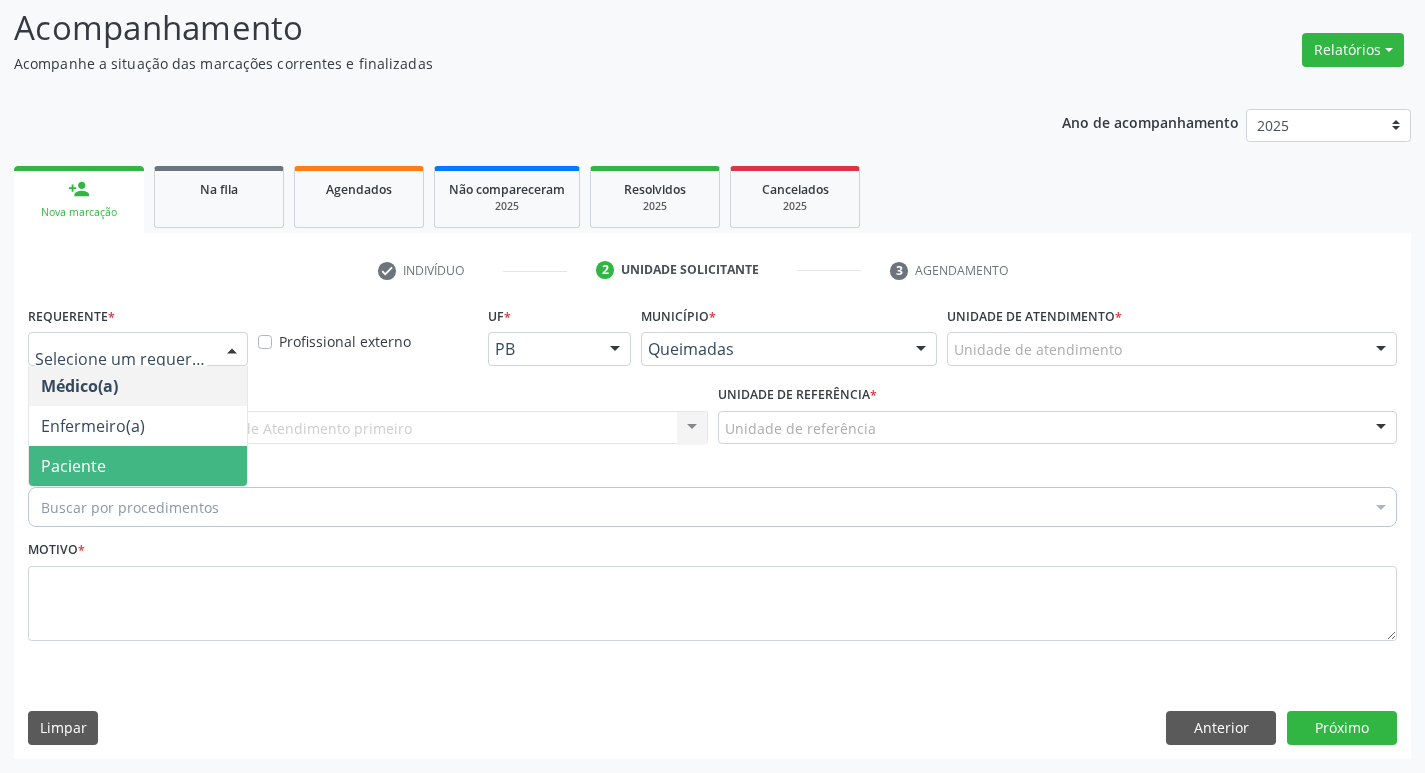 click on "Paciente" at bounding box center (138, 466) 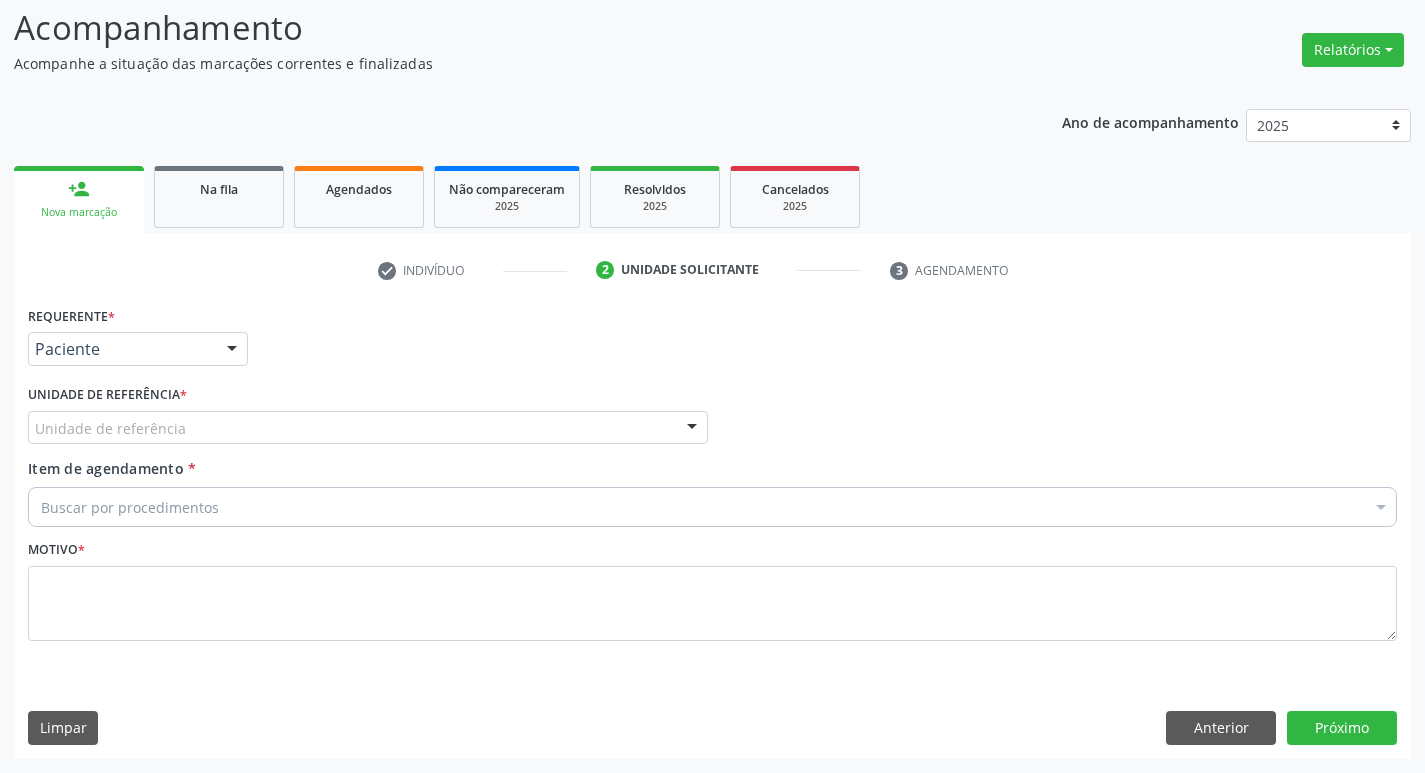 click on "Unidade de referência" at bounding box center (368, 428) 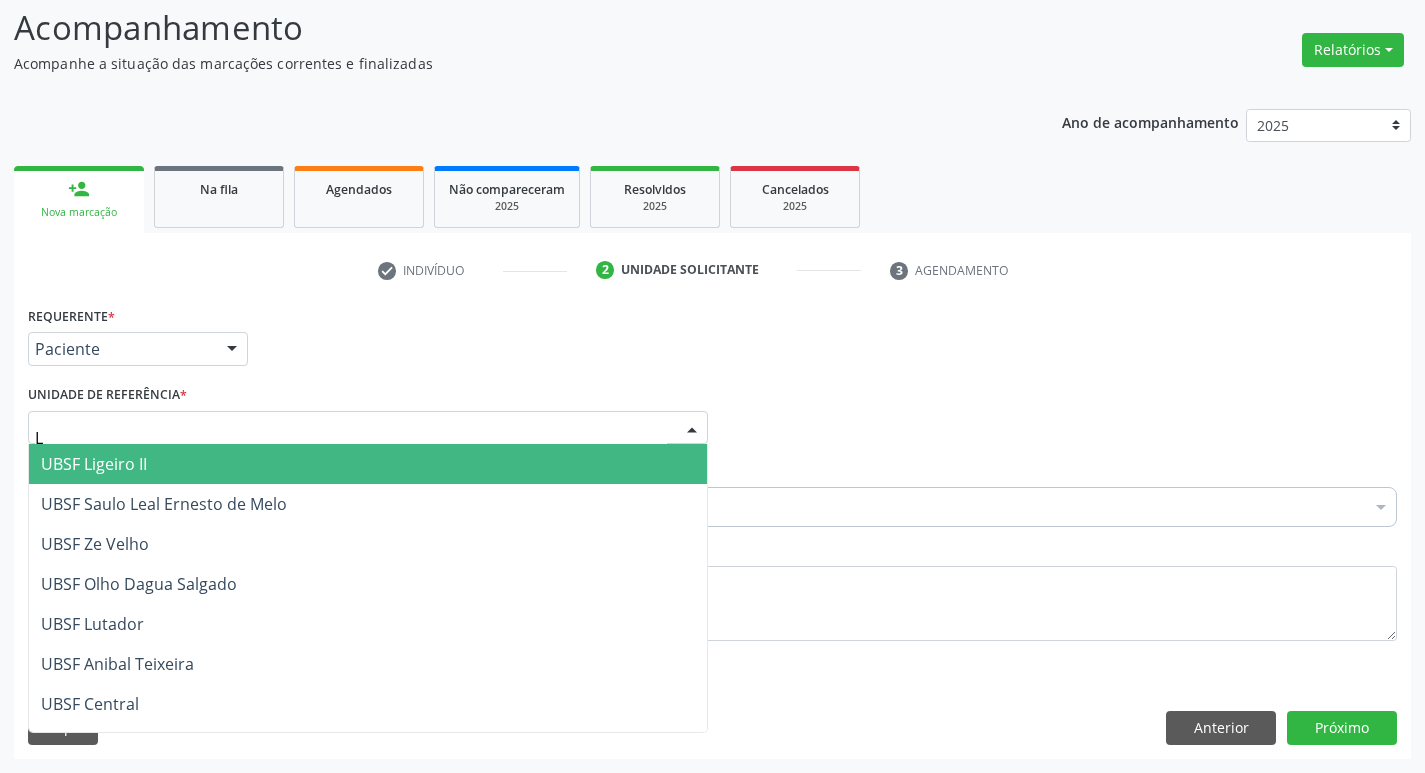 type on "LI" 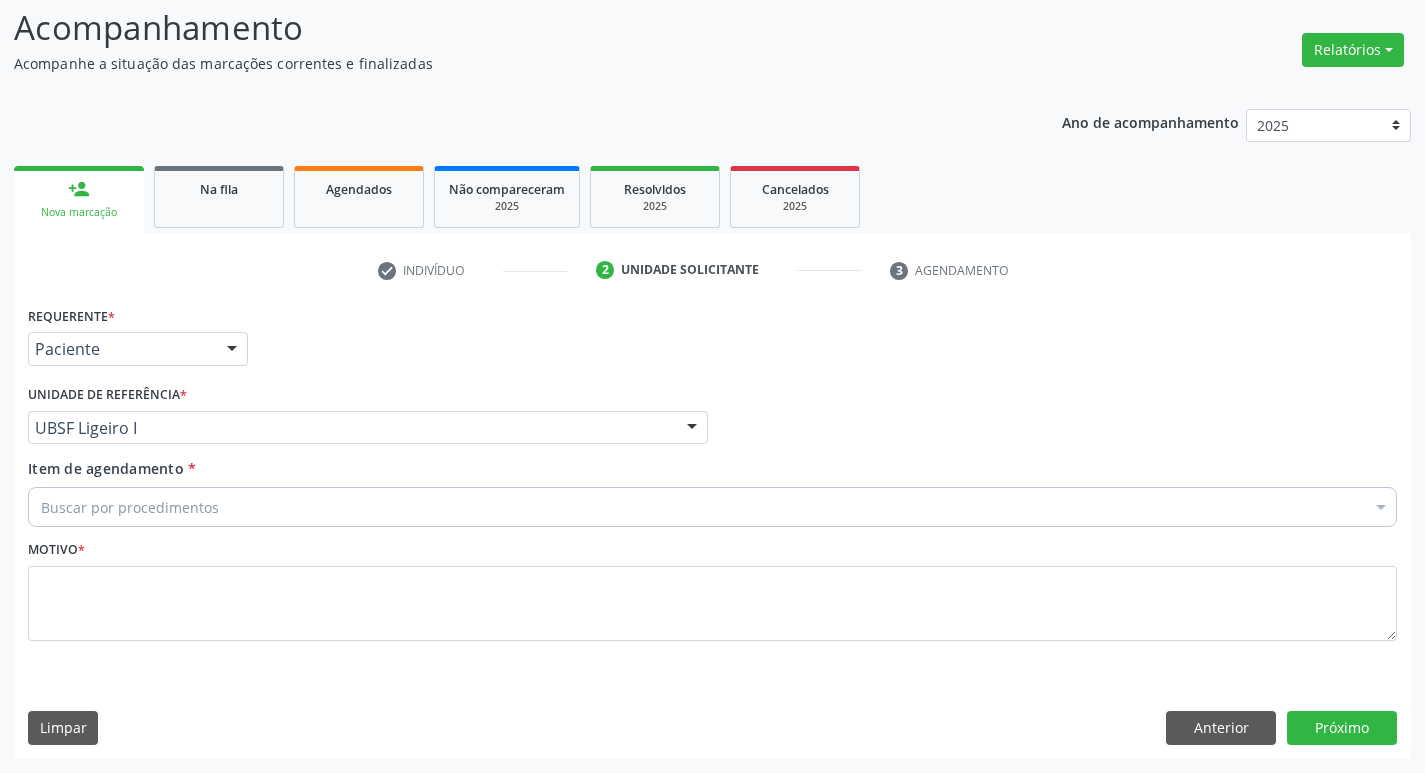 paste on "ENDOCRINOLOGISTA" 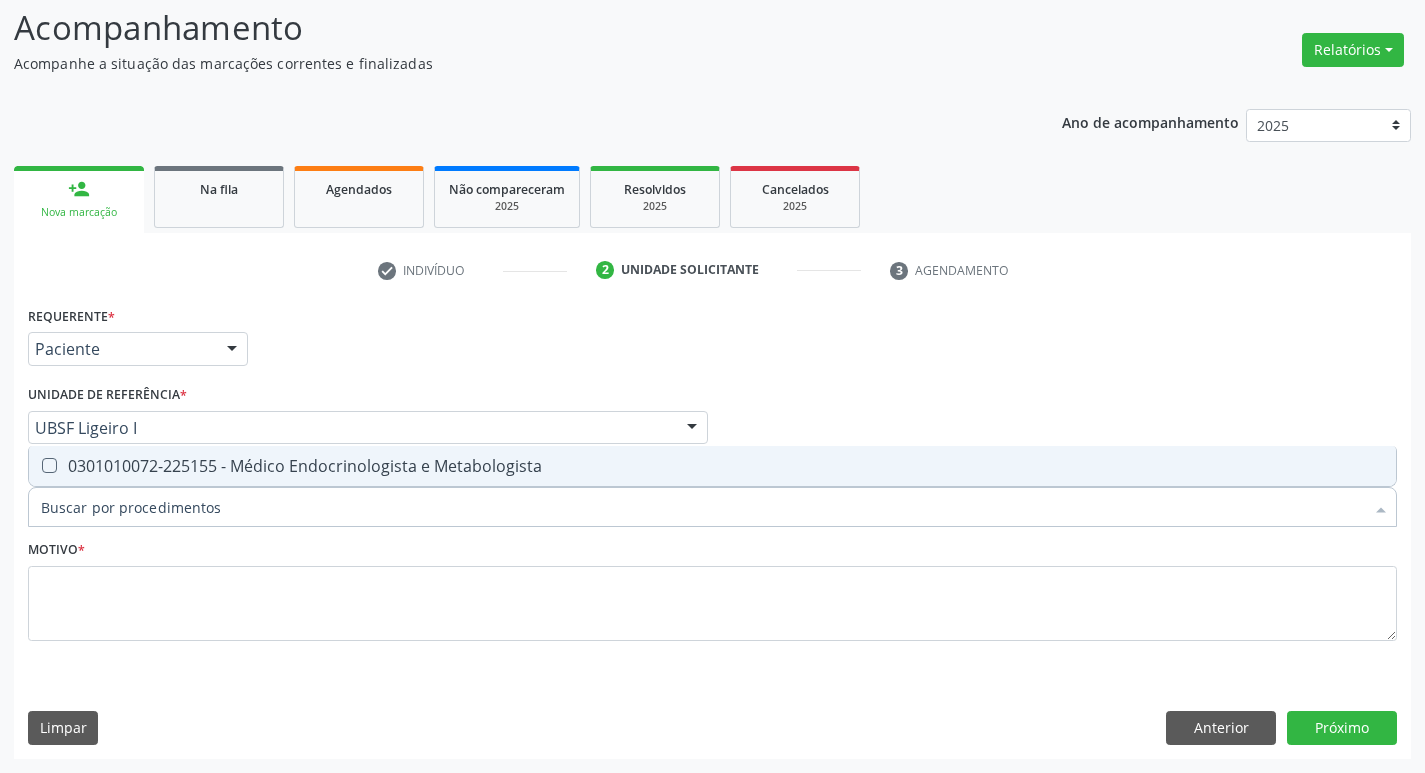 type on "ENDOCRINOLOGISTA" 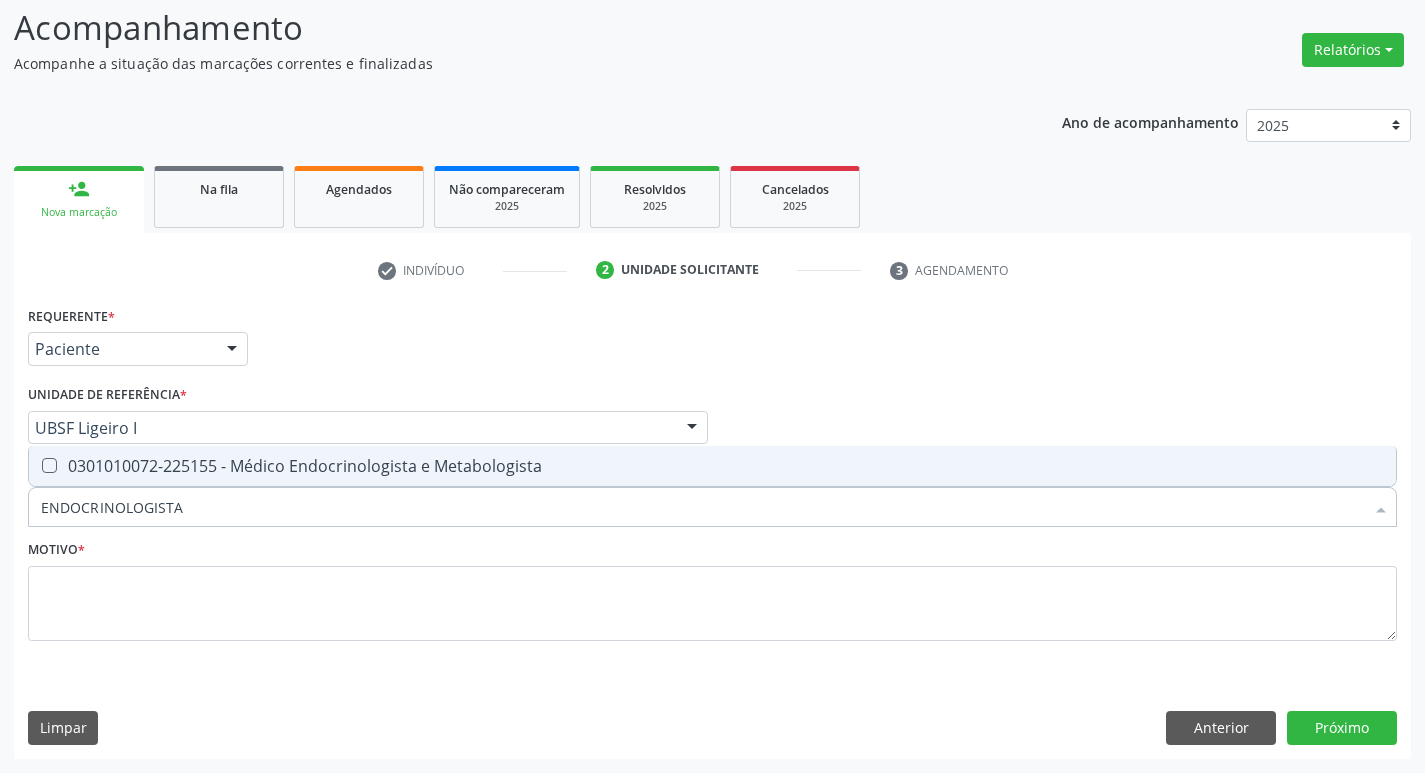 drag, startPoint x: 237, startPoint y: 465, endPoint x: 230, endPoint y: 479, distance: 15.652476 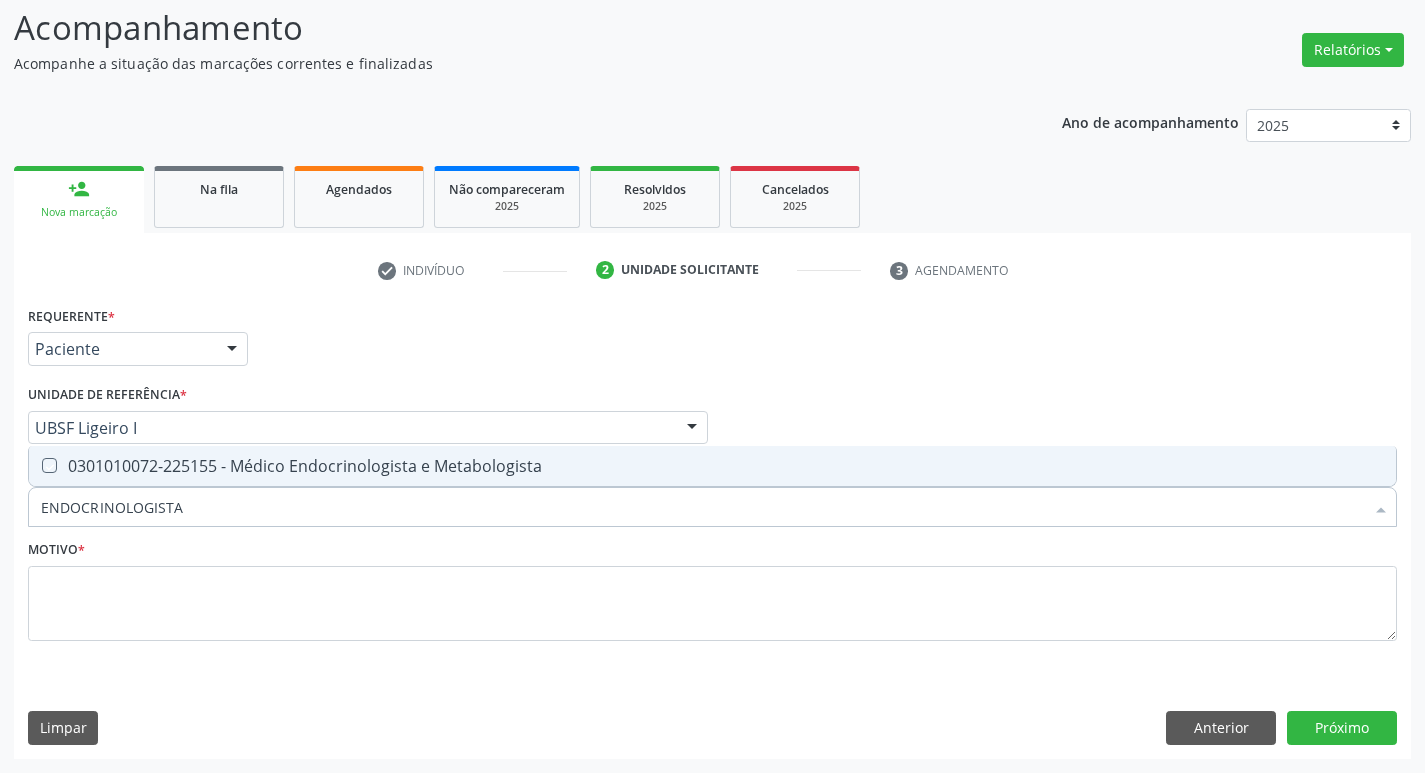 checkbox on "true" 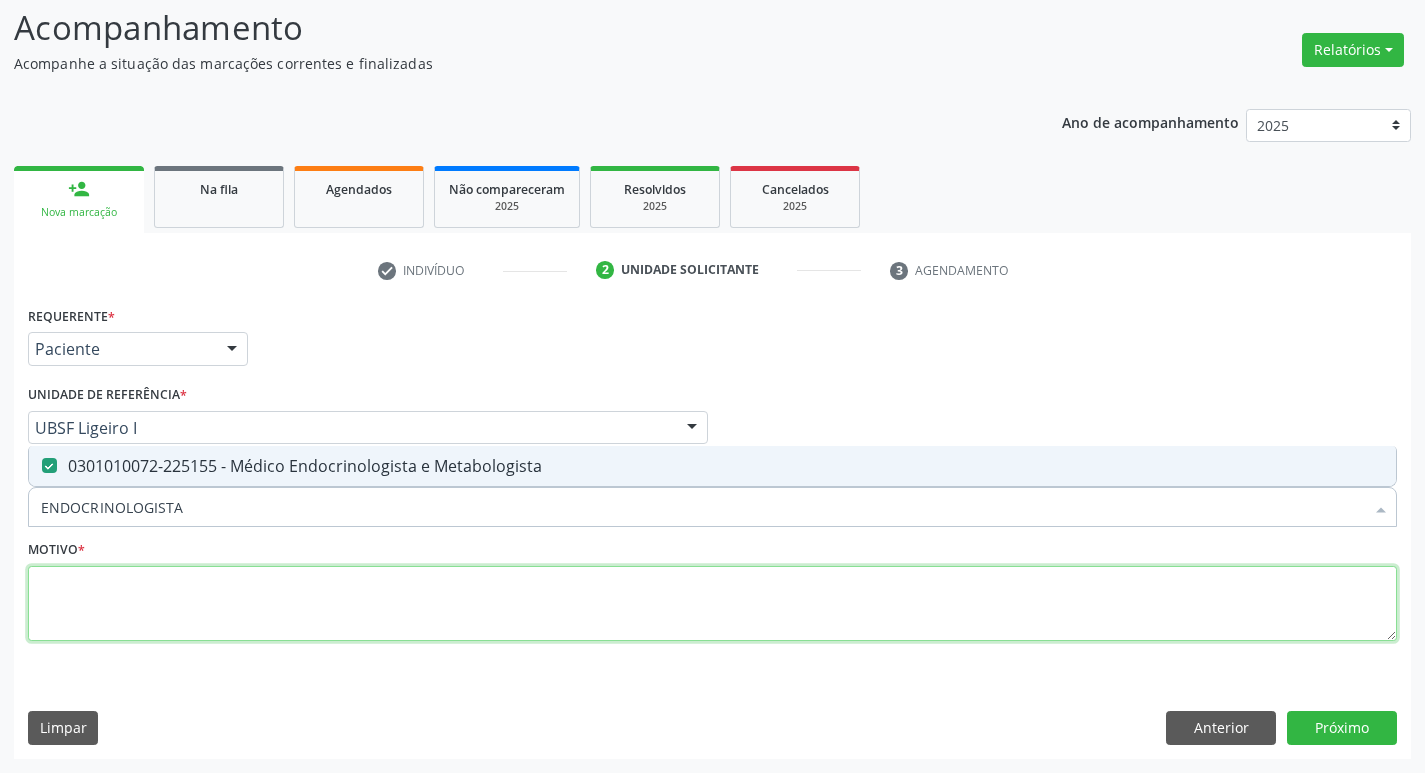 click at bounding box center [712, 604] 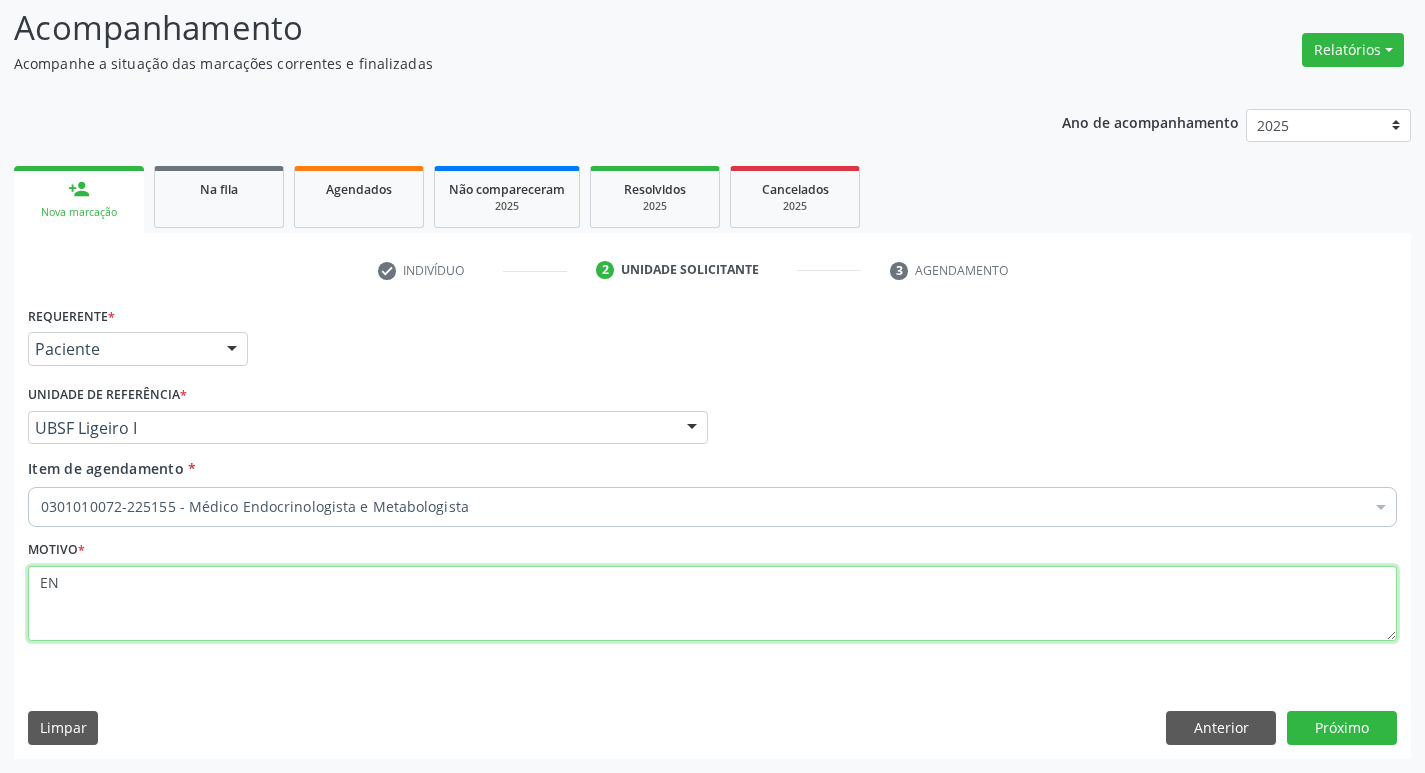 type on "E" 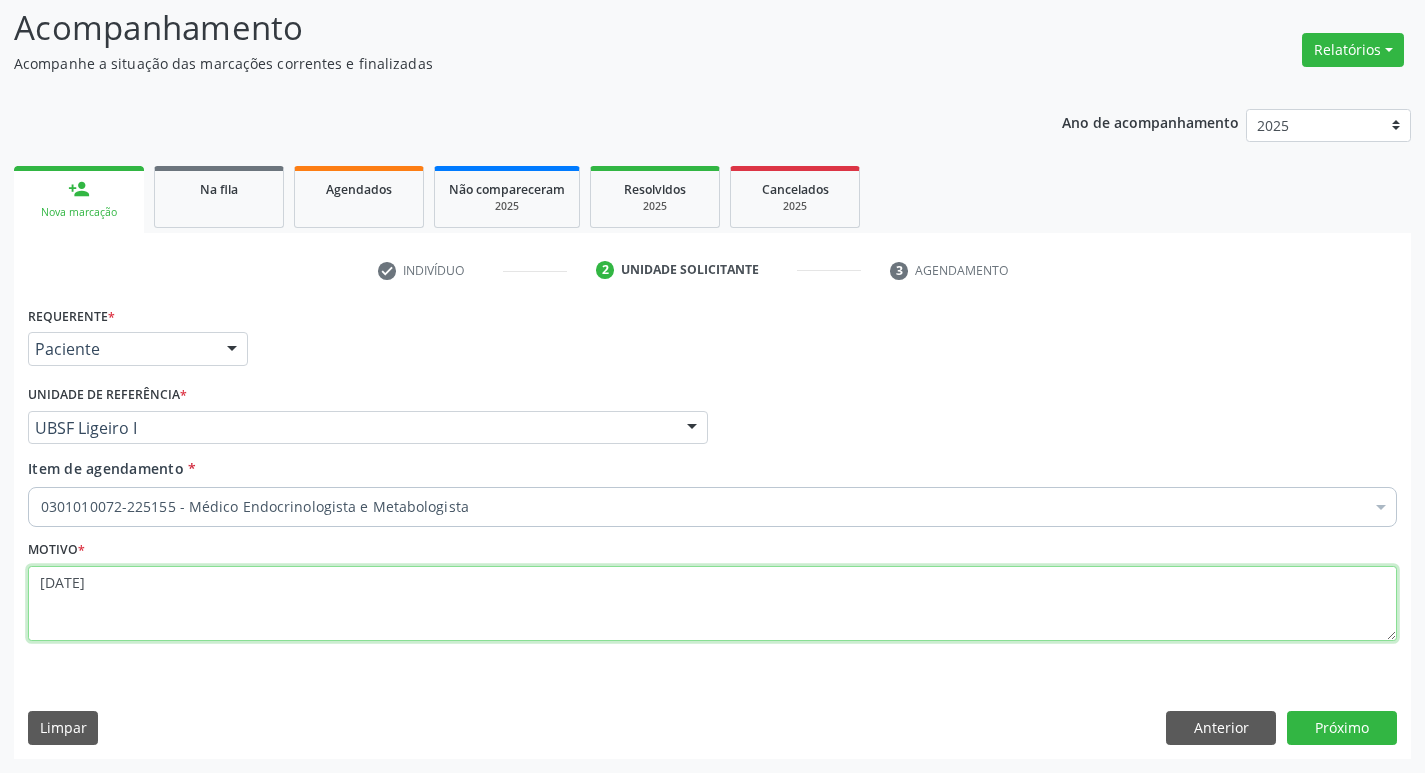 type on "[DATE]" 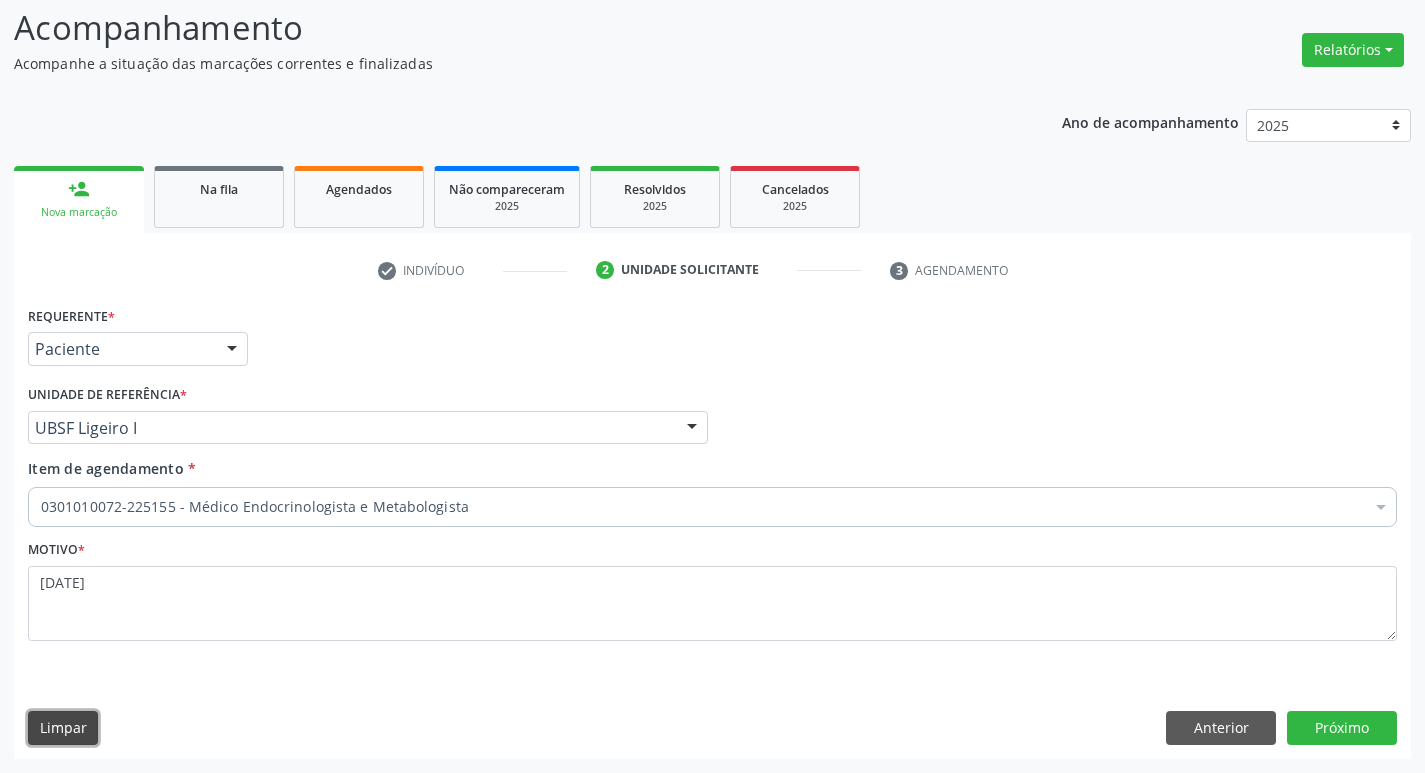 type 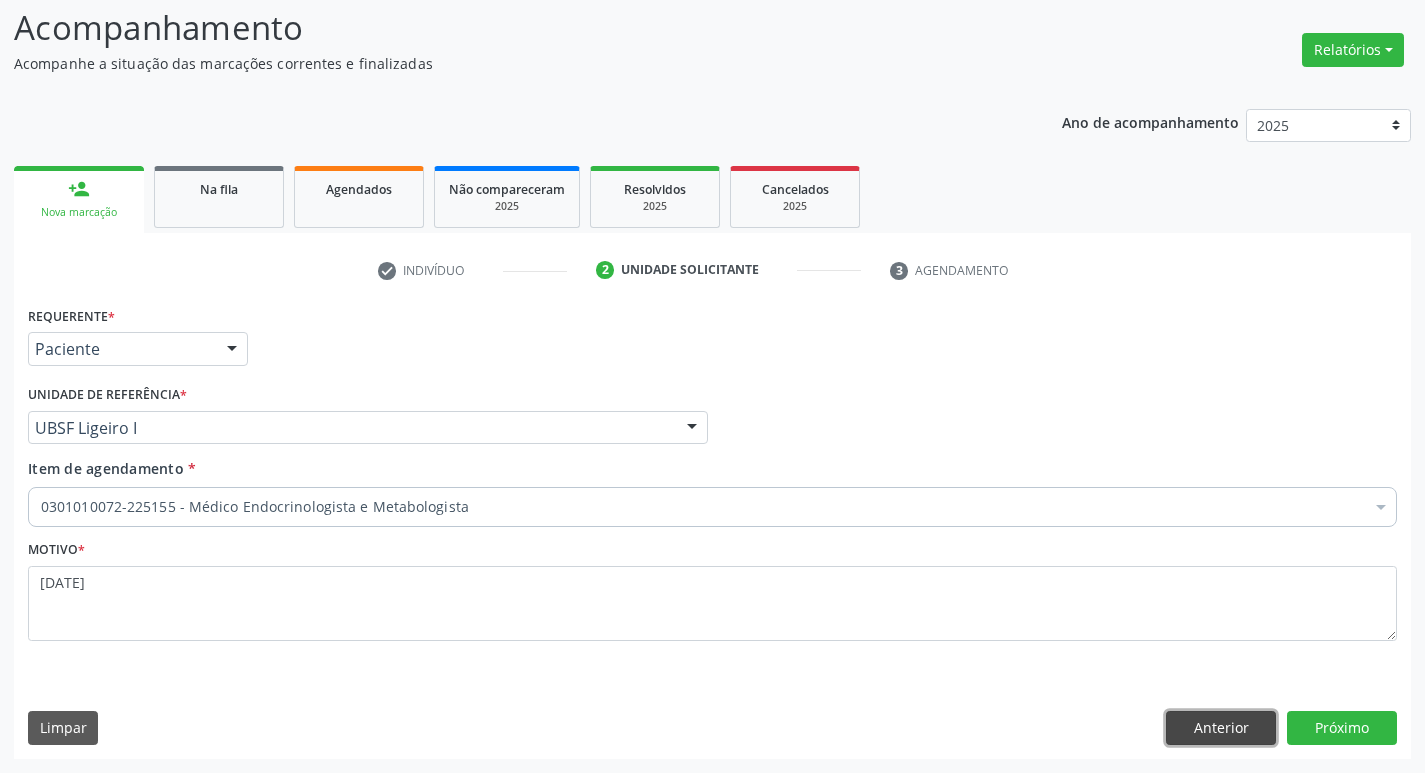type 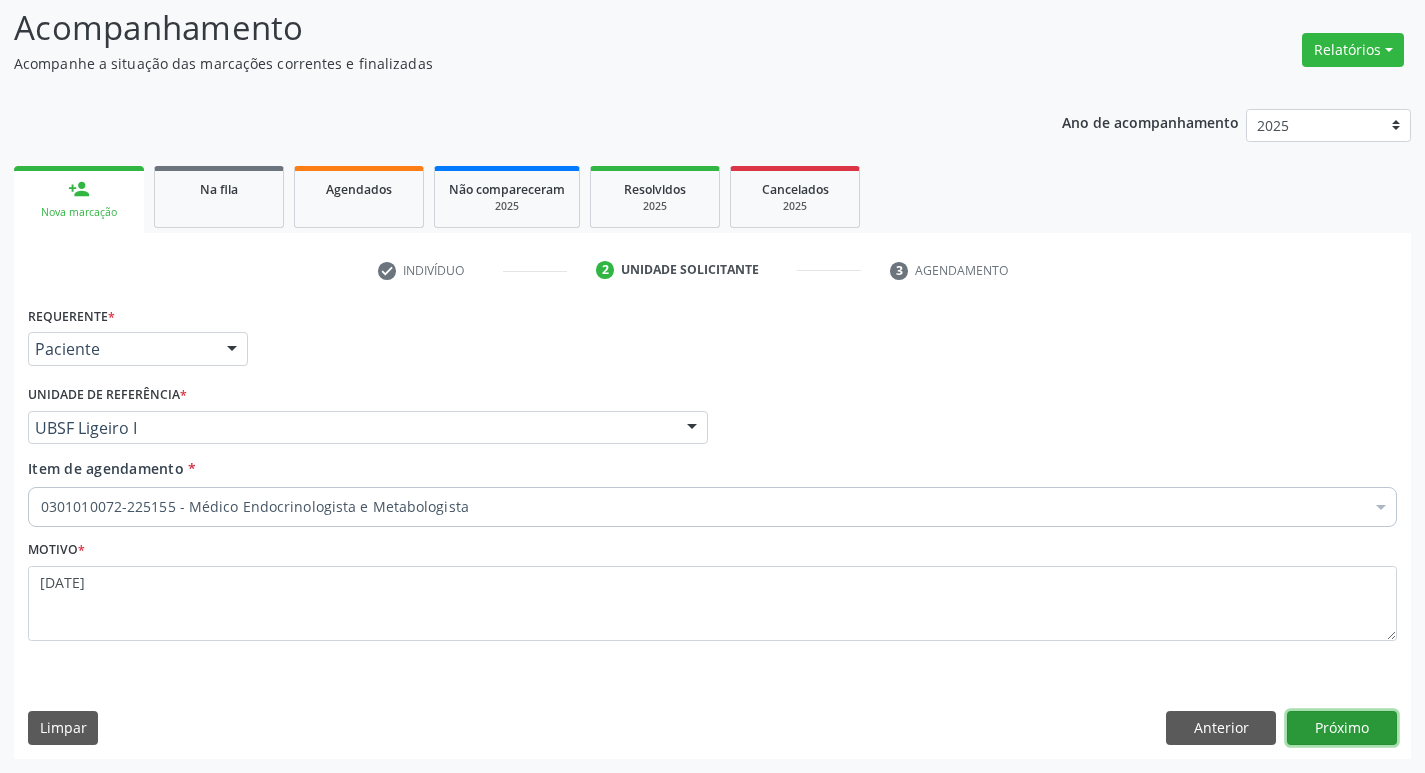 type 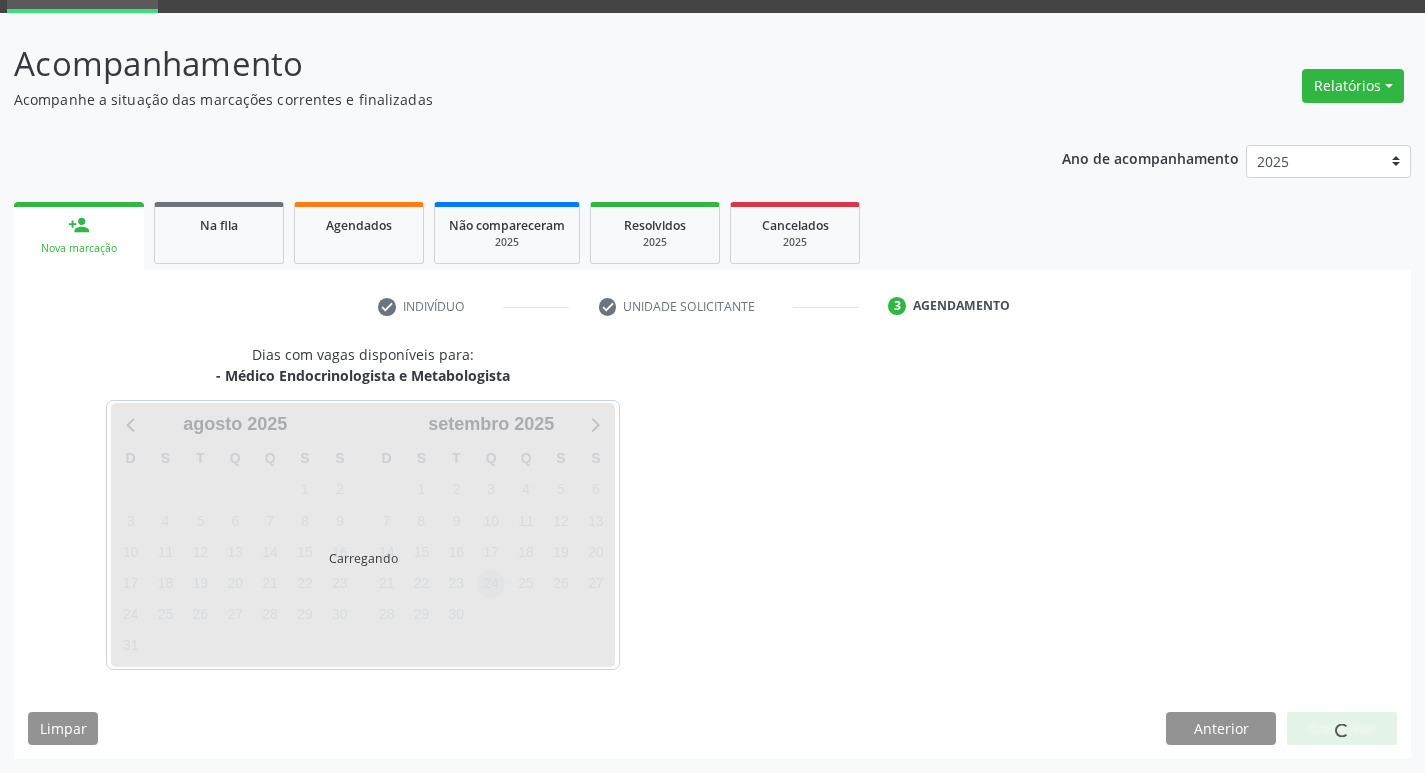 scroll, scrollTop: 97, scrollLeft: 0, axis: vertical 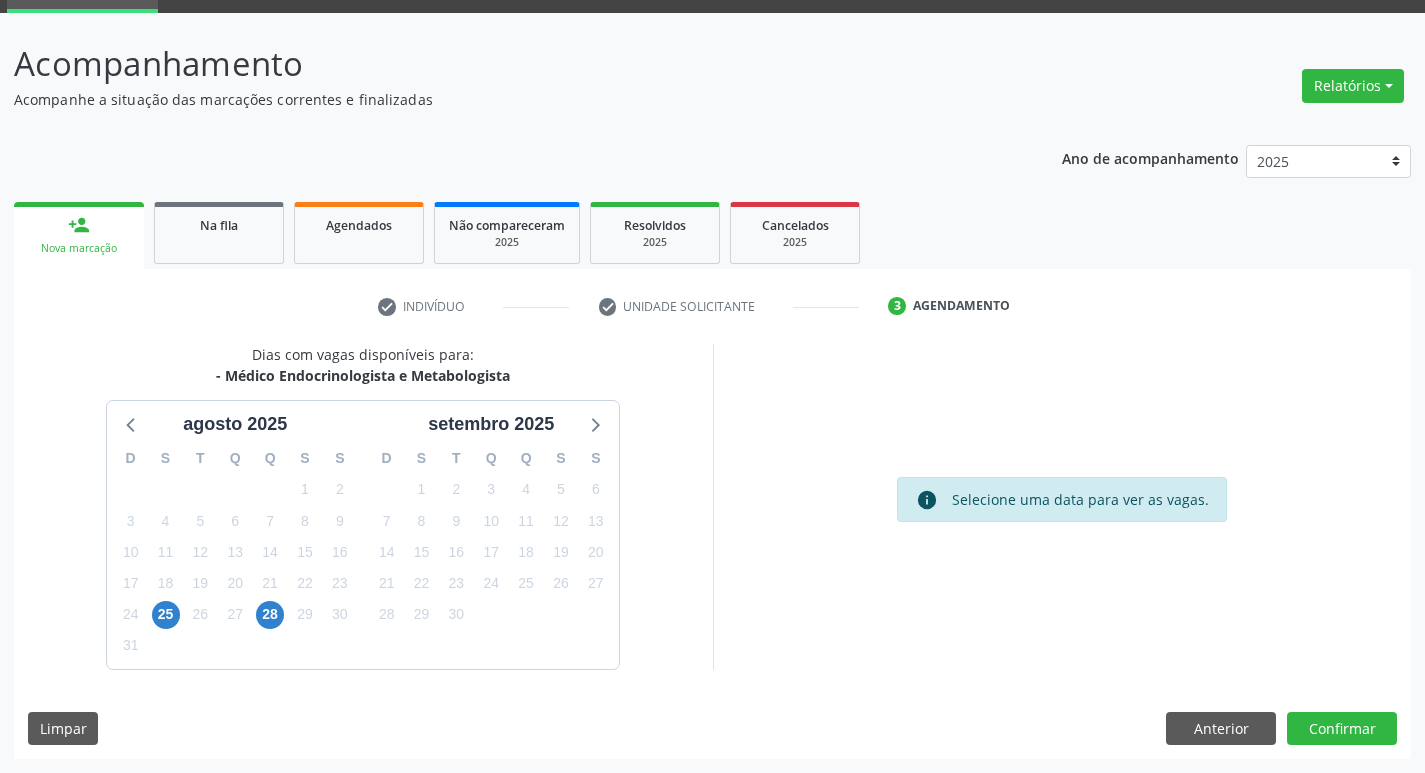 click on "24" at bounding box center [491, 583] 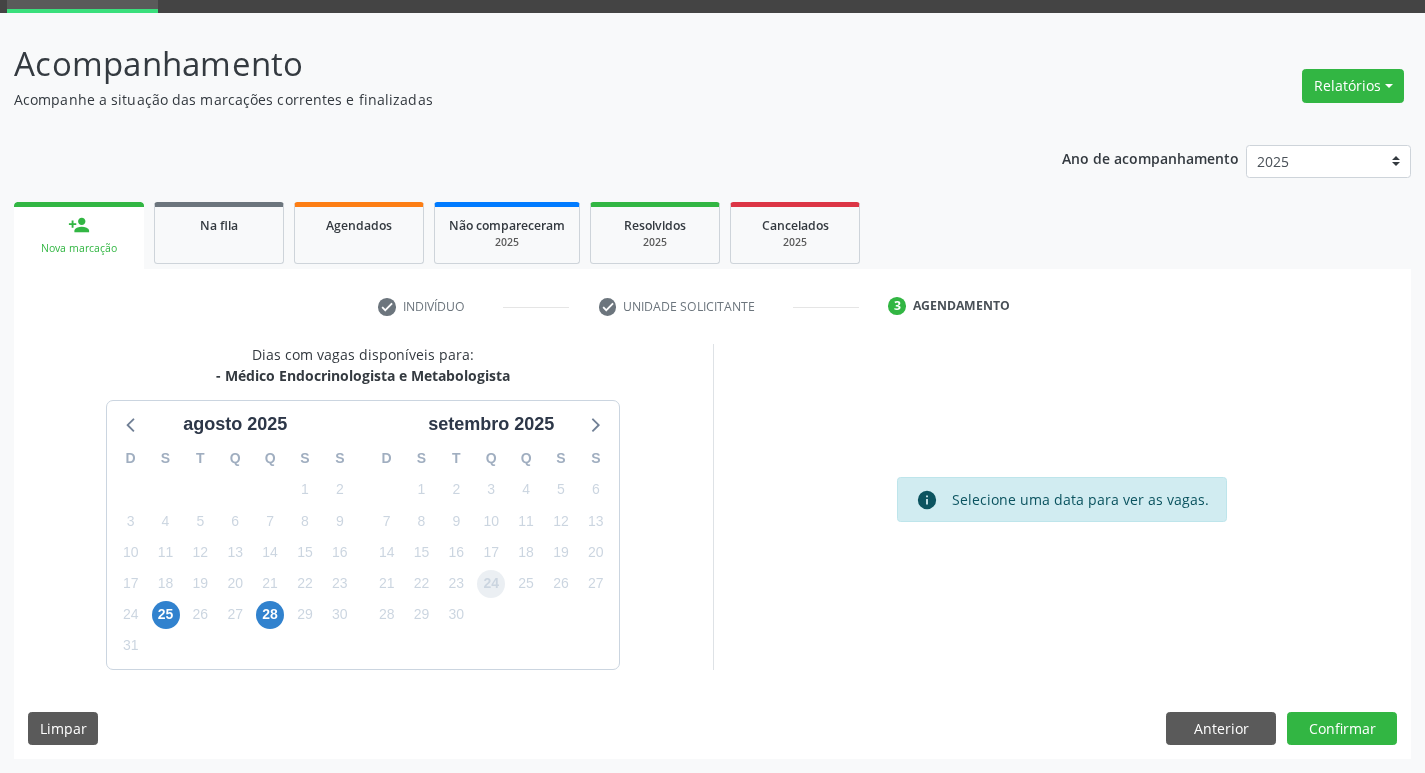 click on "24" at bounding box center [491, 584] 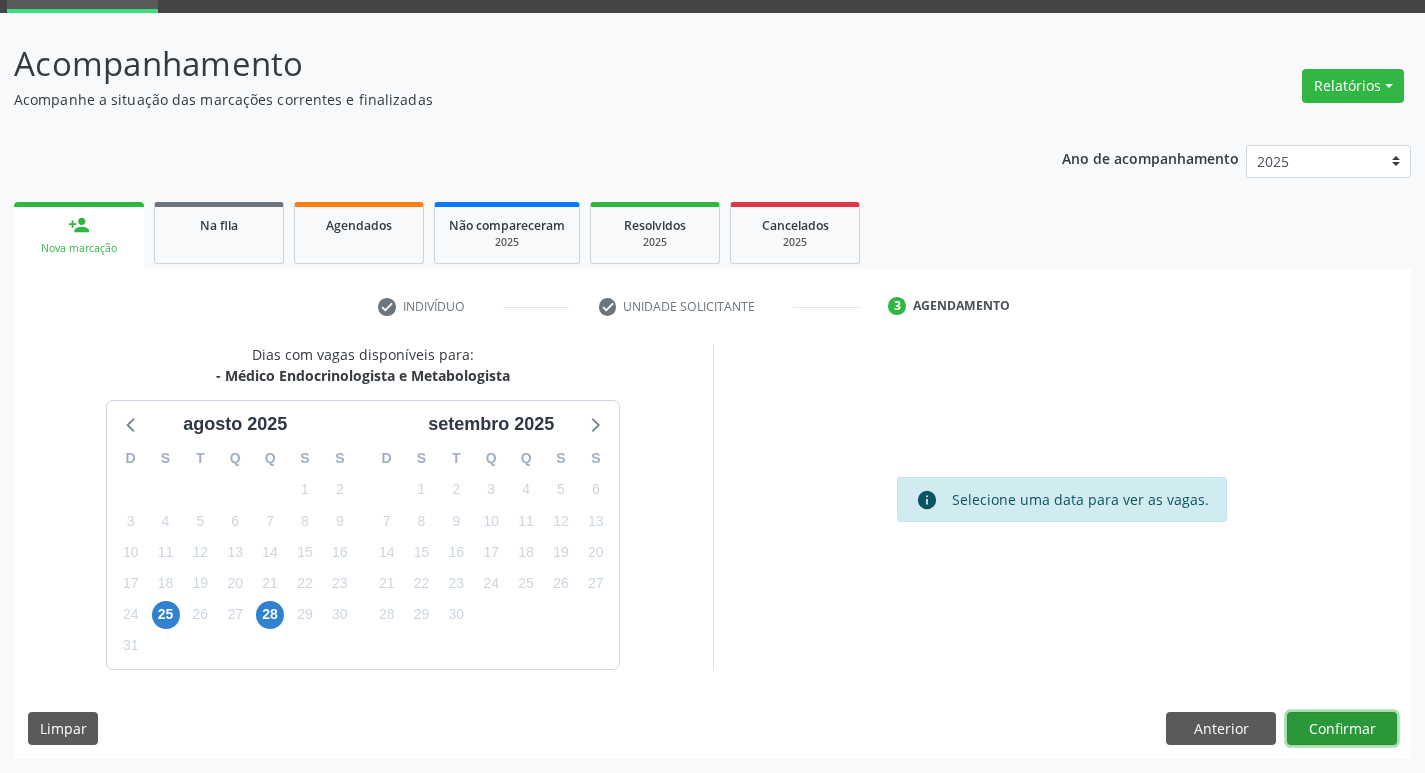 click on "Confirmar" at bounding box center (1342, 729) 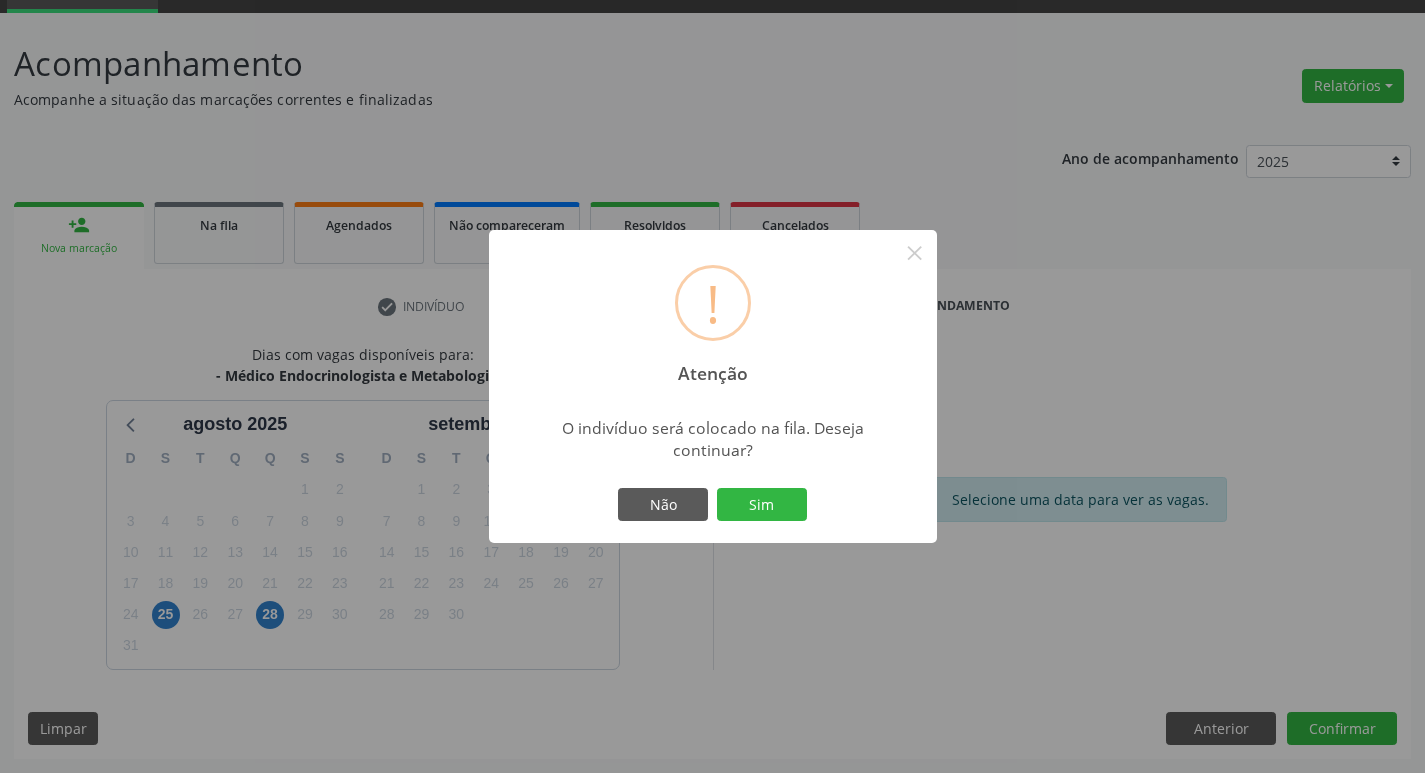 type 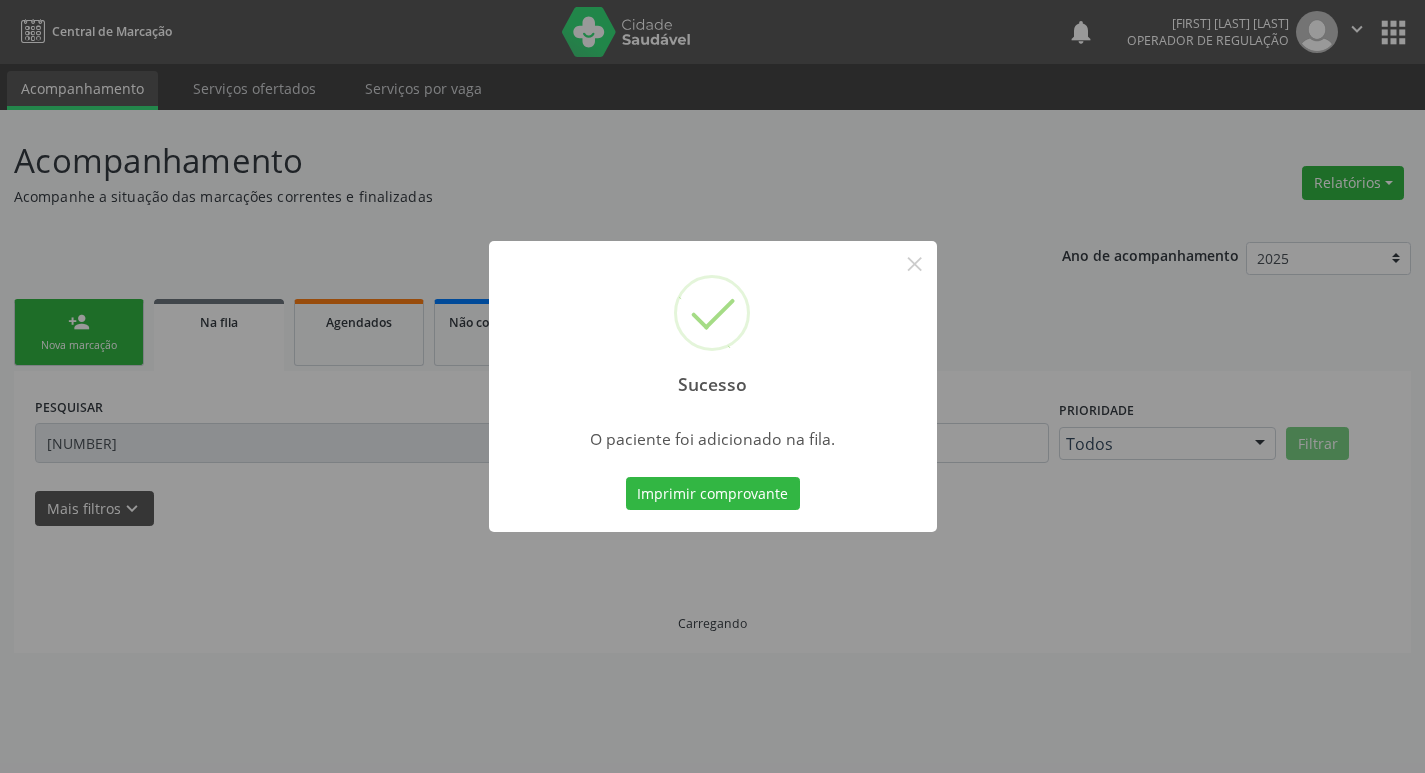 scroll, scrollTop: 0, scrollLeft: 0, axis: both 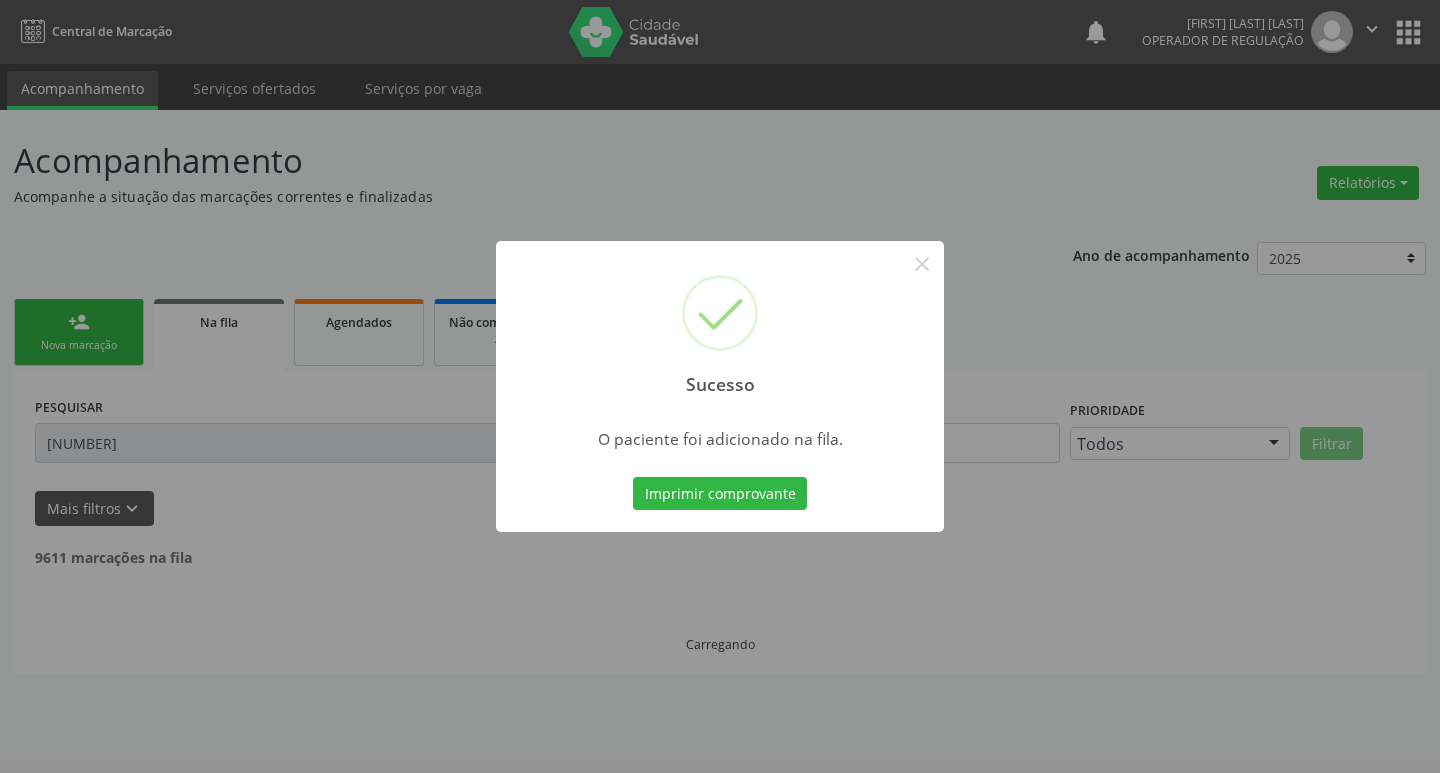 type 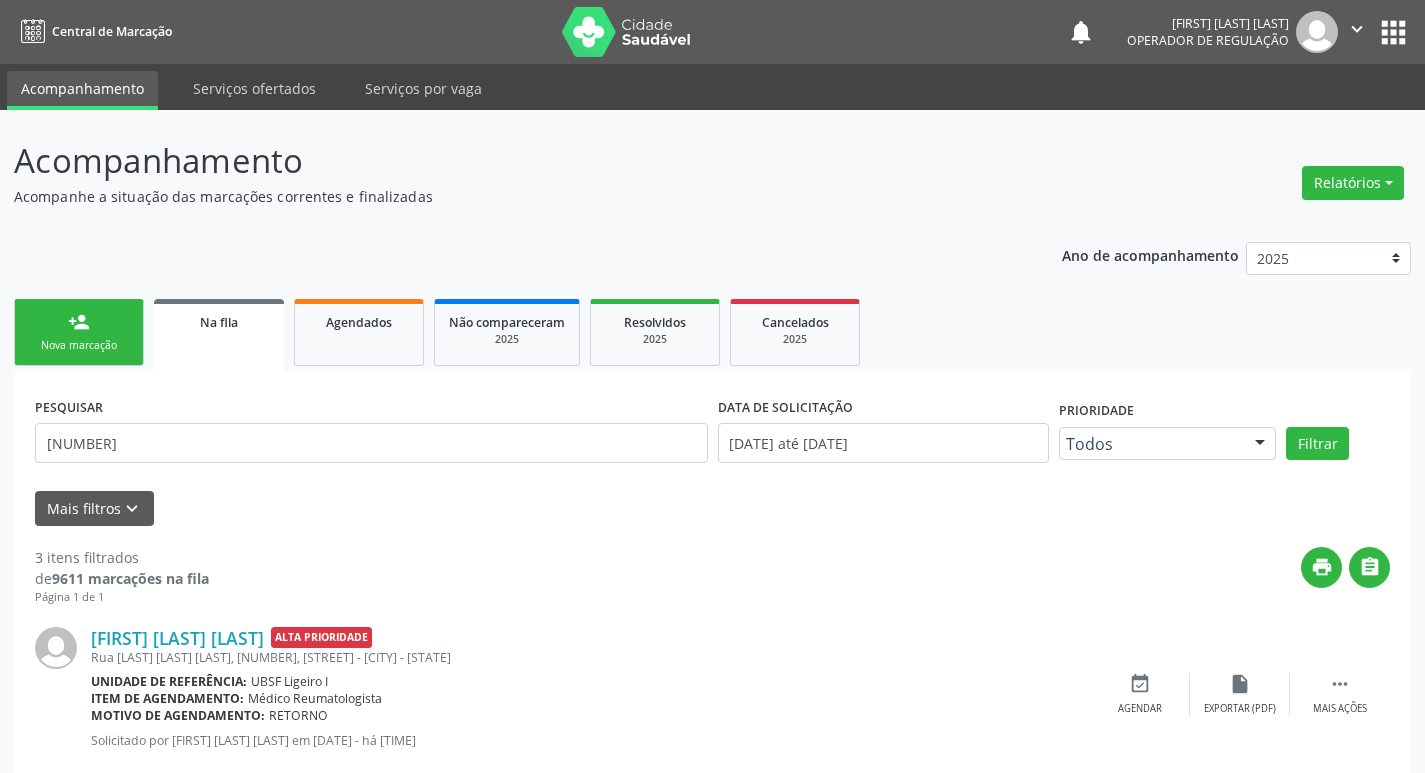 click on "person_add
Nova marcação" at bounding box center [79, 332] 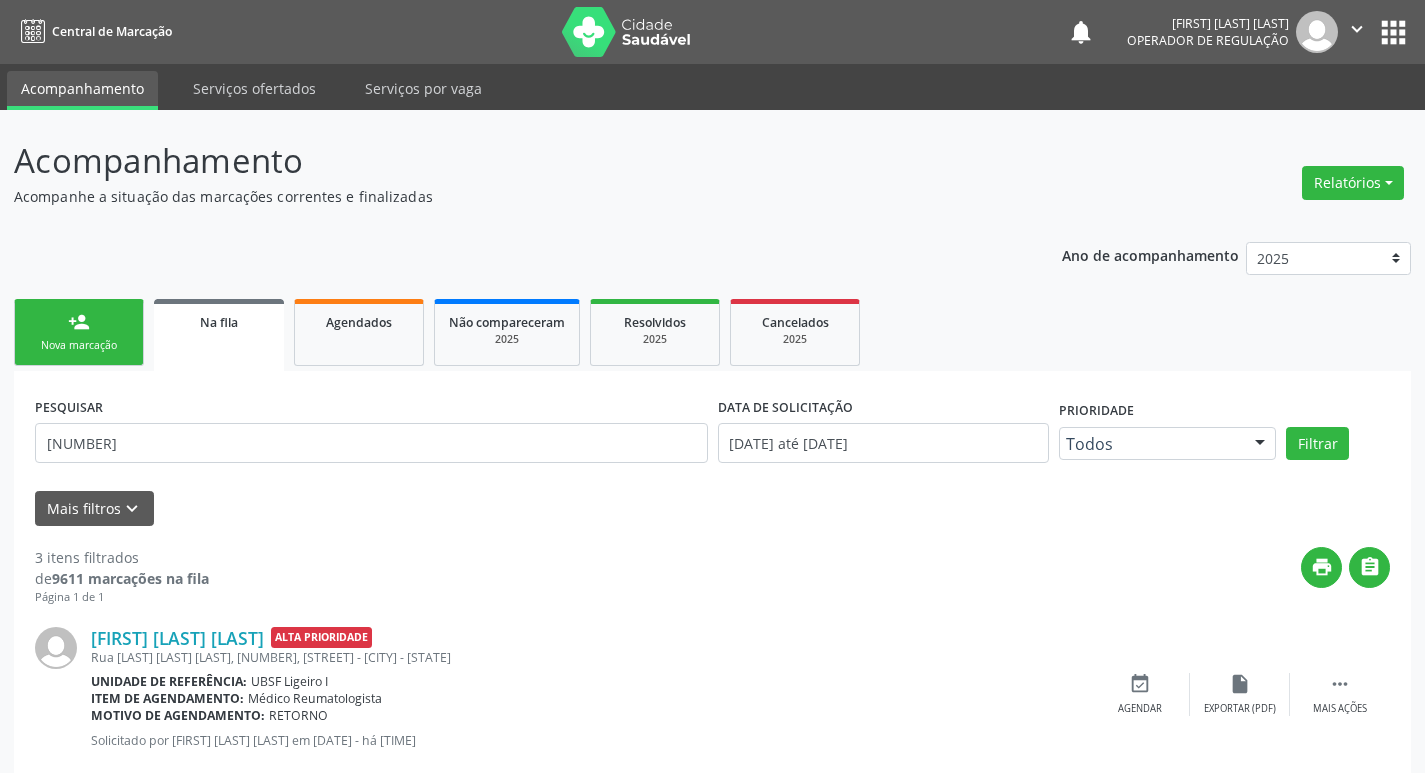 click on "Na fila" at bounding box center [219, 321] 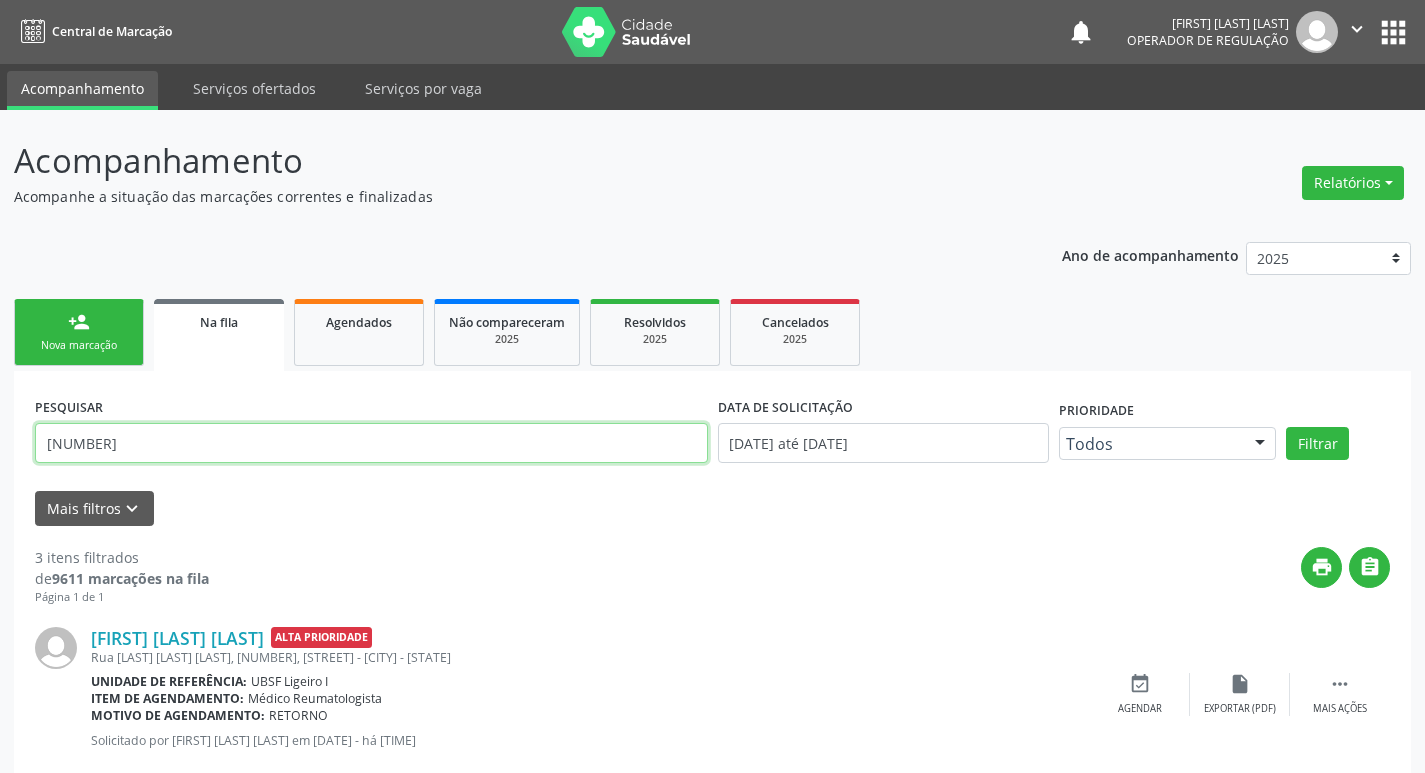 click on "[NUMBER]" at bounding box center (371, 443) 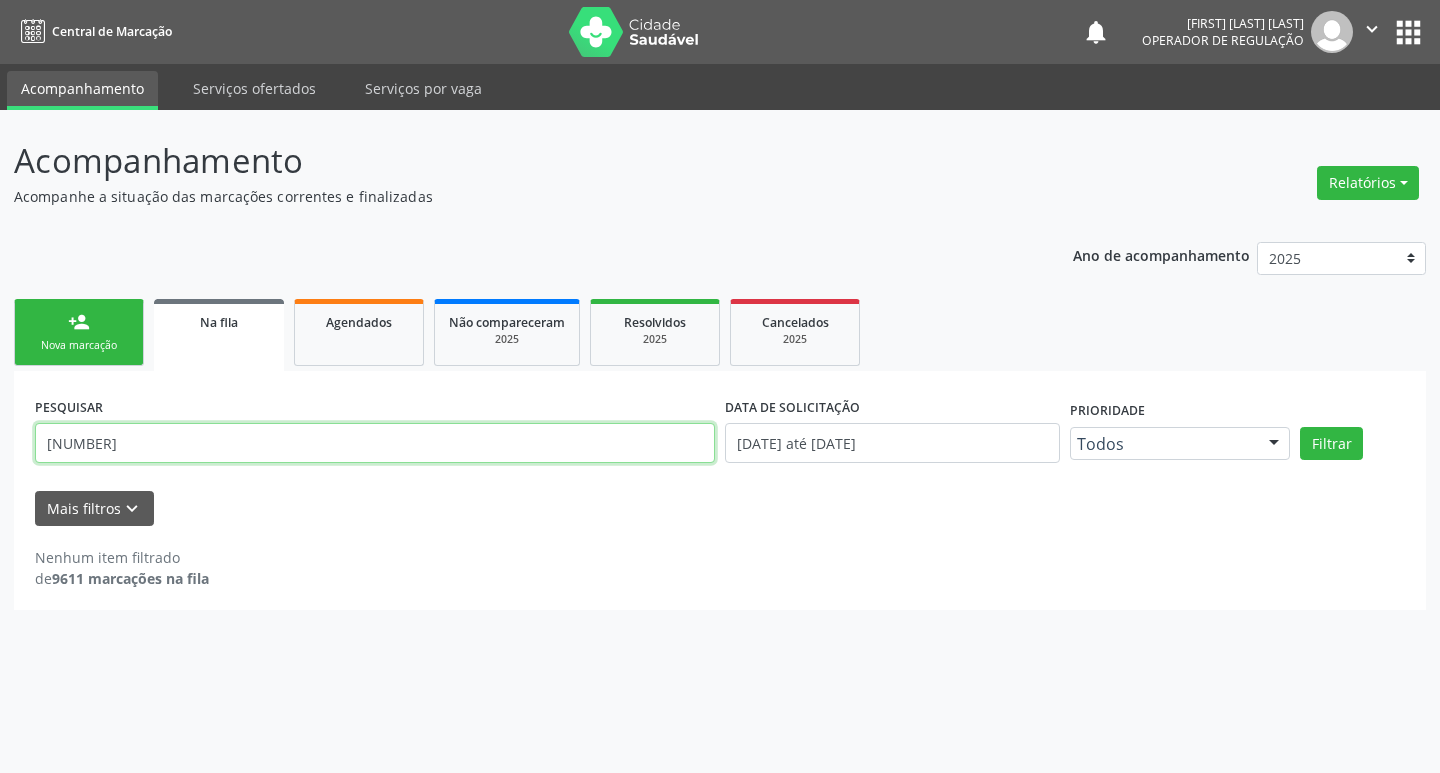click on "[NUMBER]" at bounding box center (375, 443) 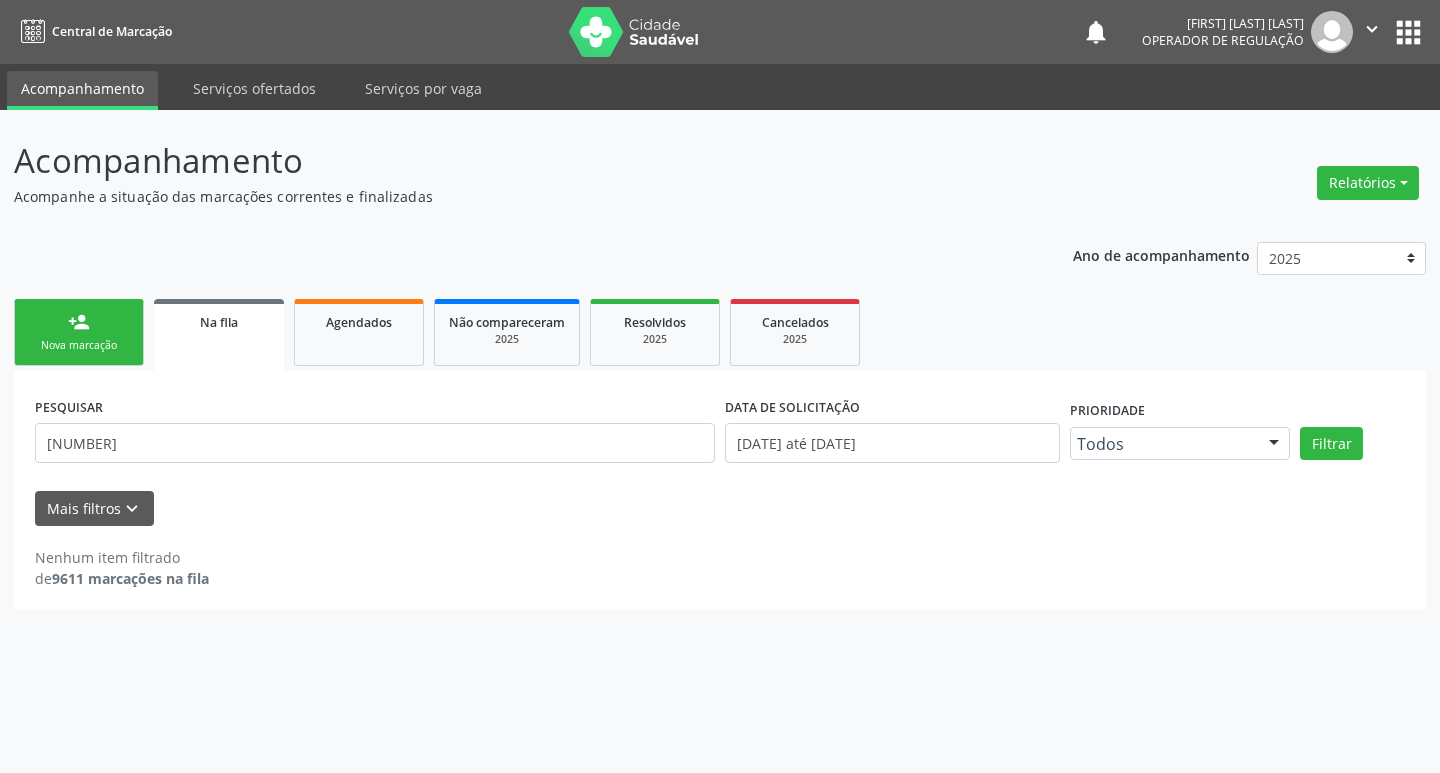 click on "person_add" at bounding box center [79, 322] 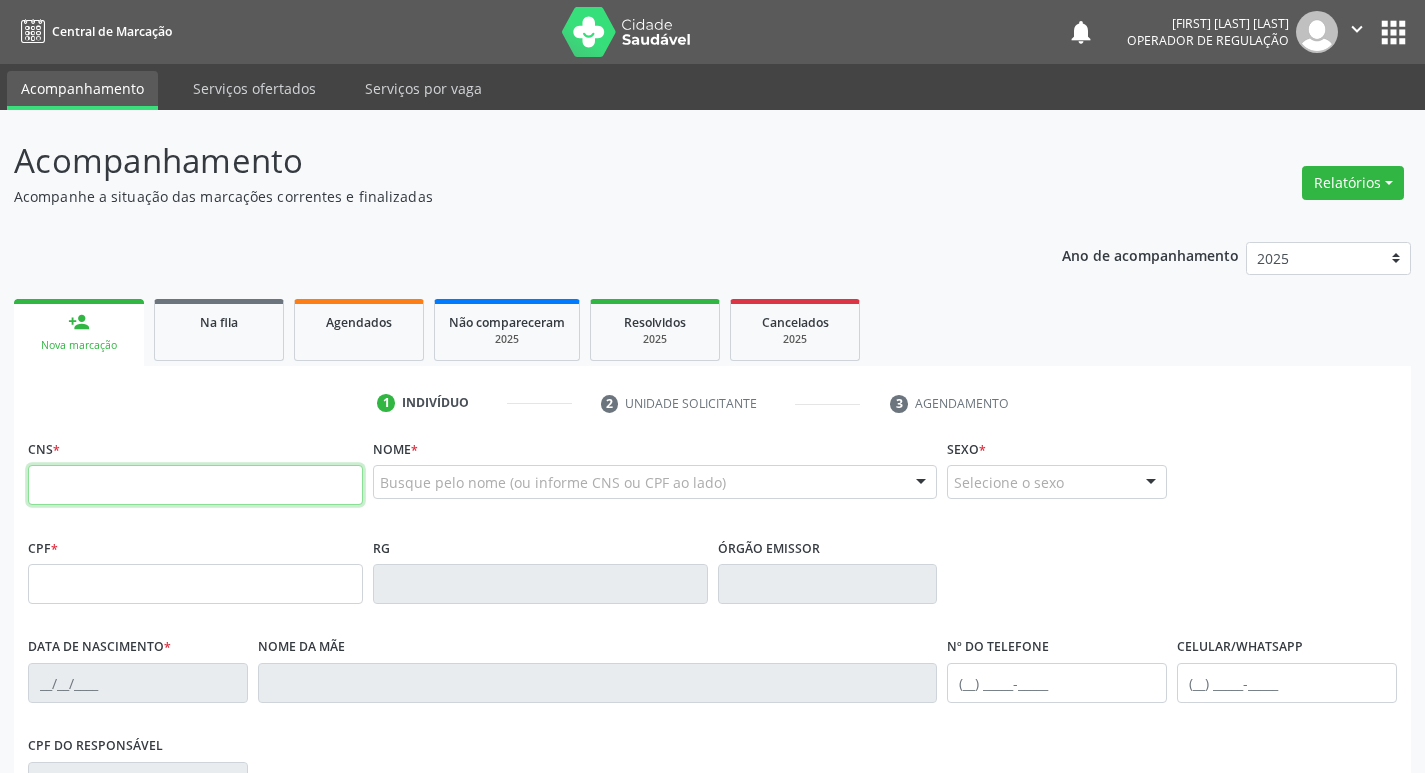 click at bounding box center [195, 485] 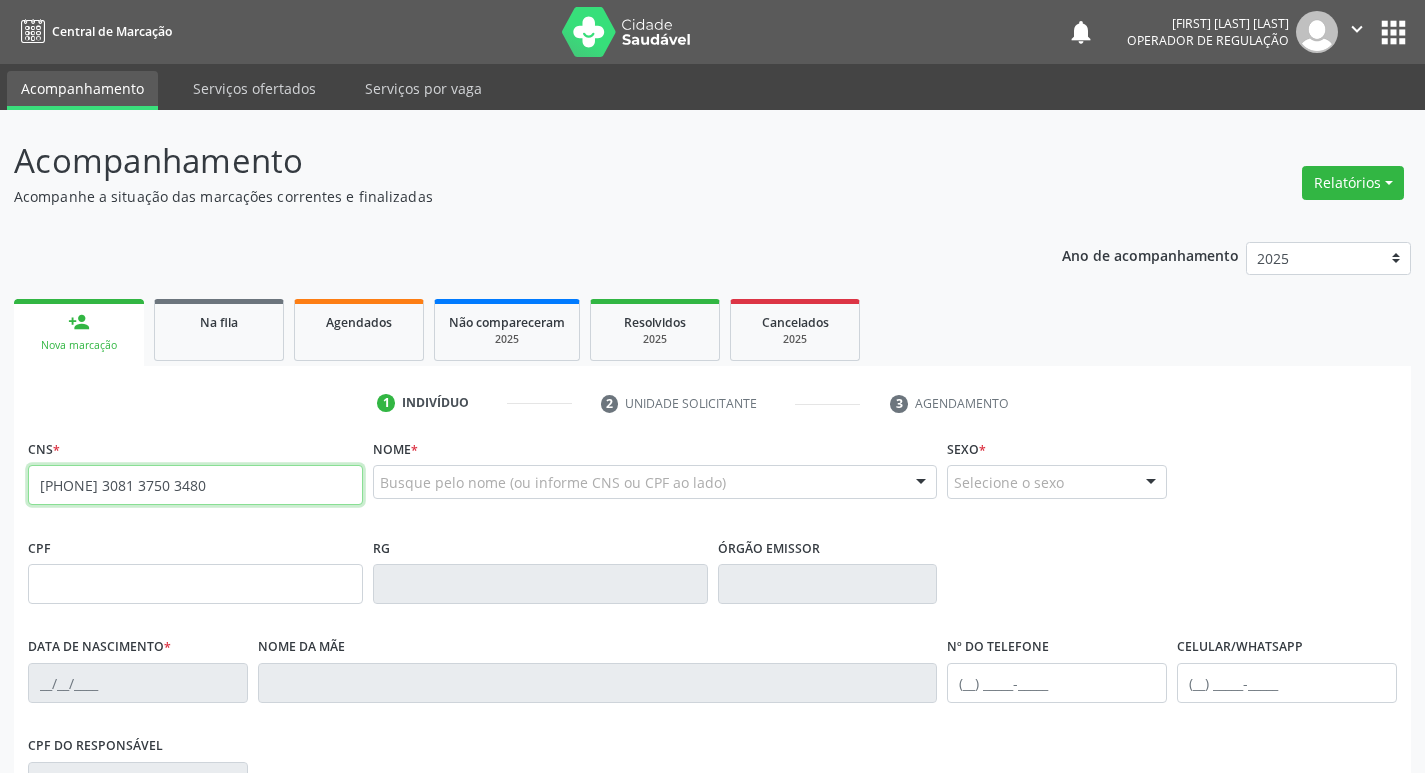 type on "[PHONE] 3081 3750 3480" 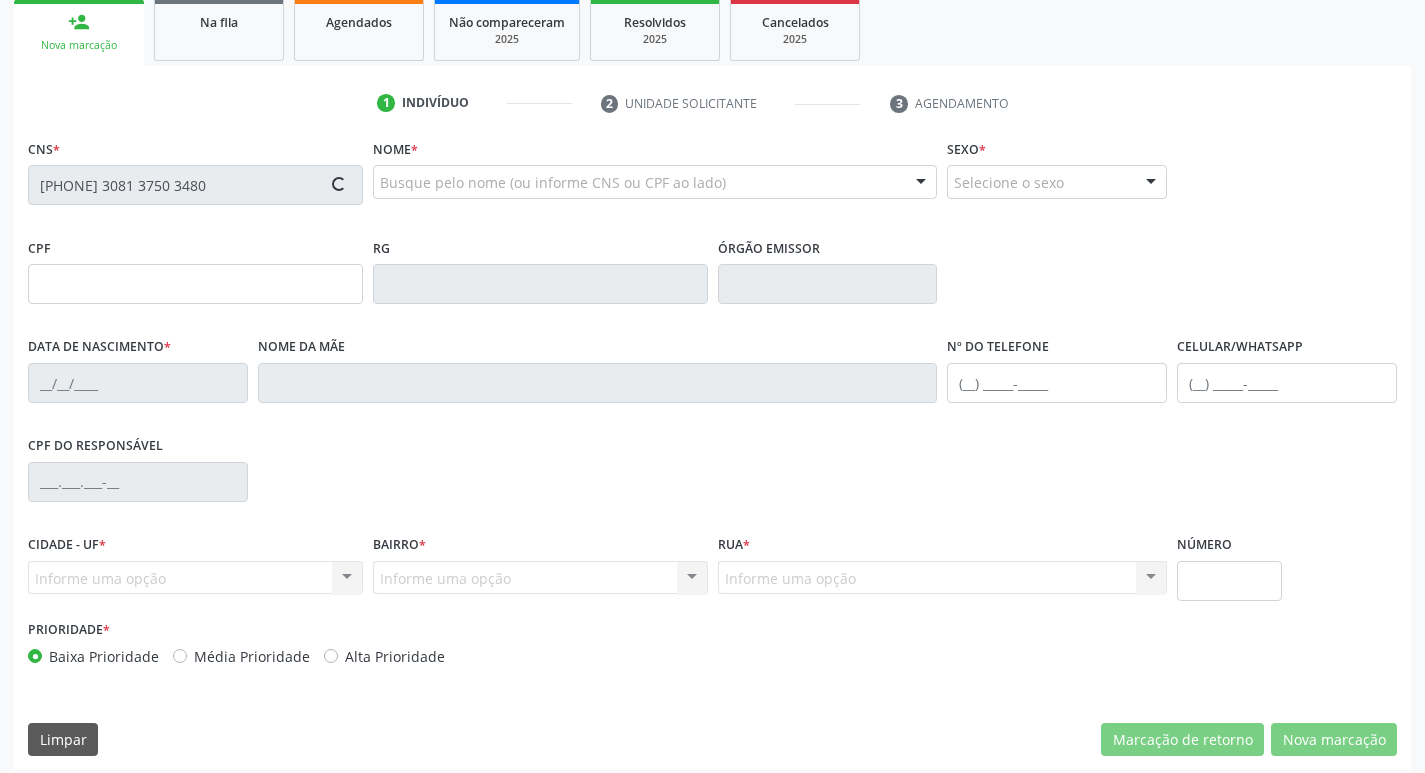 type on "[SSN]" 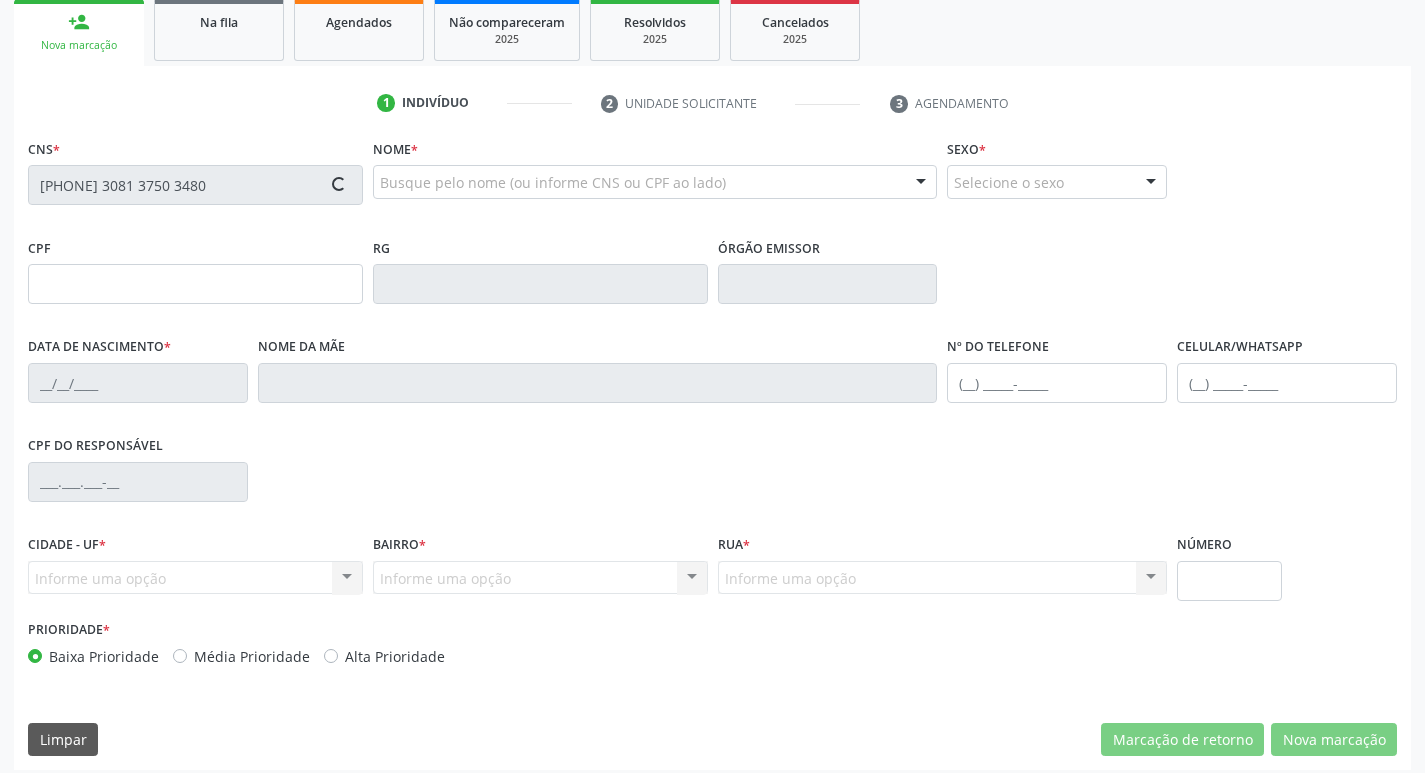 type on "[DATE]" 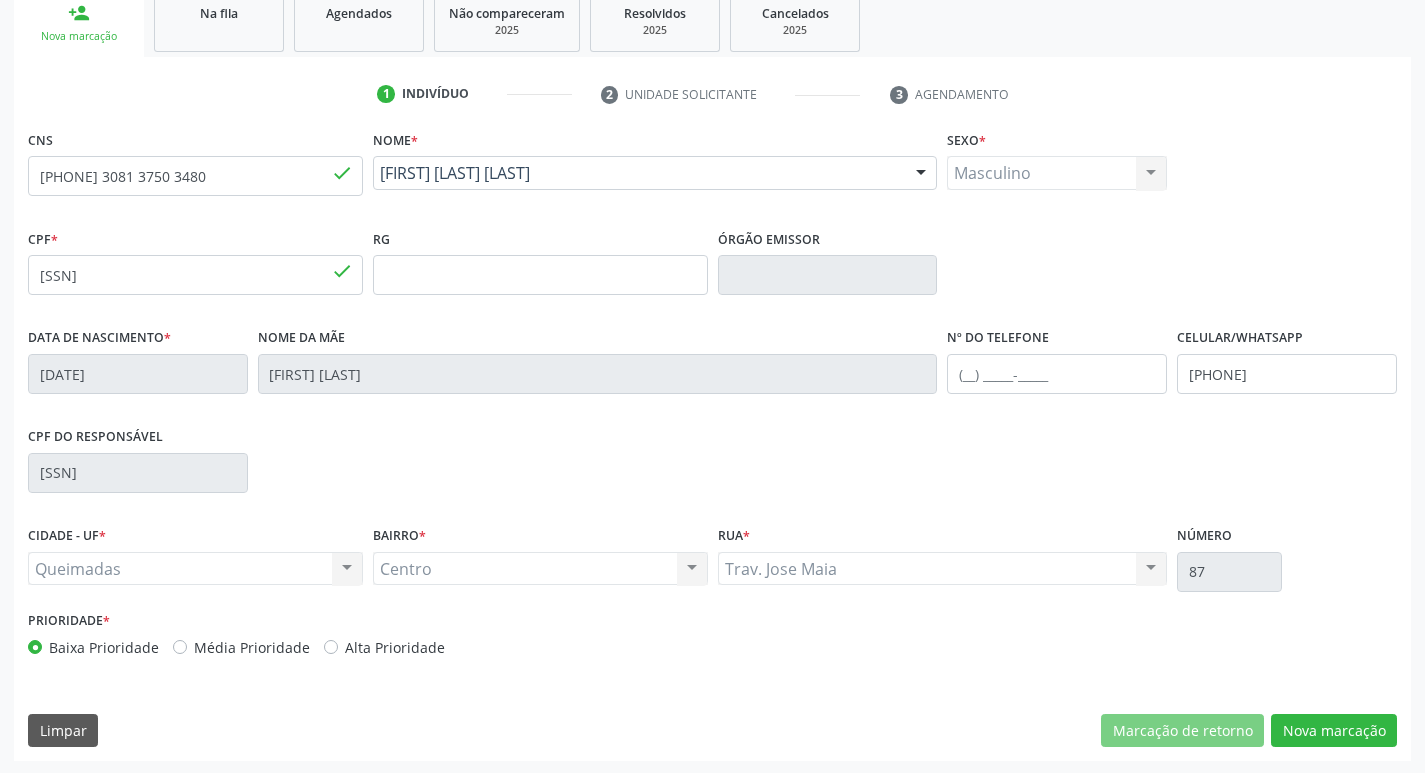 scroll, scrollTop: 311, scrollLeft: 0, axis: vertical 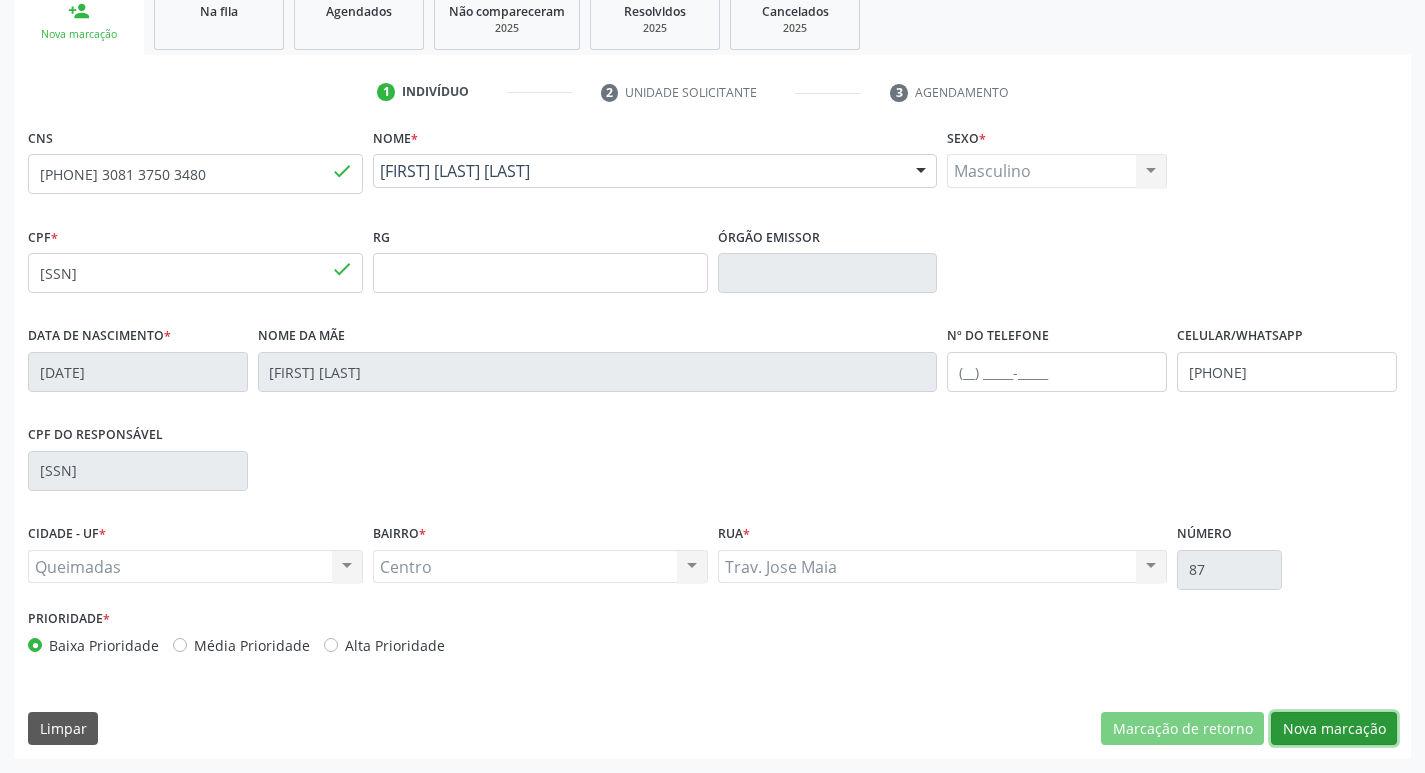 click on "Nova marcação" at bounding box center [1334, 729] 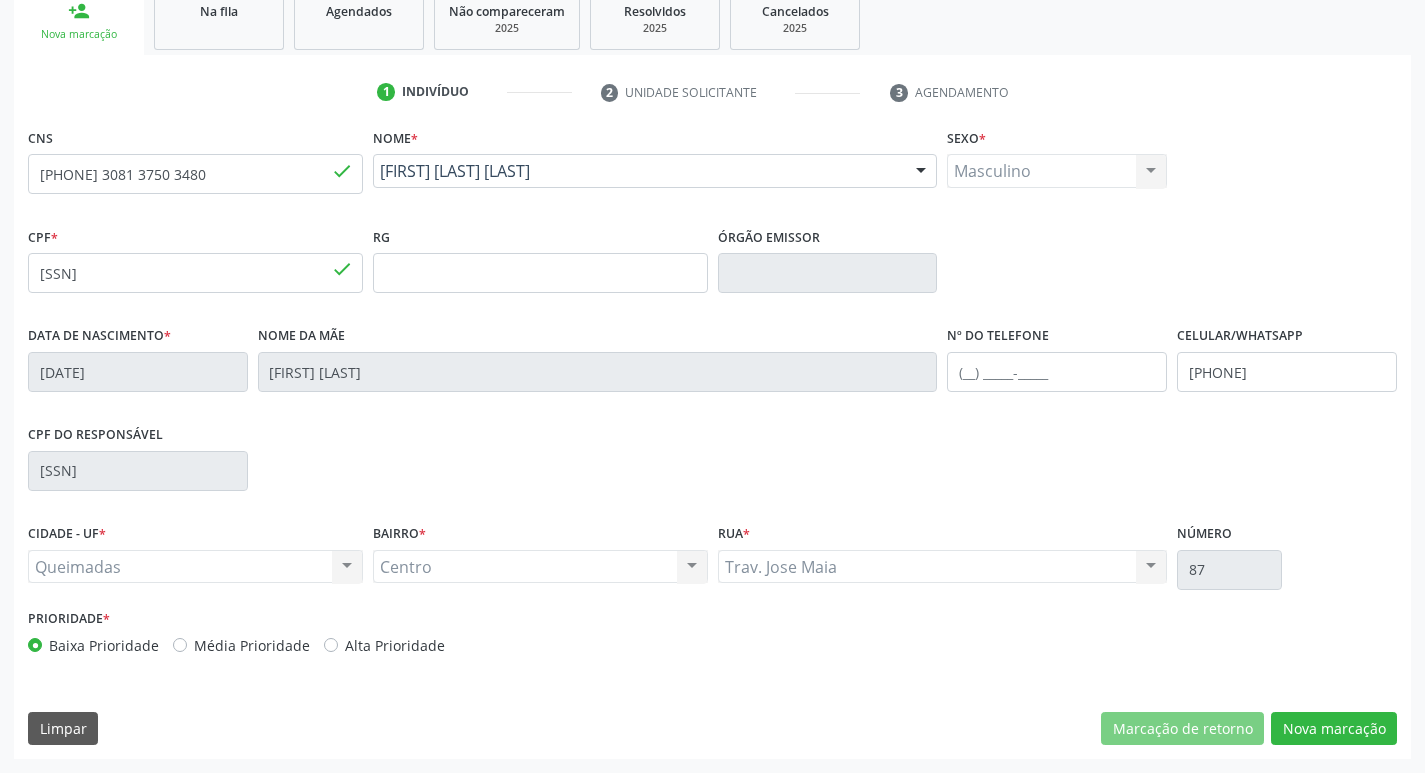 scroll, scrollTop: 133, scrollLeft: 0, axis: vertical 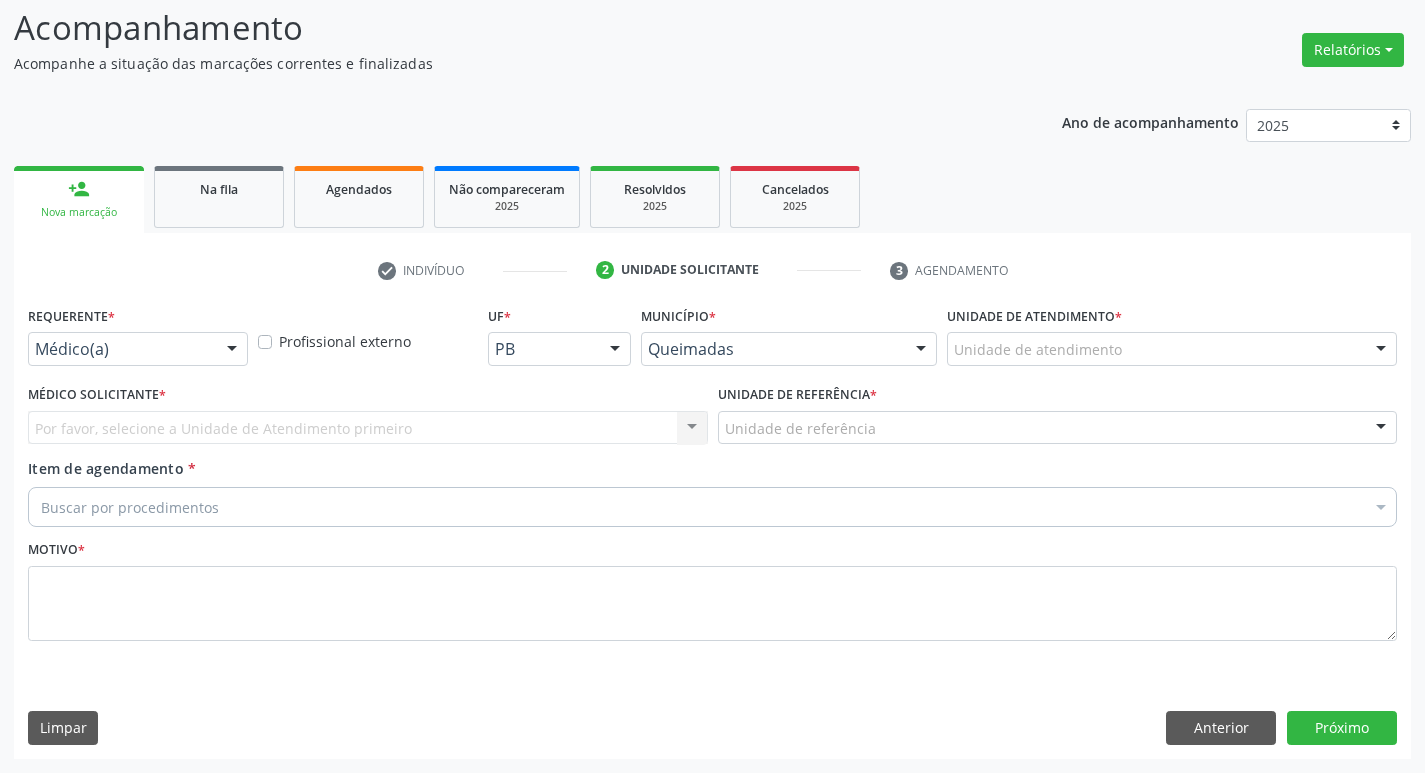 click on "Médico(a)" at bounding box center (138, 349) 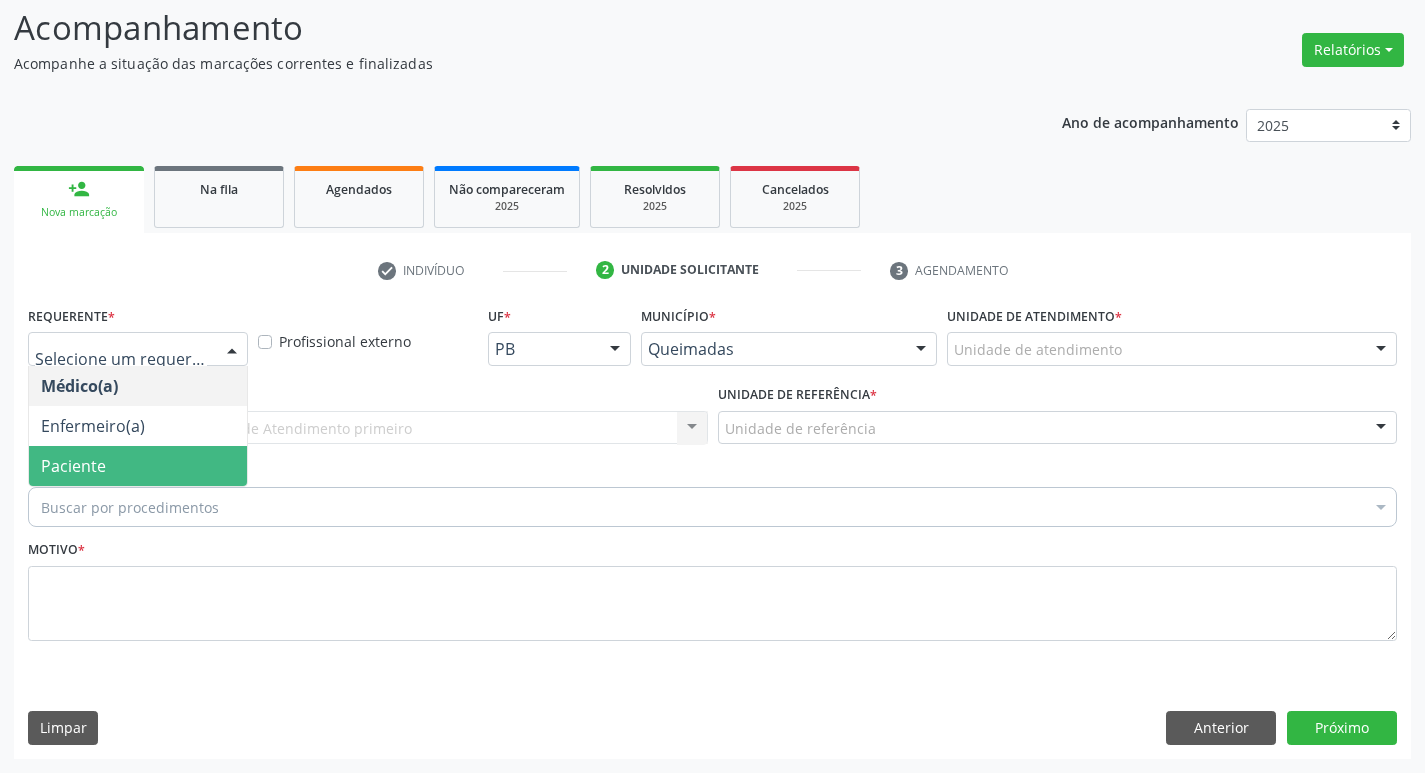 click on "Paciente" at bounding box center [138, 466] 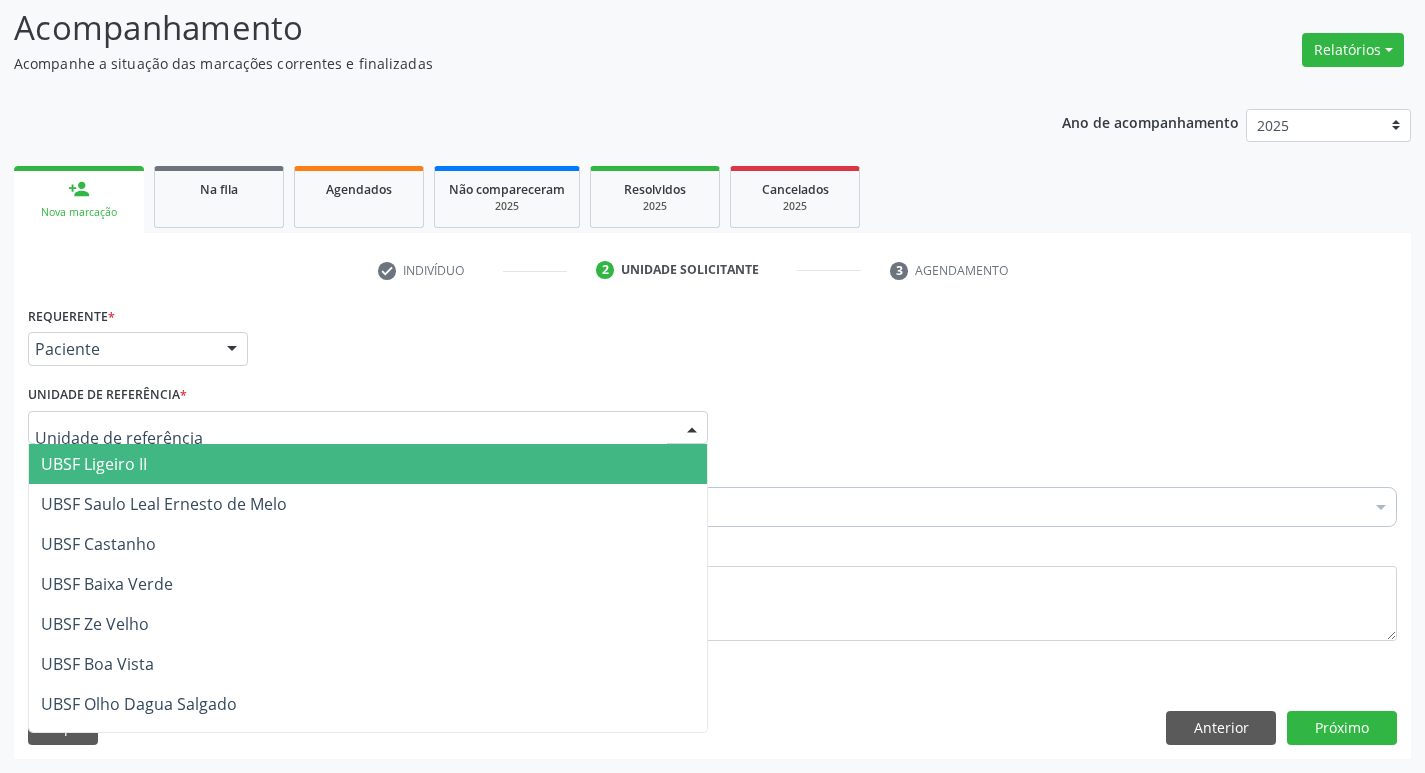 click at bounding box center [368, 428] 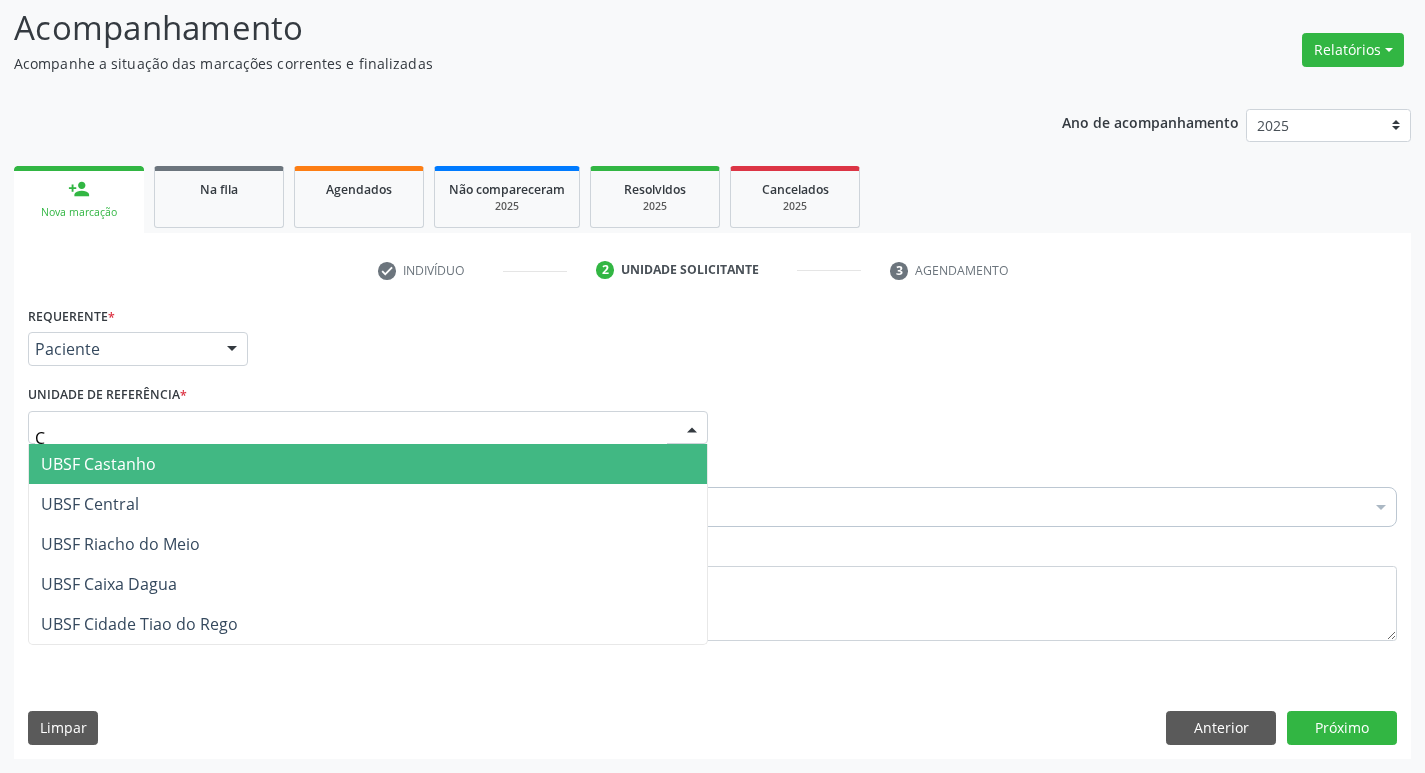 type on "CE" 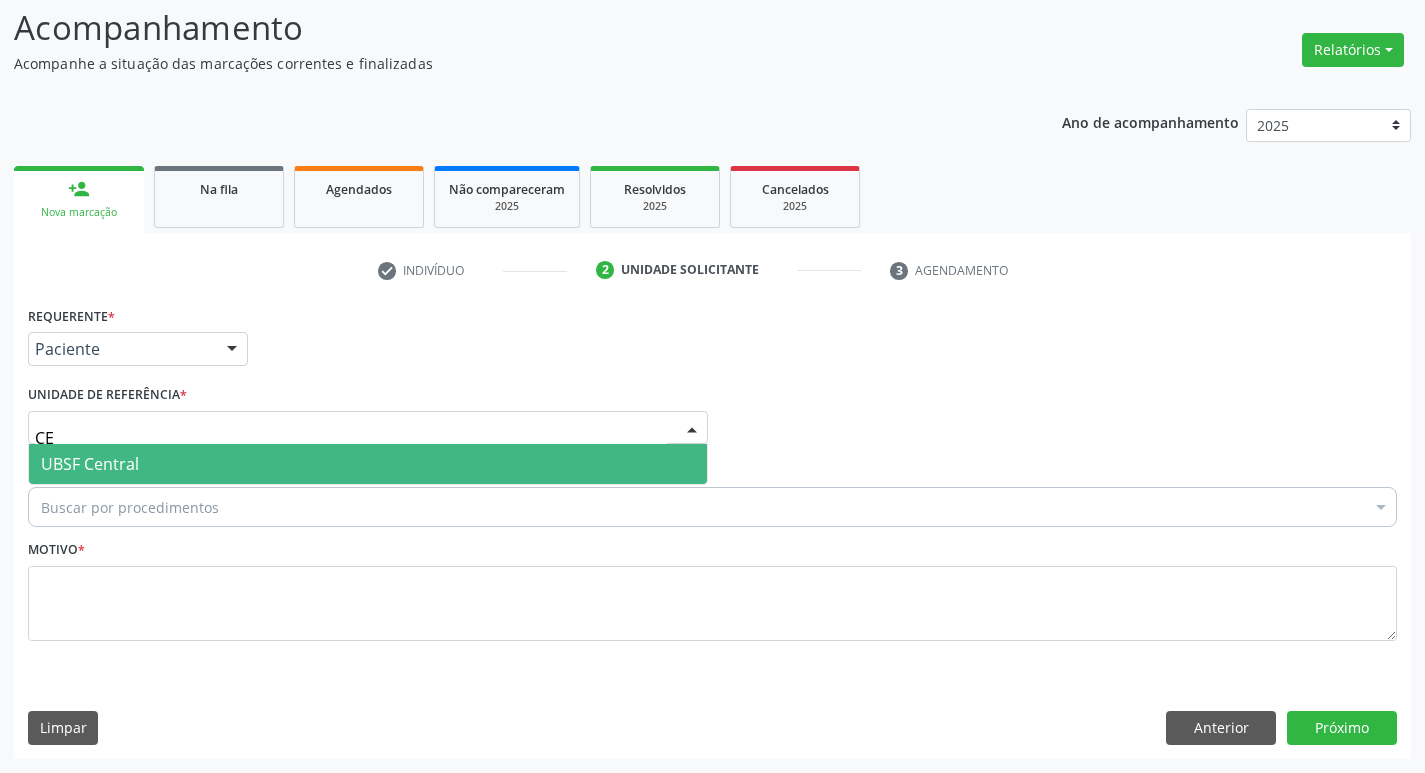 click on "UBSF Central" at bounding box center (368, 464) 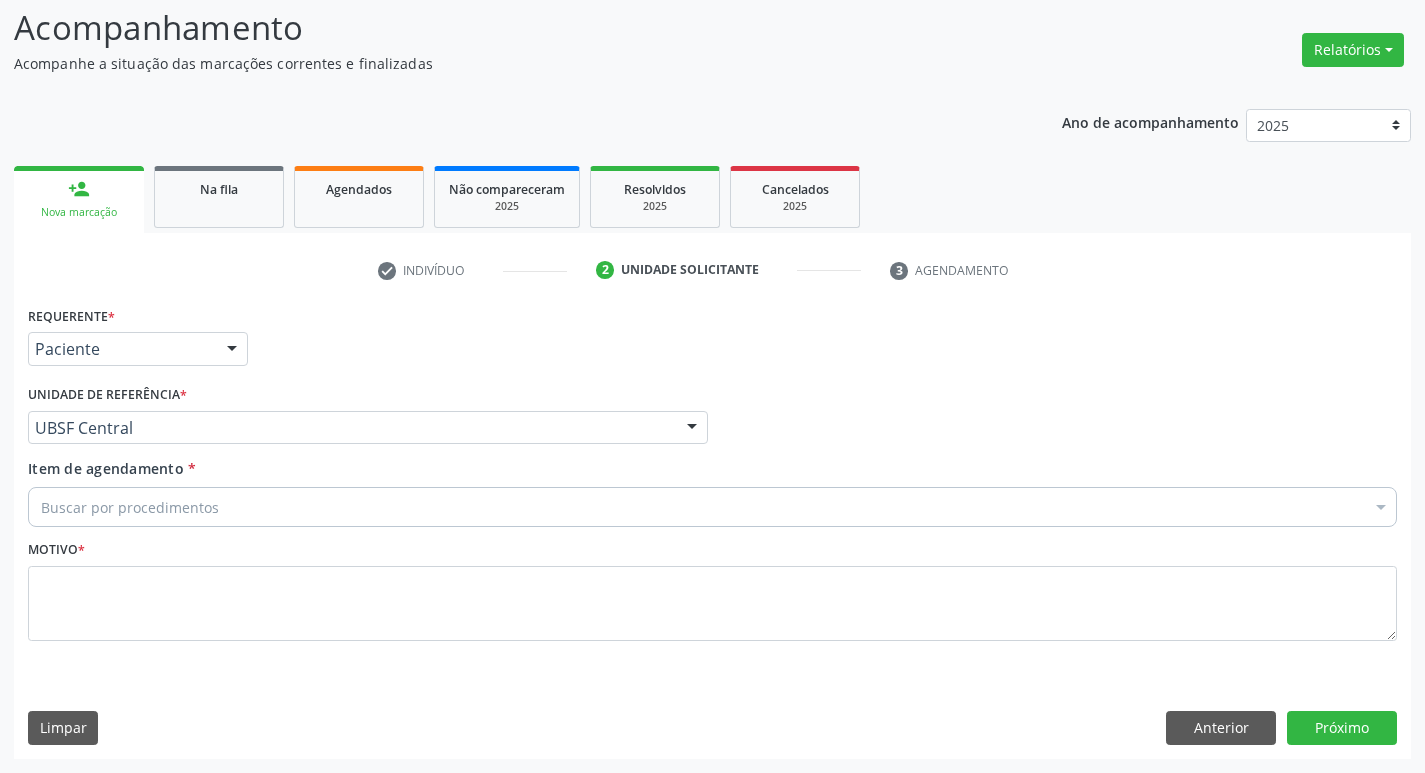 paste on "ENDOCRINOLOGISTA" 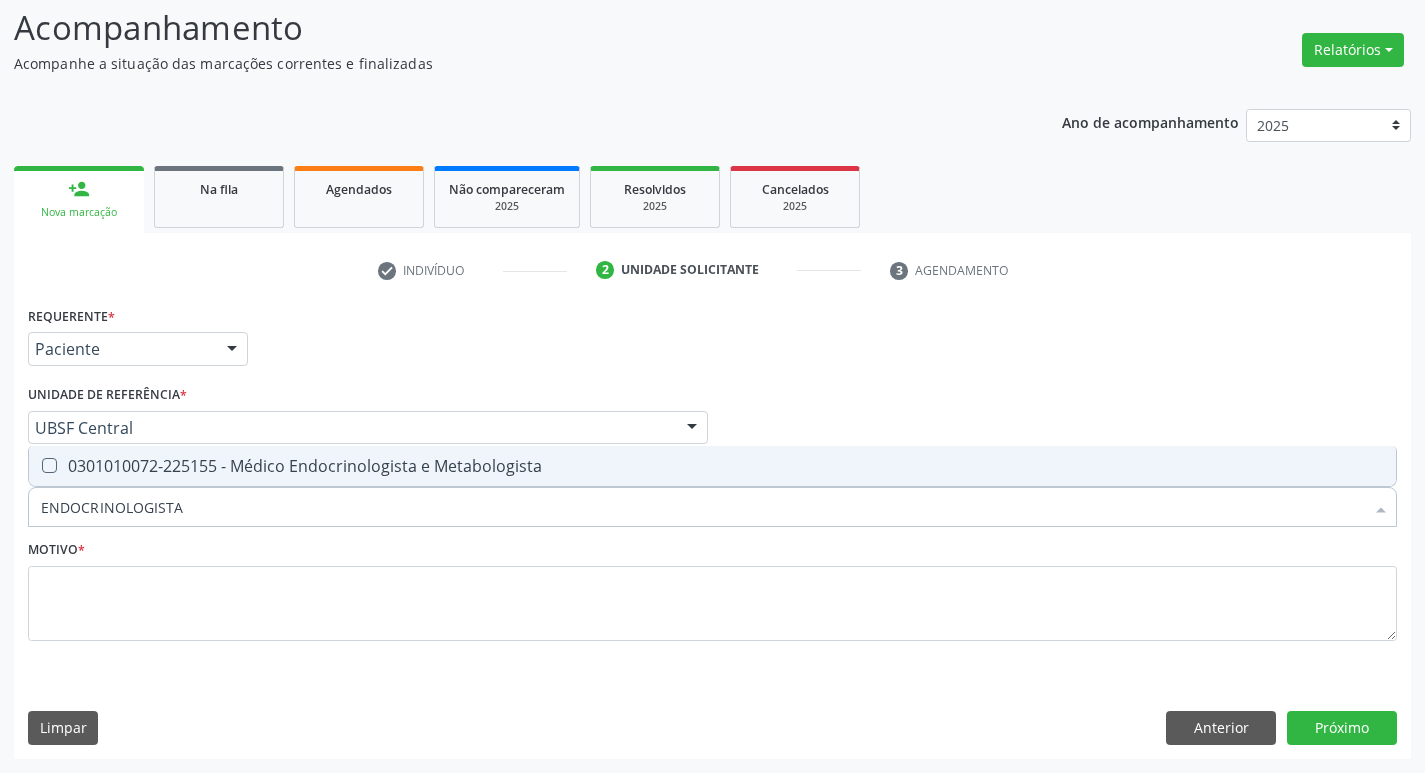 click on "0301010072-225155 - Médico Endocrinologista e Metabologista" at bounding box center [712, 466] 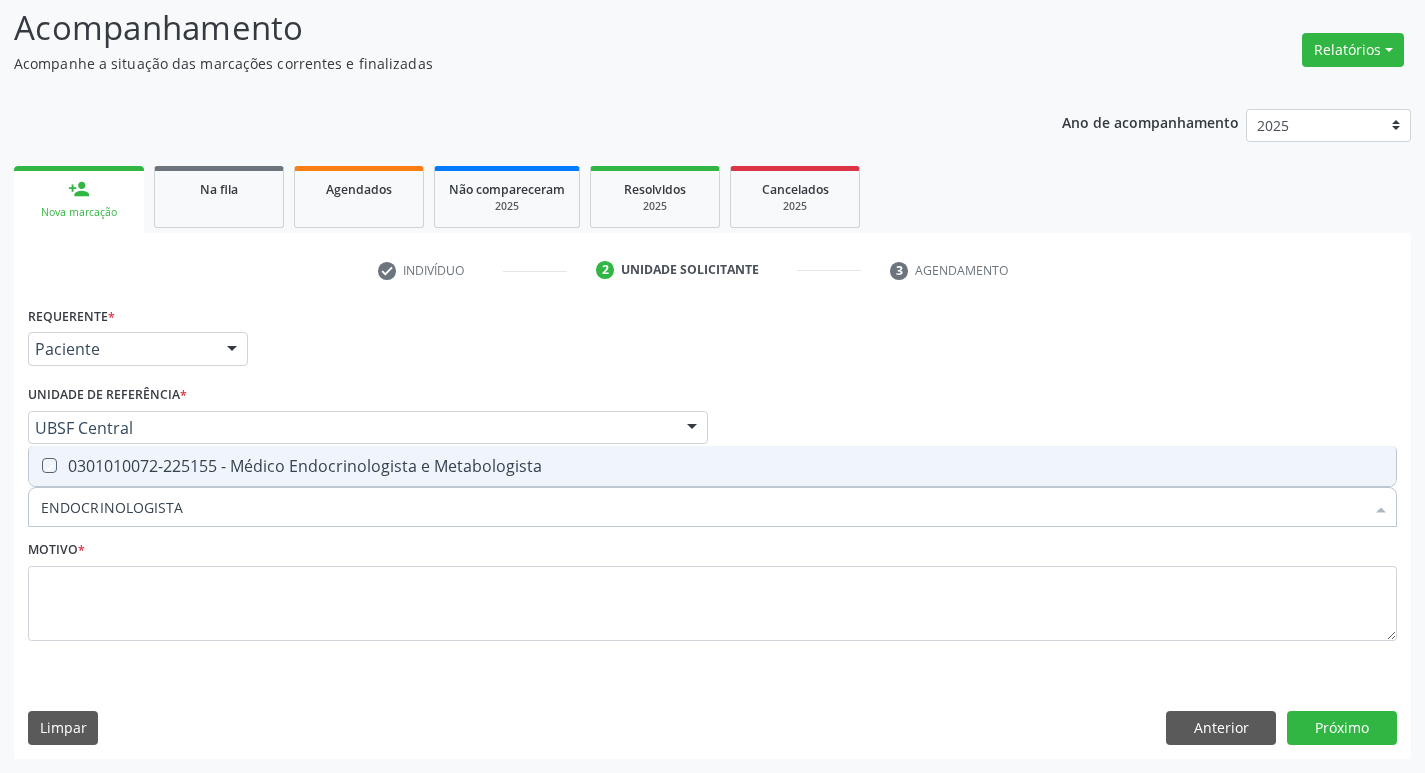 checkbox on "true" 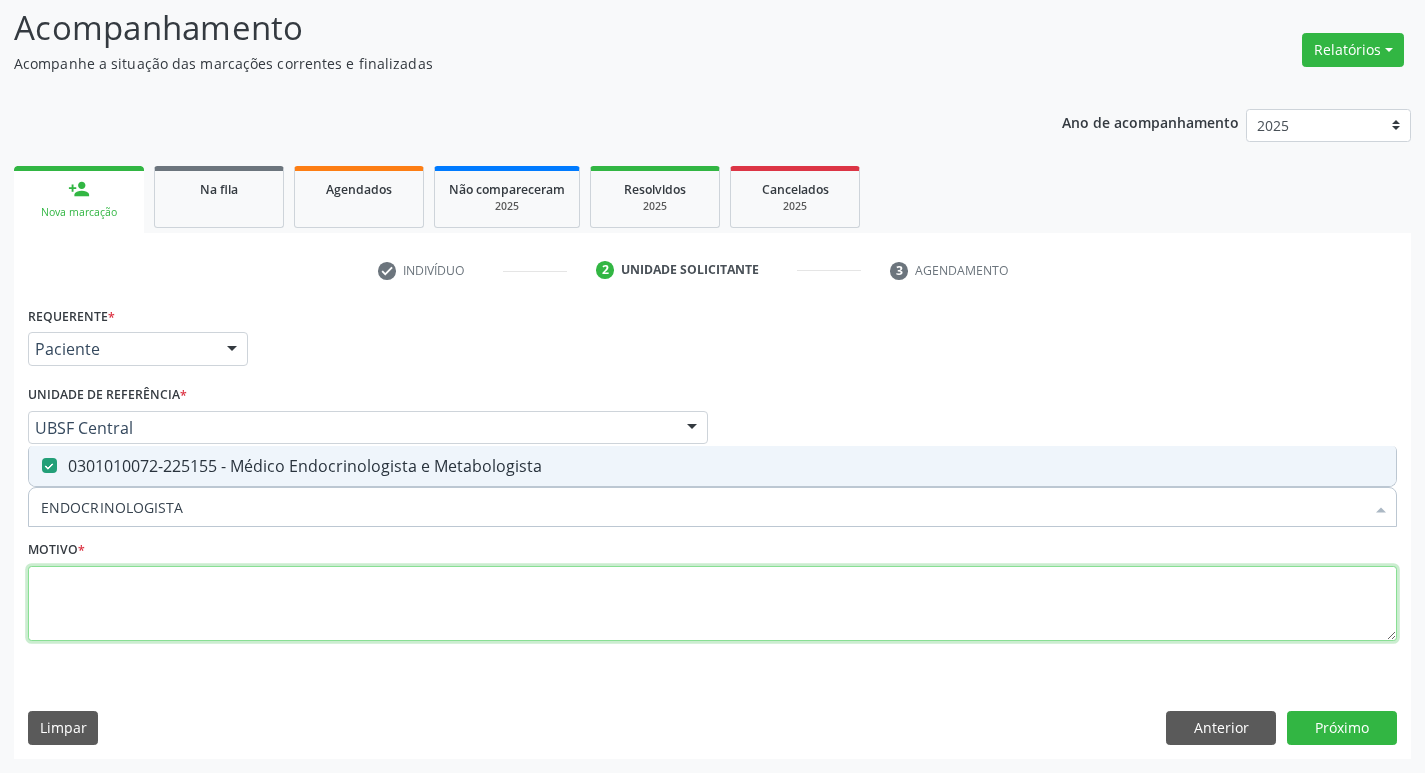 click at bounding box center (712, 604) 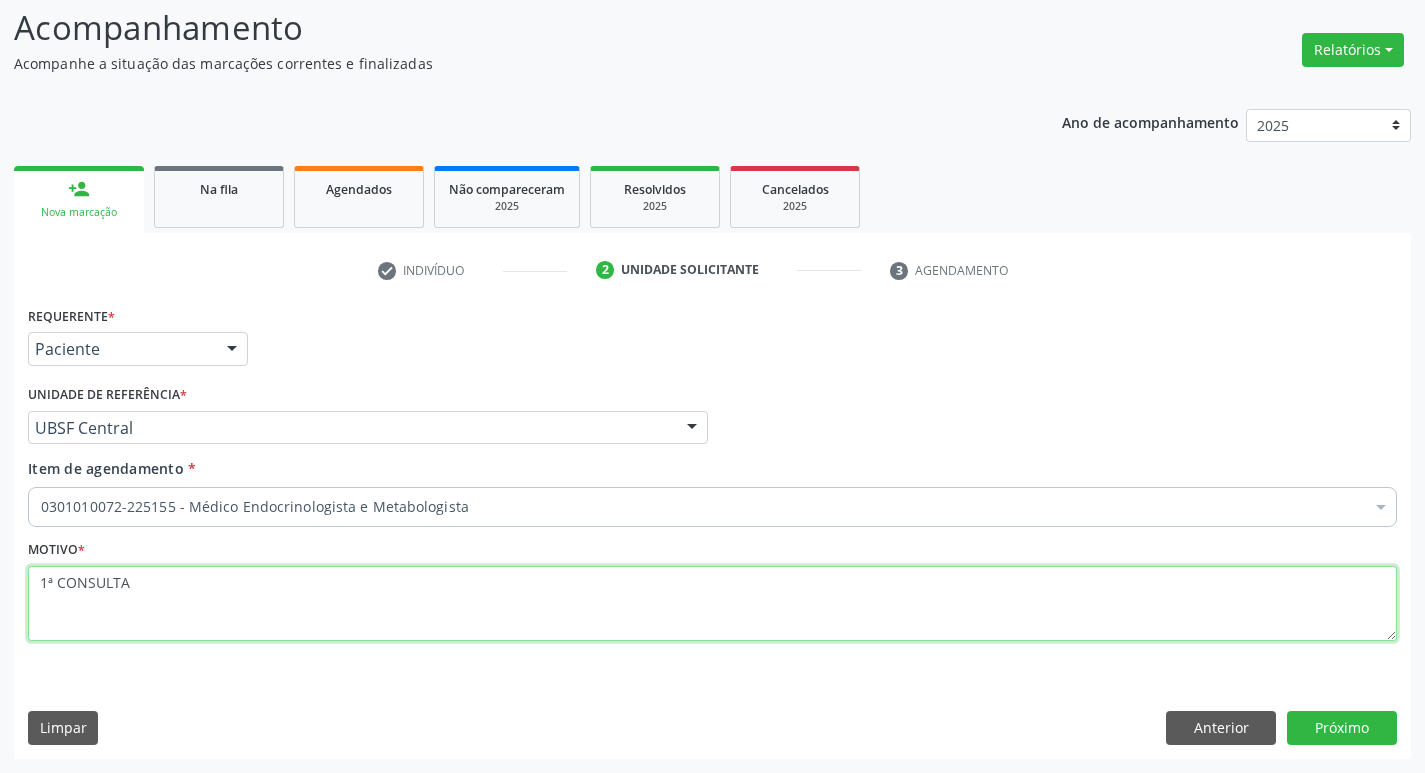 type on "1ª CONSULTA" 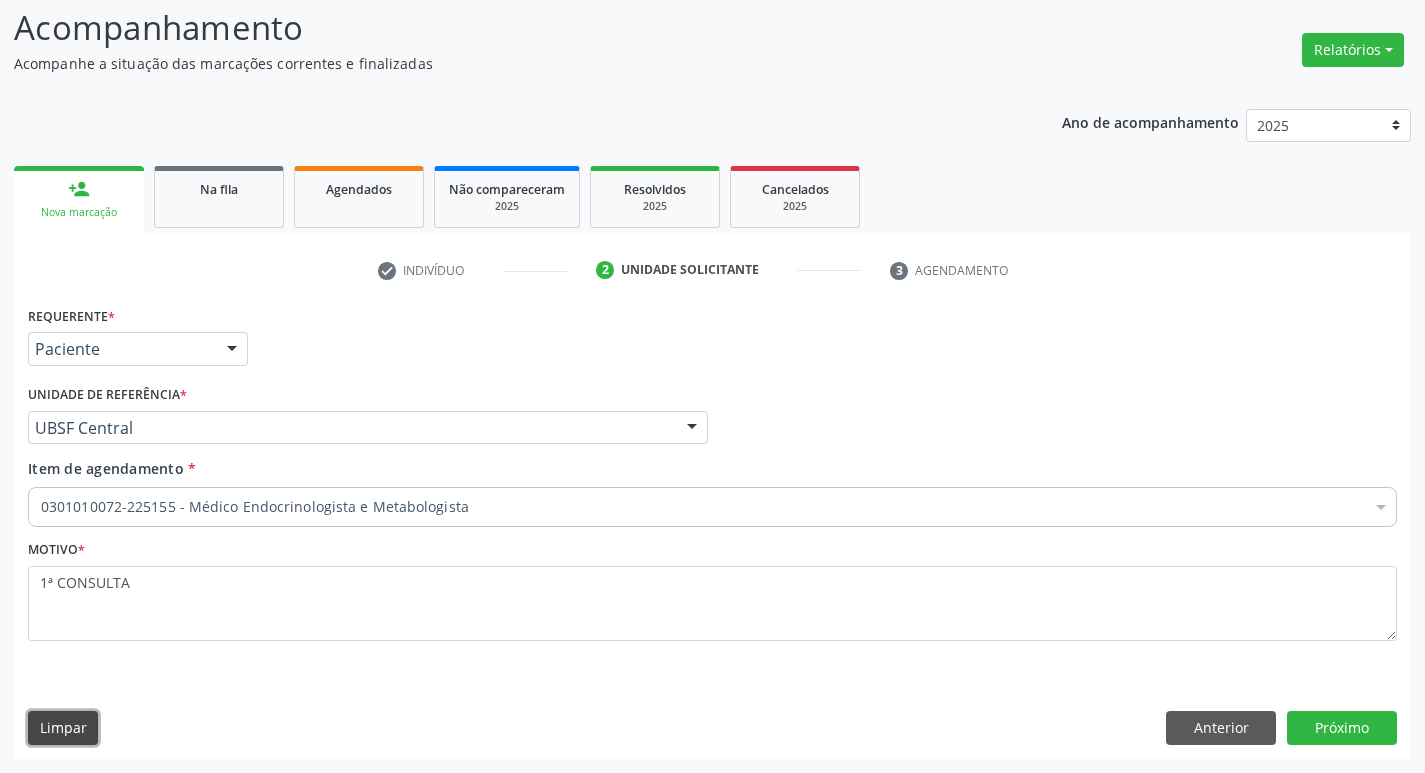 type 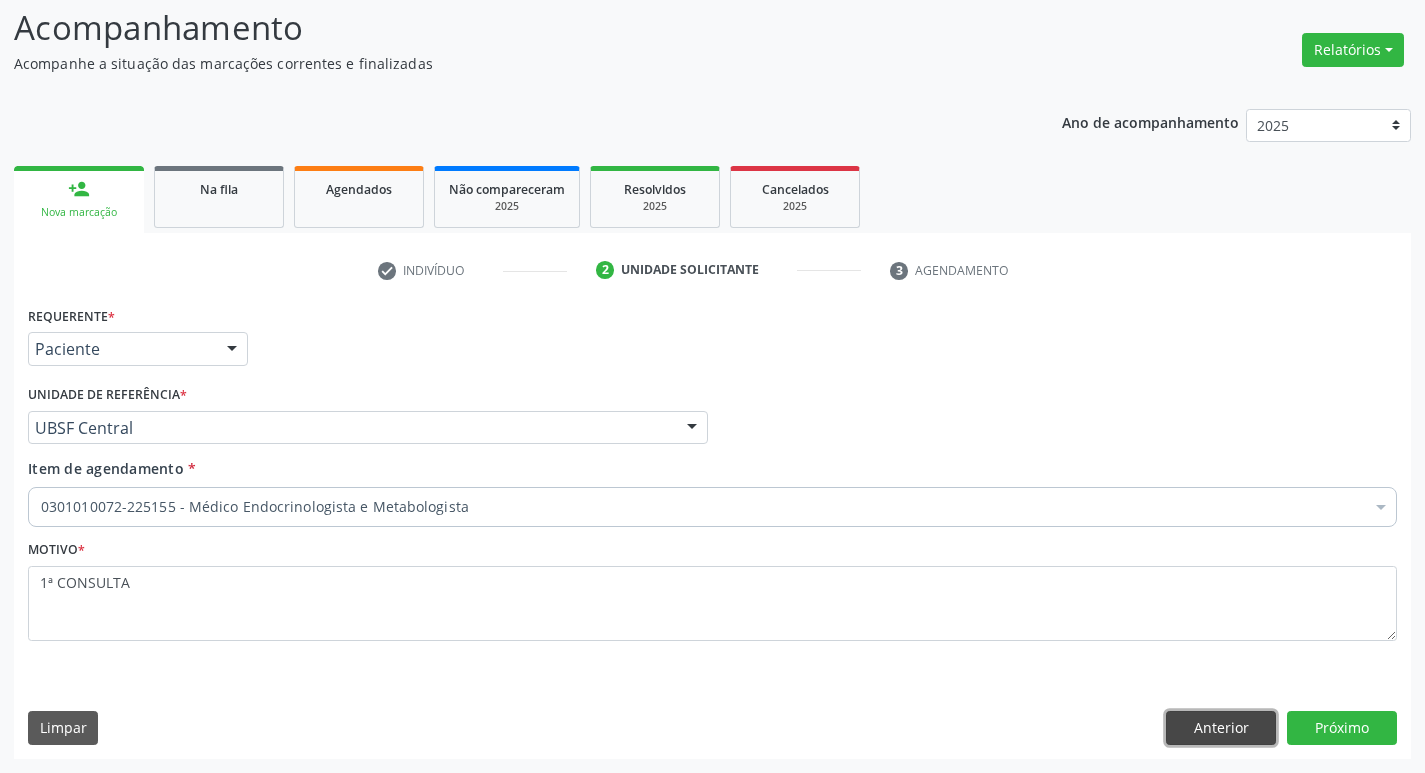 type 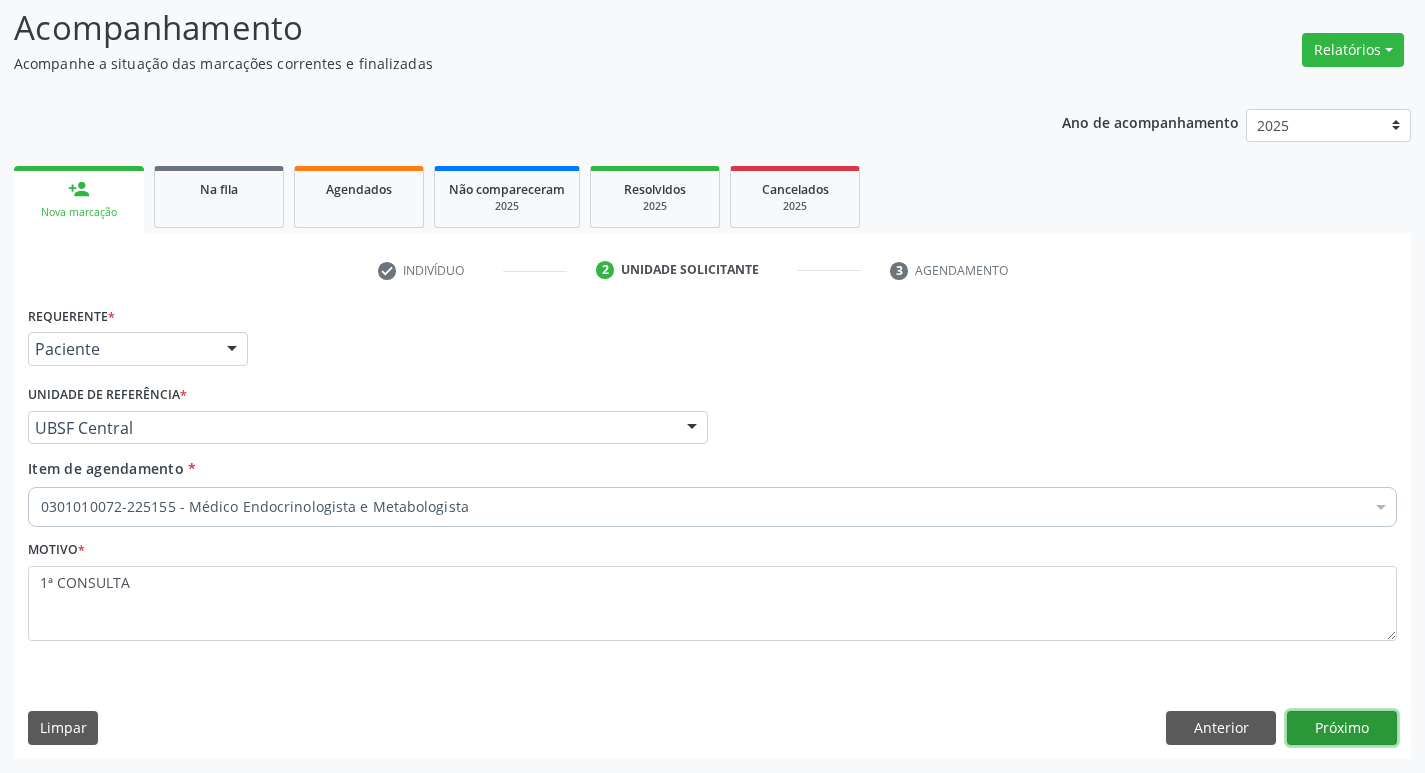type 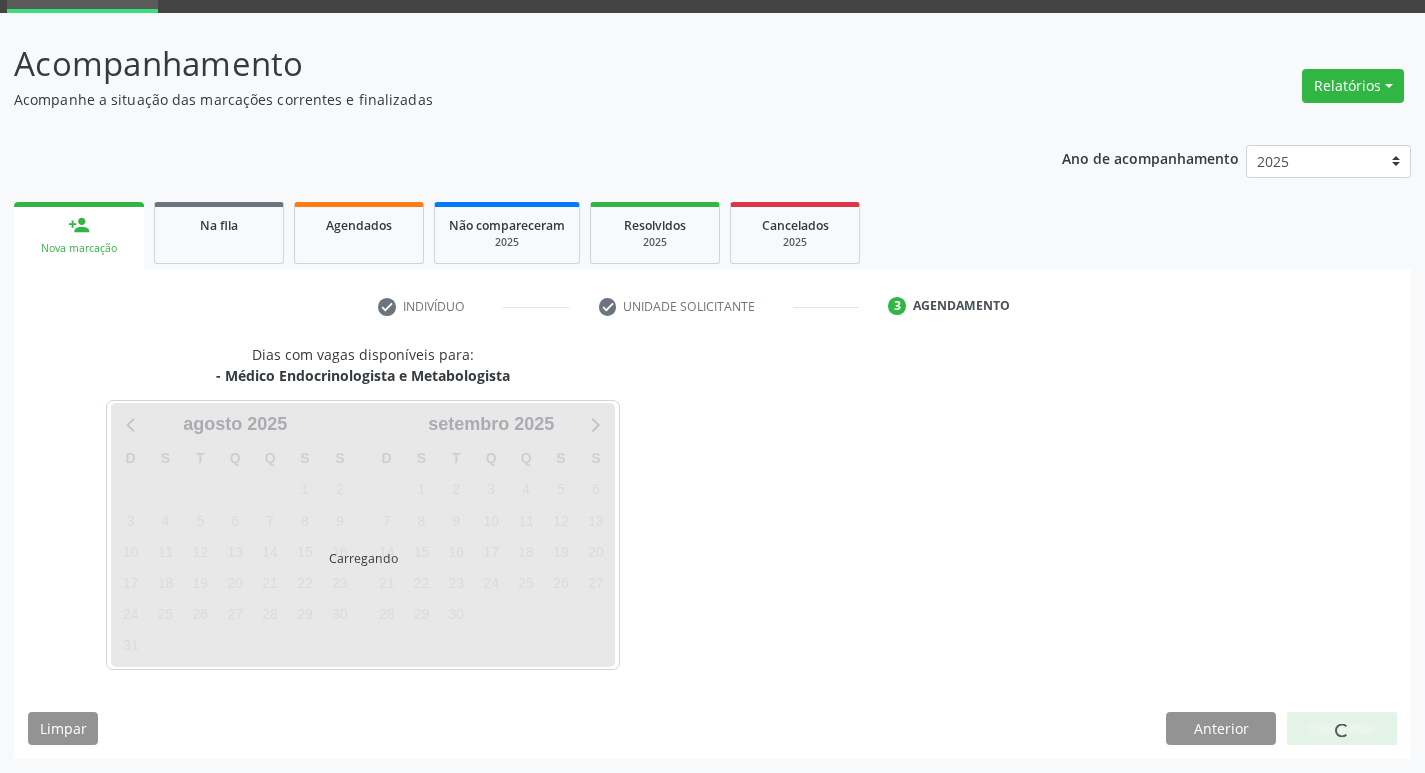 scroll, scrollTop: 97, scrollLeft: 0, axis: vertical 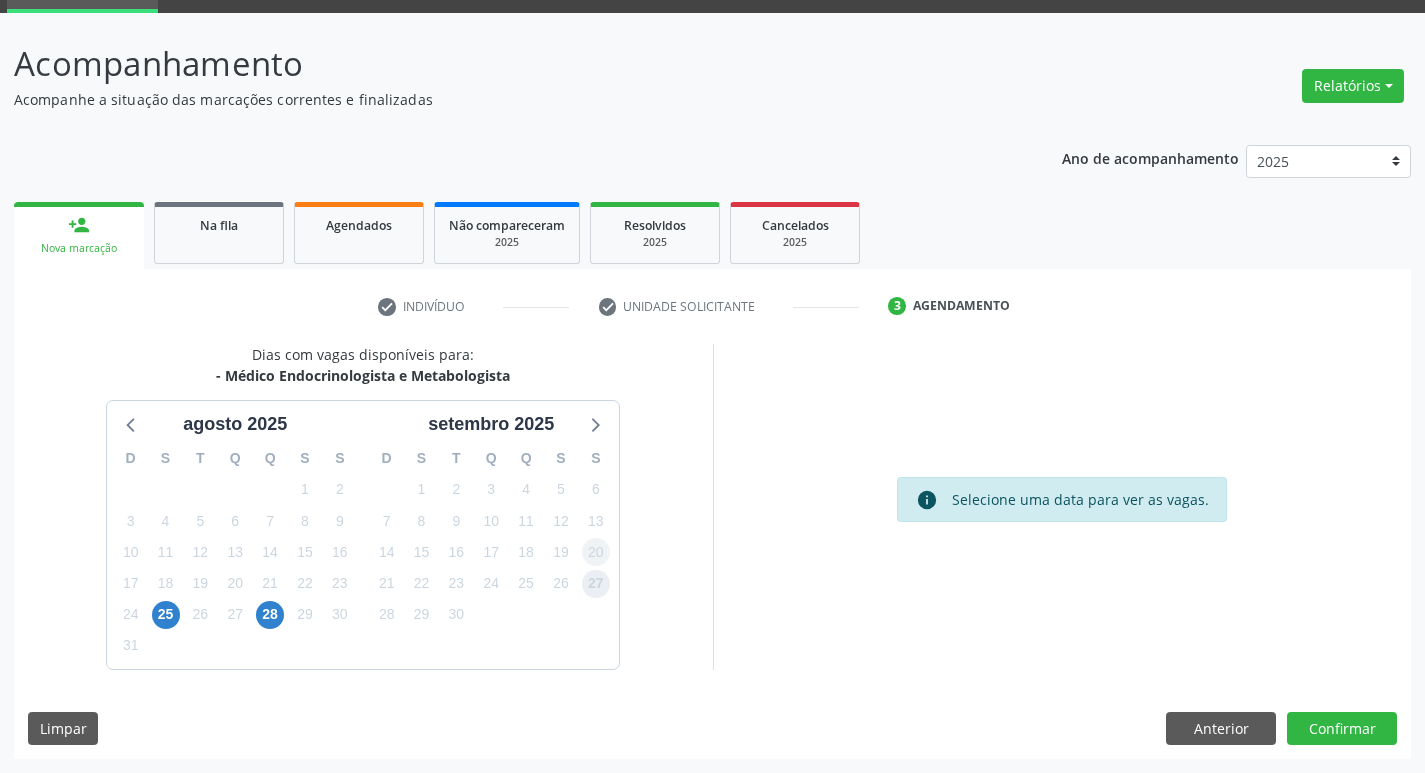 drag, startPoint x: 603, startPoint y: 577, endPoint x: 591, endPoint y: 553, distance: 26.832815 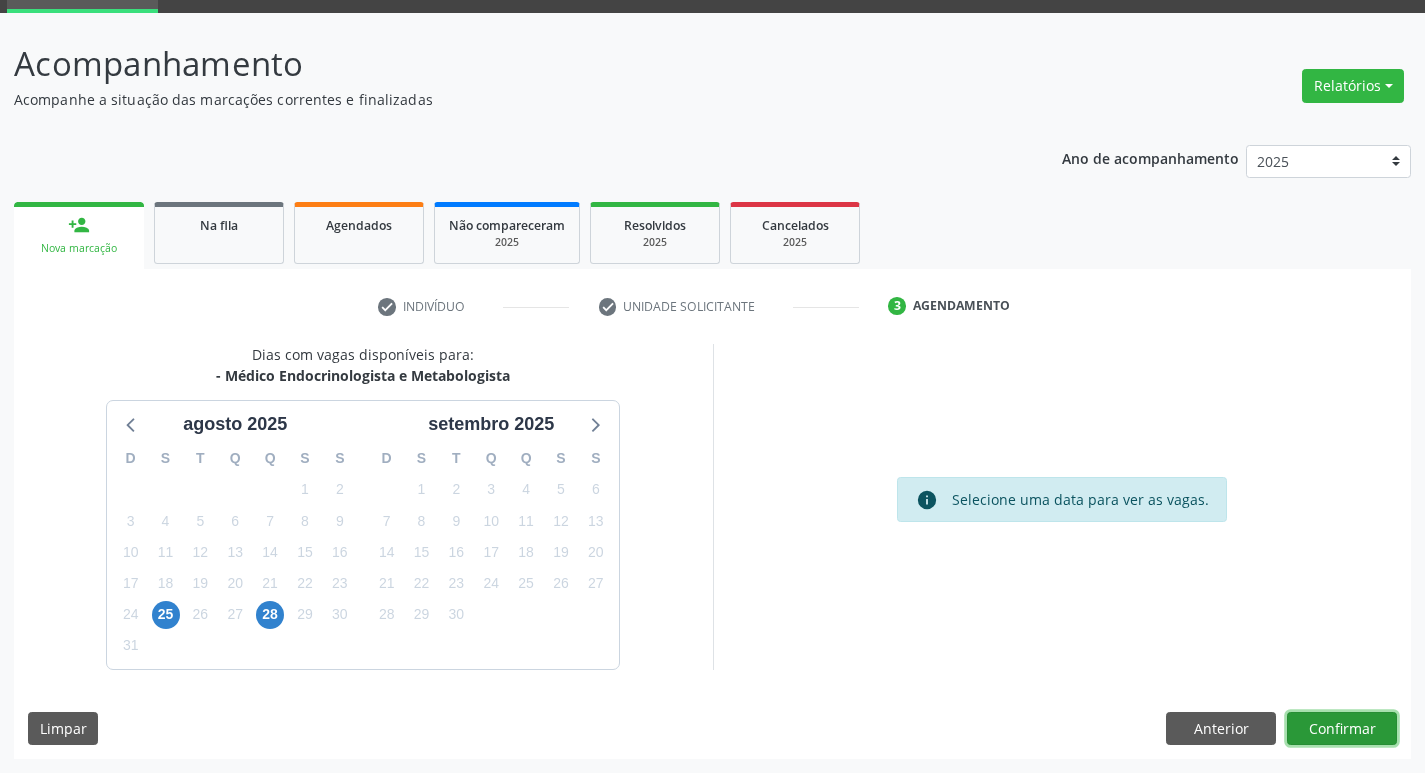 click on "Confirmar" at bounding box center [1342, 729] 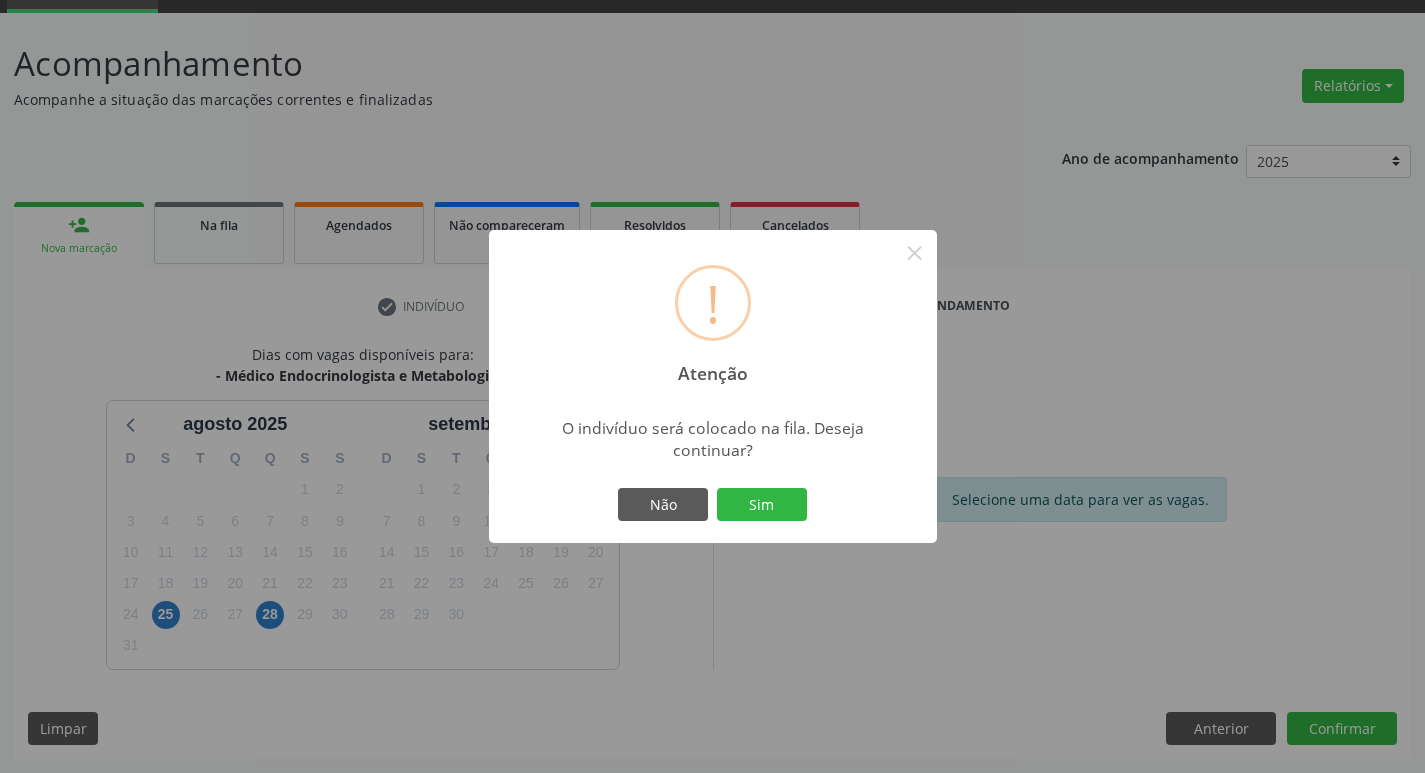 type 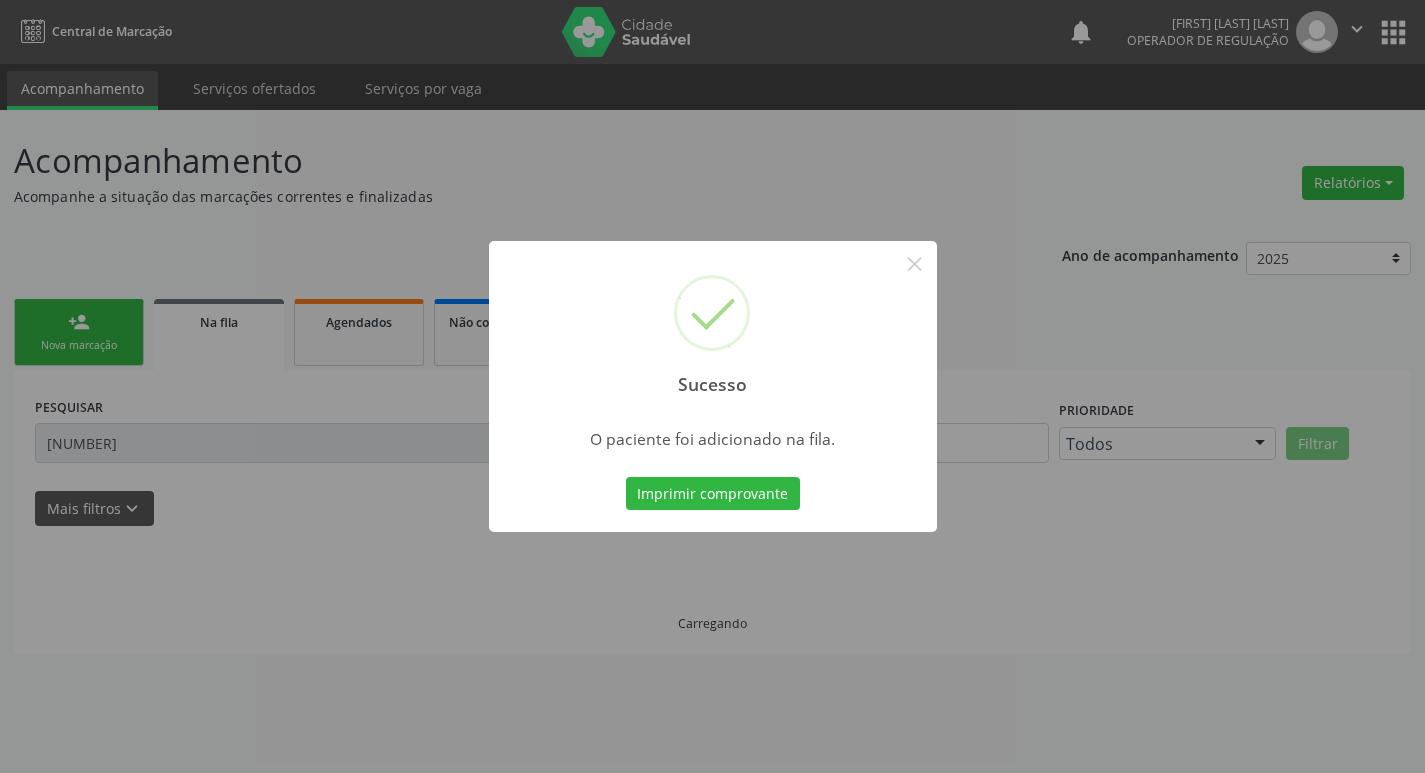 scroll, scrollTop: 0, scrollLeft: 0, axis: both 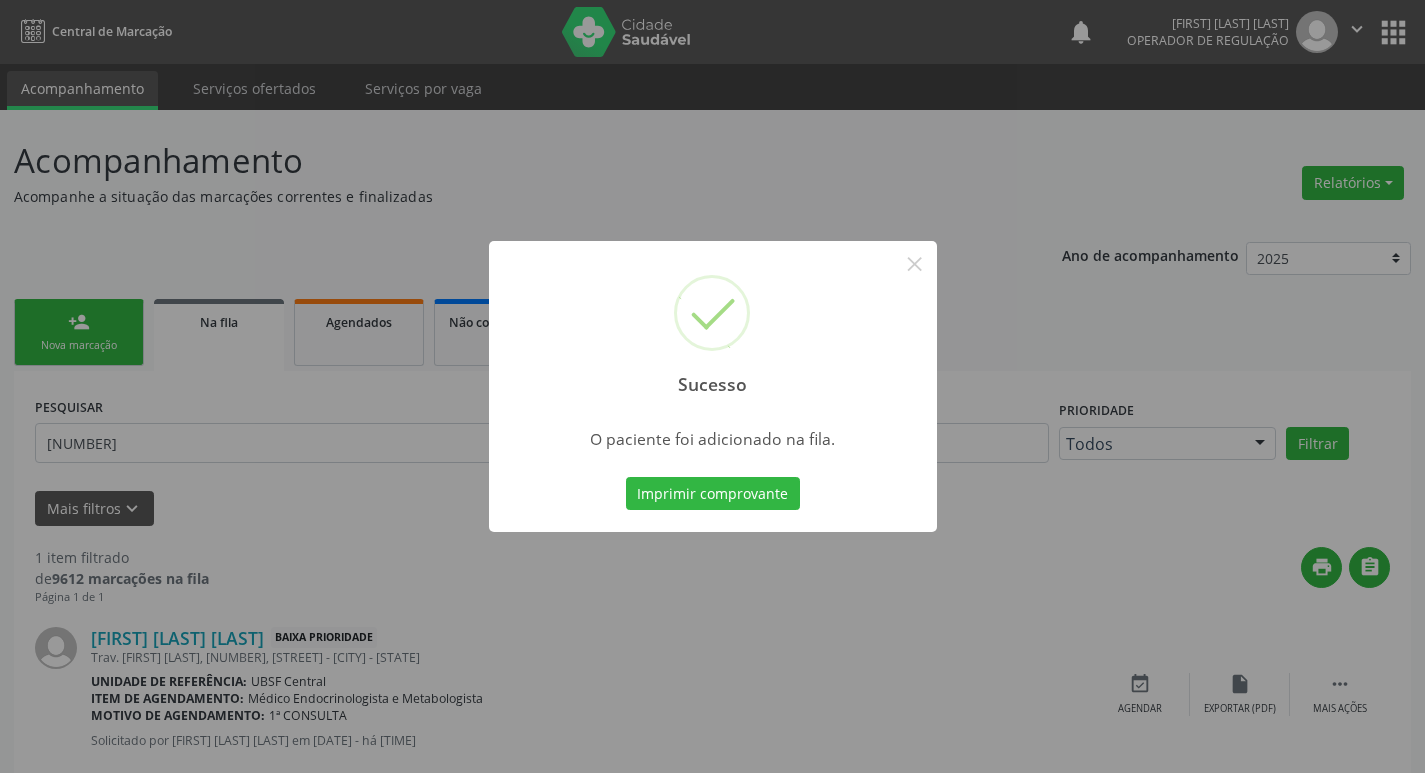 type 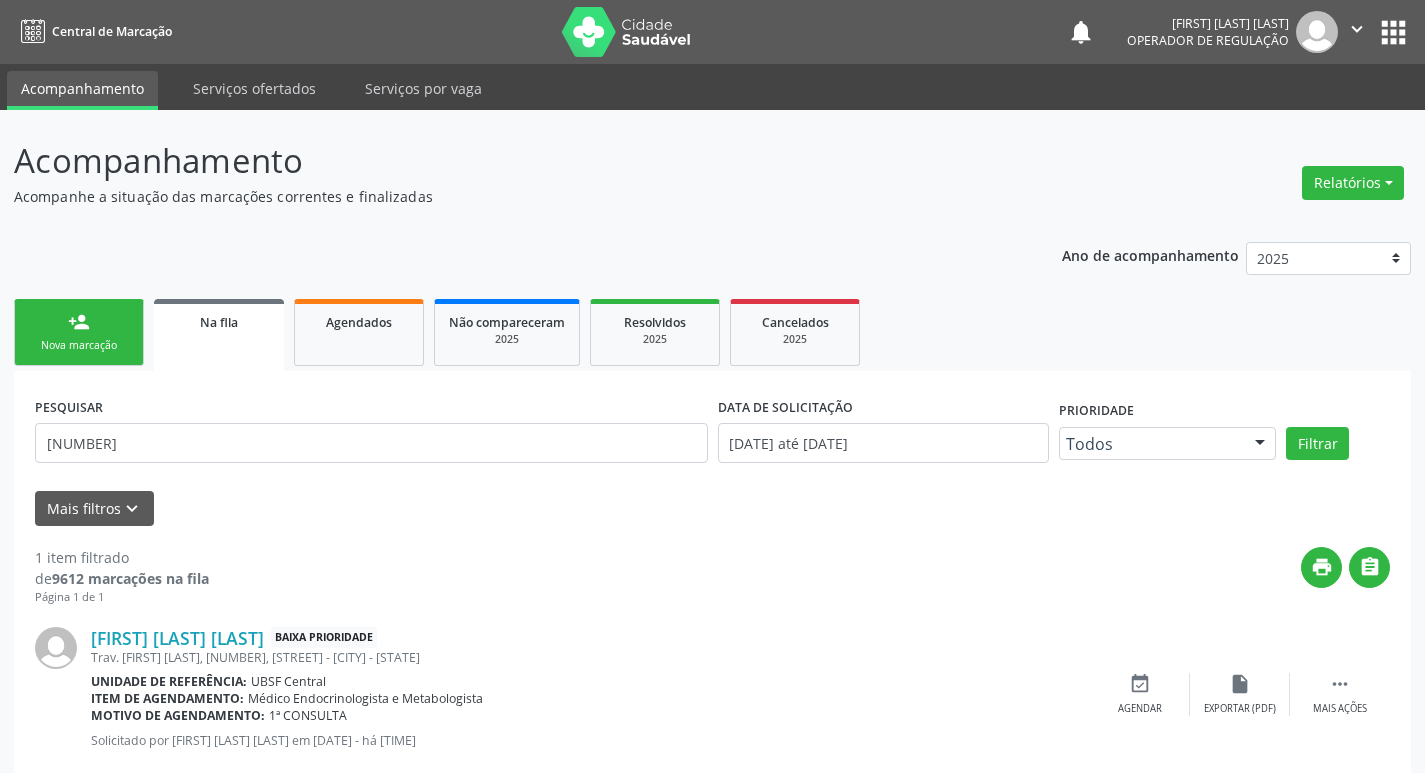 click on "person_add
Nova marcação" at bounding box center [79, 332] 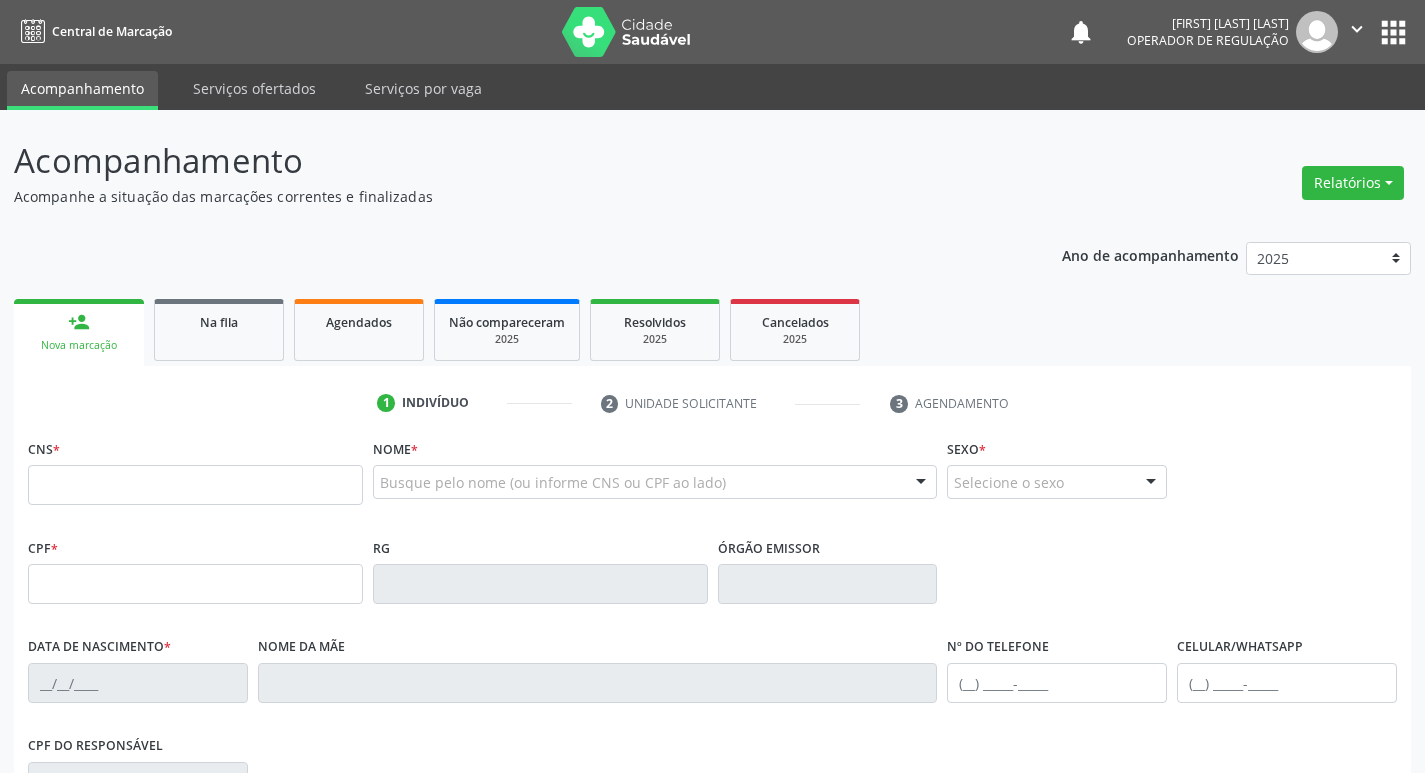 click on "1
Indivíduo
2
Unidade solicitante
3
Agendamento
CNS
*
Nome
*
Busque pelo nome (ou informe CNS ou CPF ao lado)
Nenhum resultado encontrado para: "   "
Digite o nome
Sexo
*
Selecione o sexo
Masculino   Feminino
Nenhum resultado encontrado para: "   "
Não há nenhuma opção para ser exibida.
CPF
*
RG
Órgão emissor
Data de nascimento
*
Nome da mãe
Nº do Telefone
Celular/WhatsApp
CPF do responsável
Cidade - UF
*
Informe uma opção
Queimadas - PB       "
Bairro" at bounding box center (712, 718) 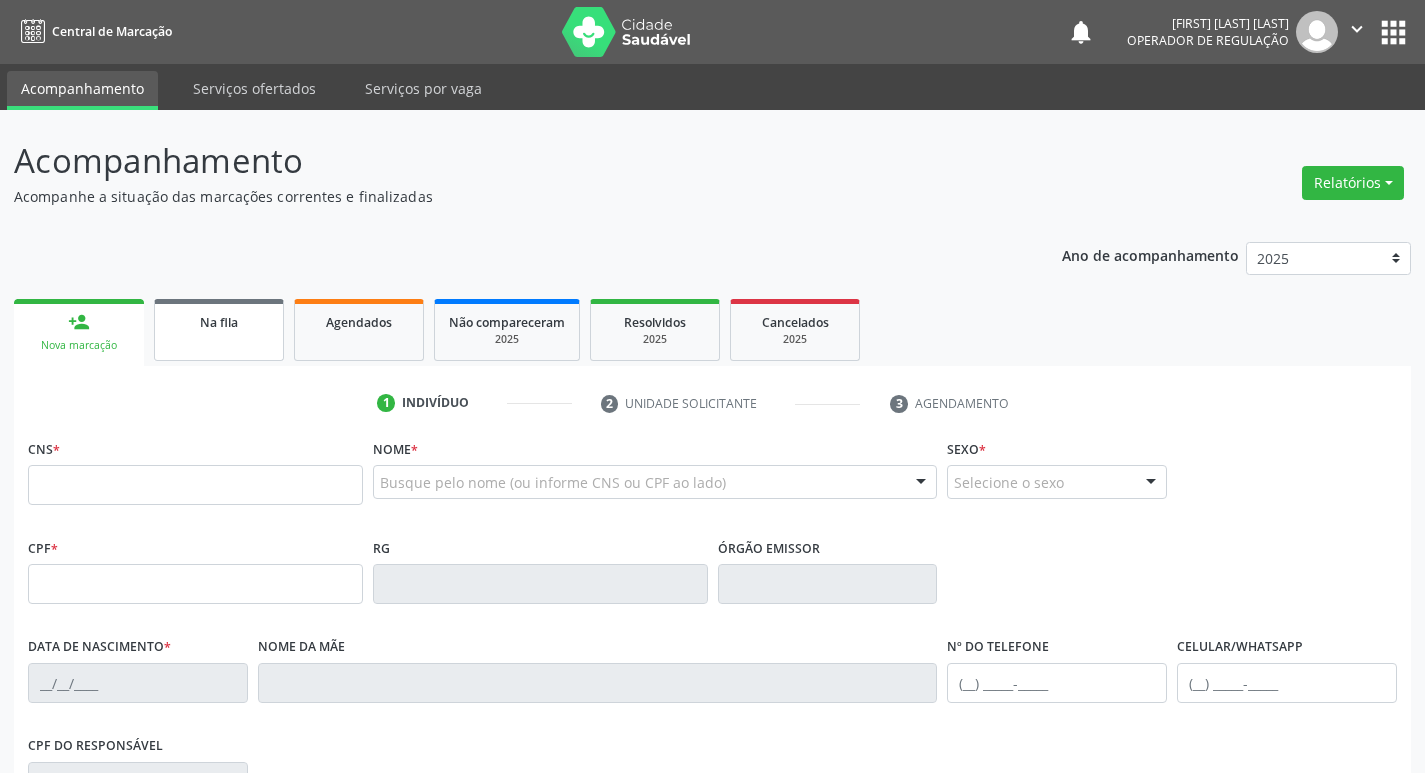 click on "Na fila" at bounding box center [219, 330] 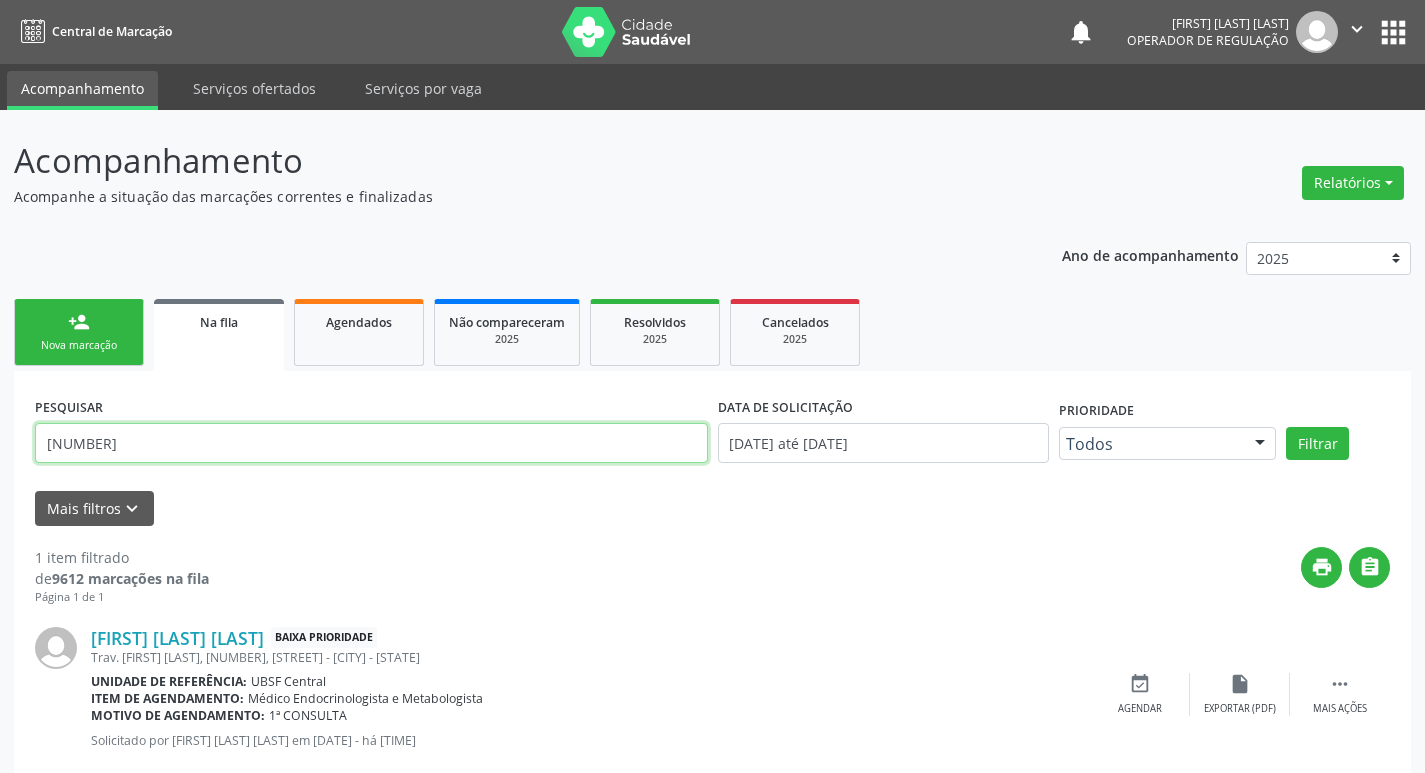 click on "[NUMBER]" at bounding box center (371, 443) 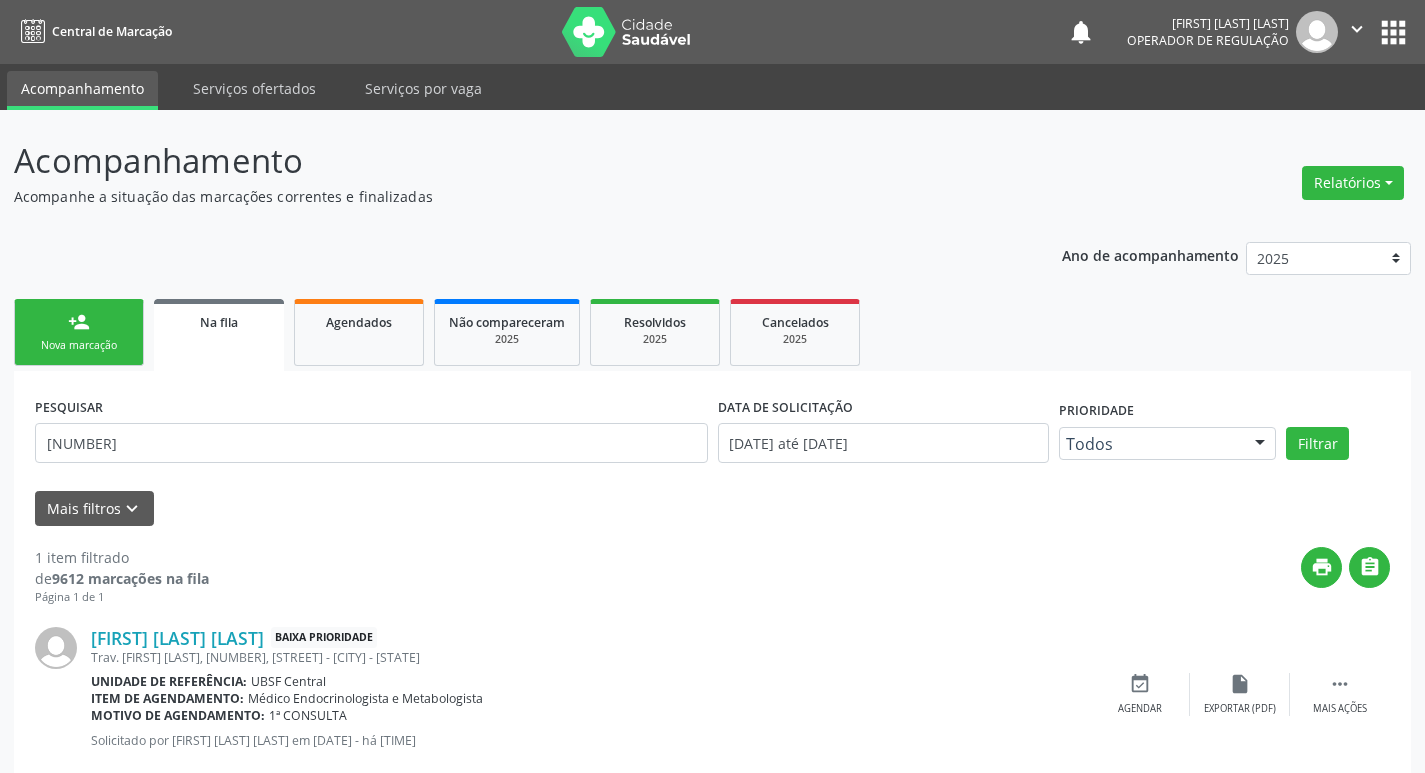 click on "person_add" at bounding box center [79, 322] 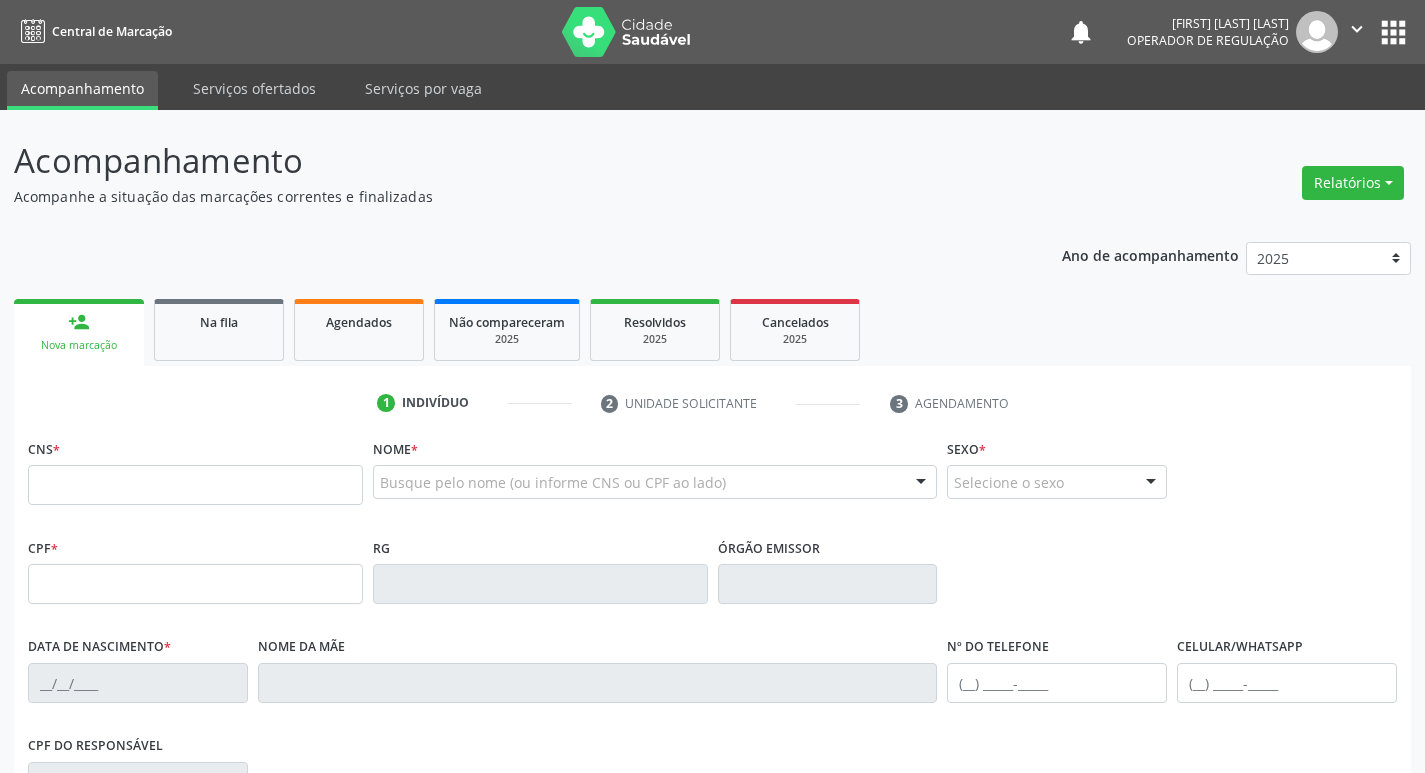 scroll, scrollTop: 46, scrollLeft: 0, axis: vertical 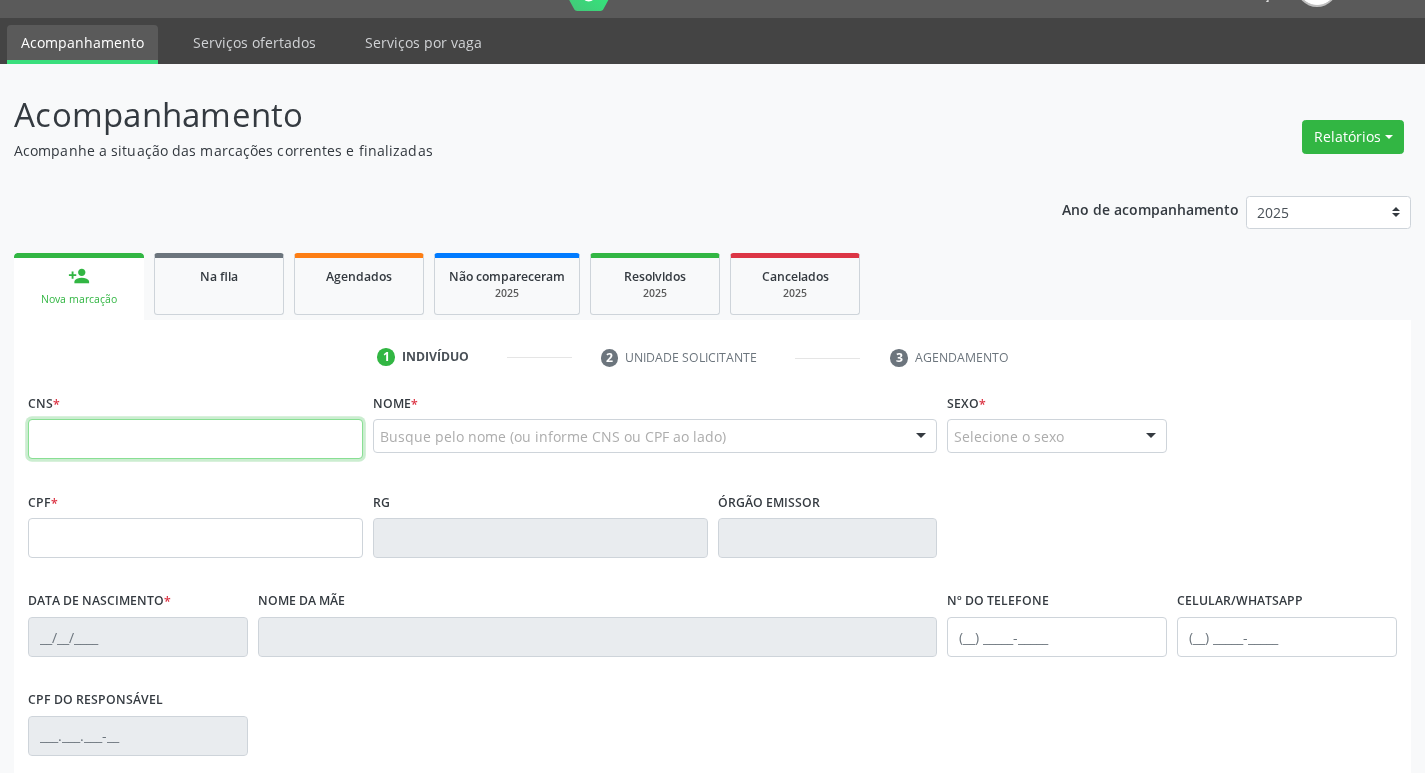click at bounding box center (195, 439) 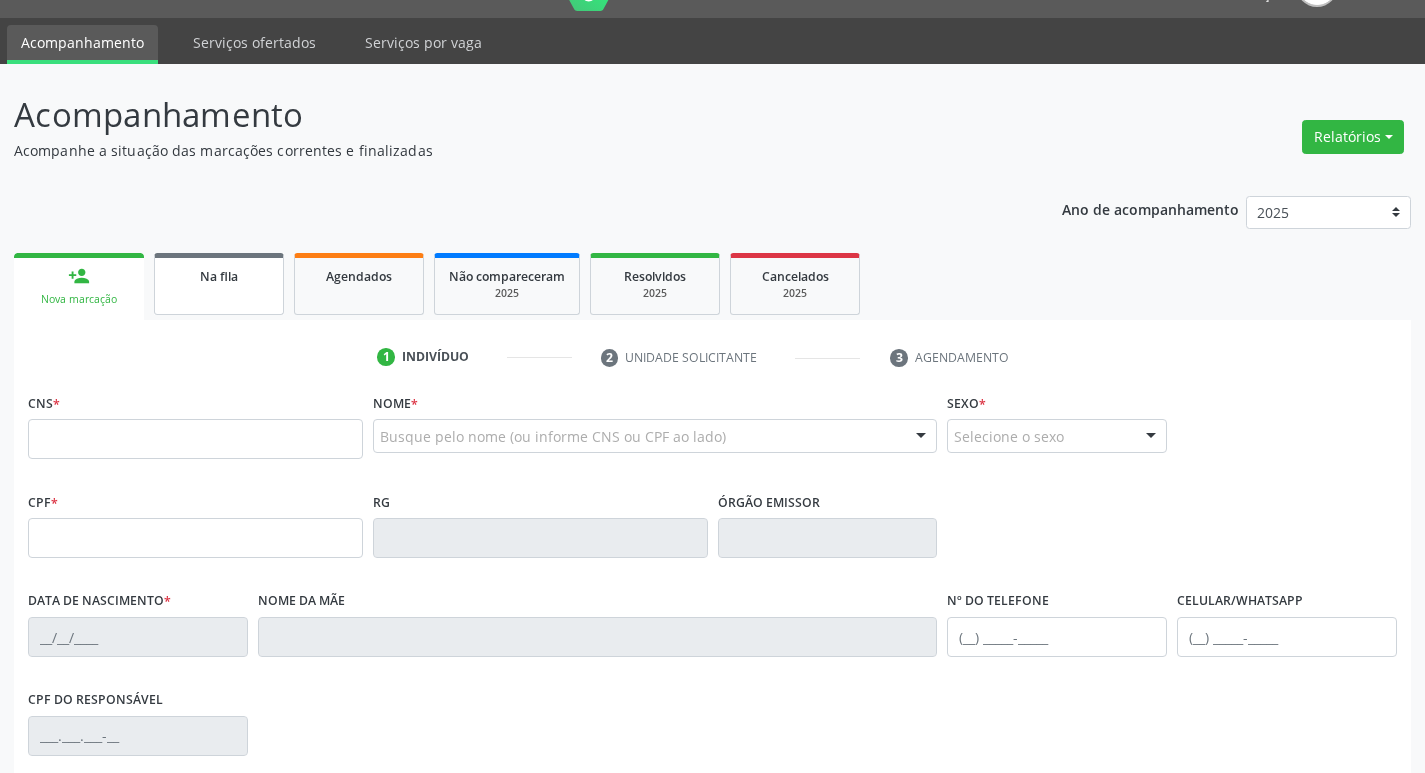 click on "Na fila" at bounding box center [219, 275] 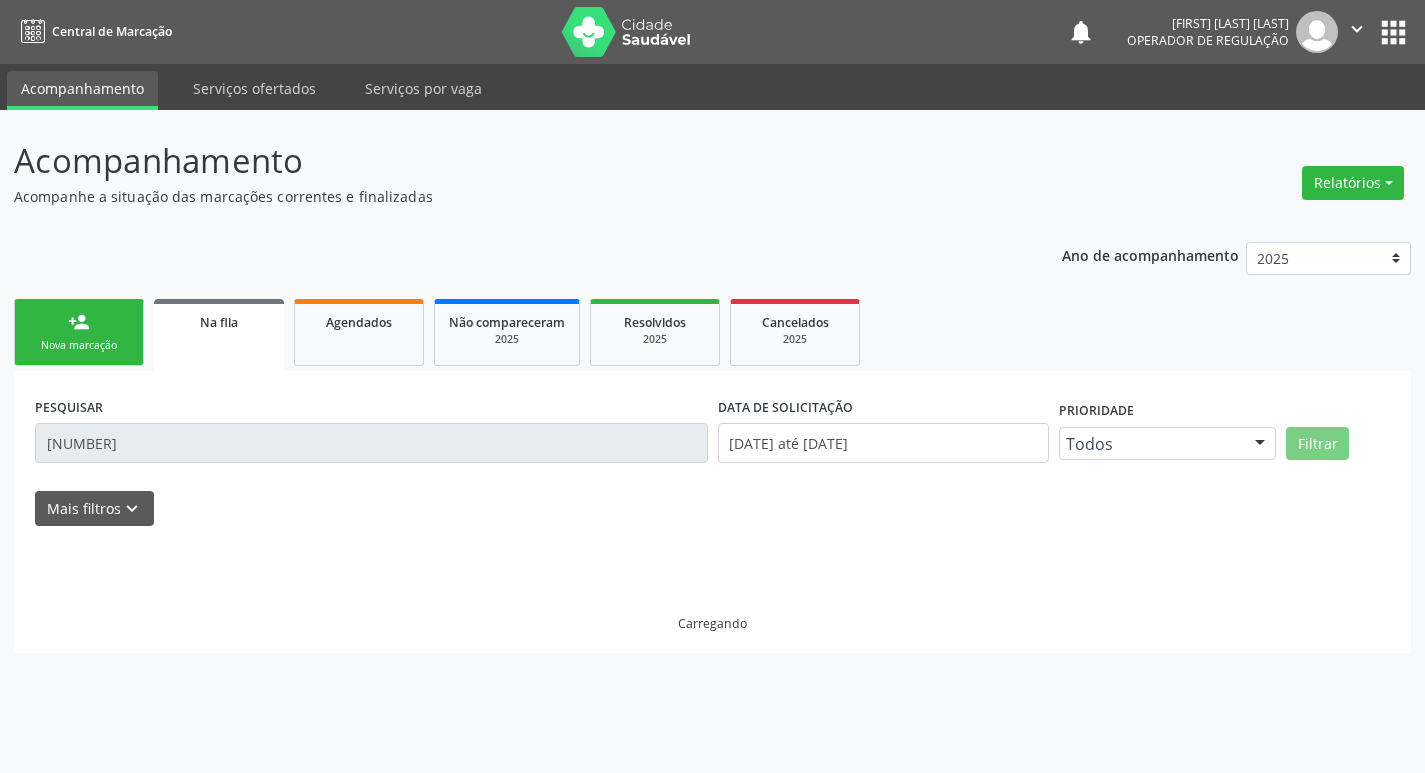 scroll, scrollTop: 0, scrollLeft: 0, axis: both 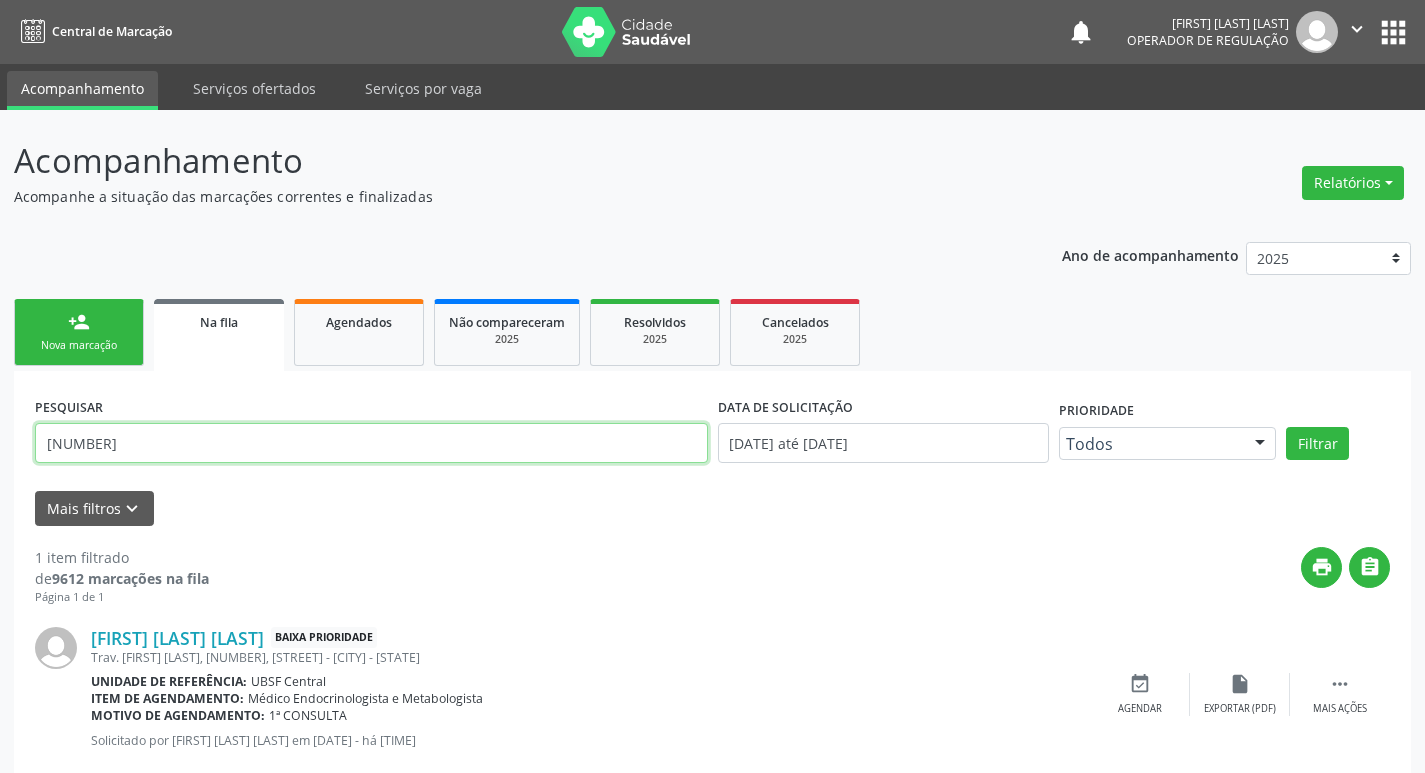 click on "[NUMBER]" at bounding box center [371, 443] 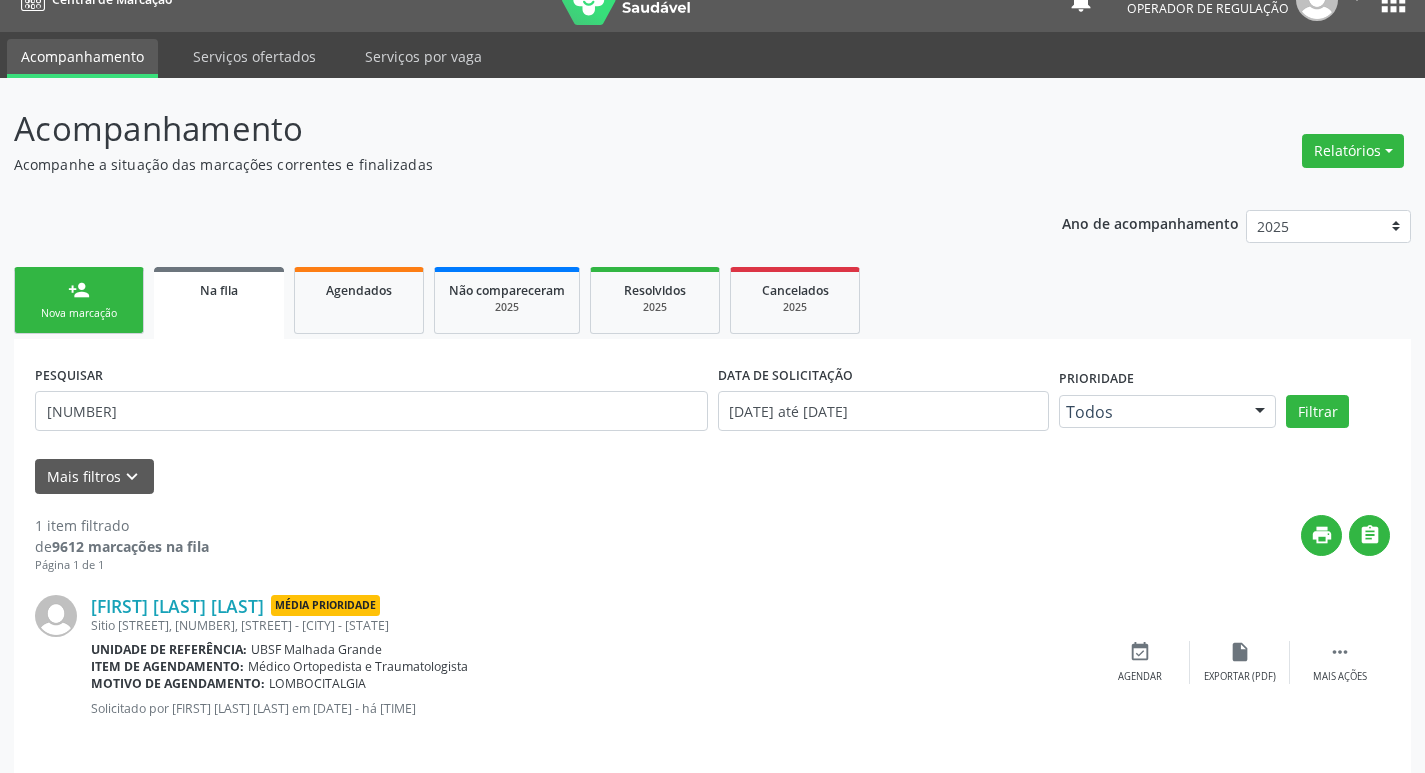 scroll, scrollTop: 46, scrollLeft: 0, axis: vertical 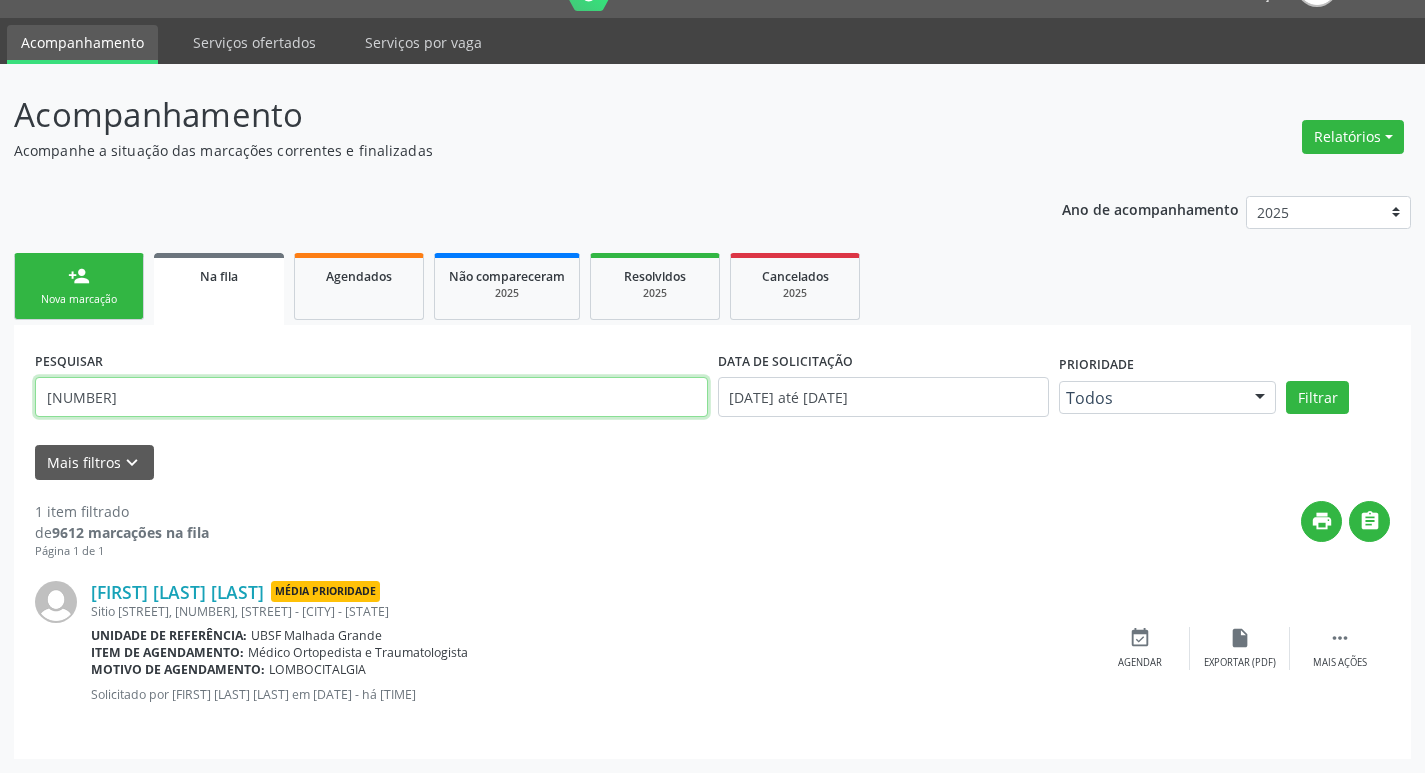 click on "[NUMBER]" at bounding box center (371, 397) 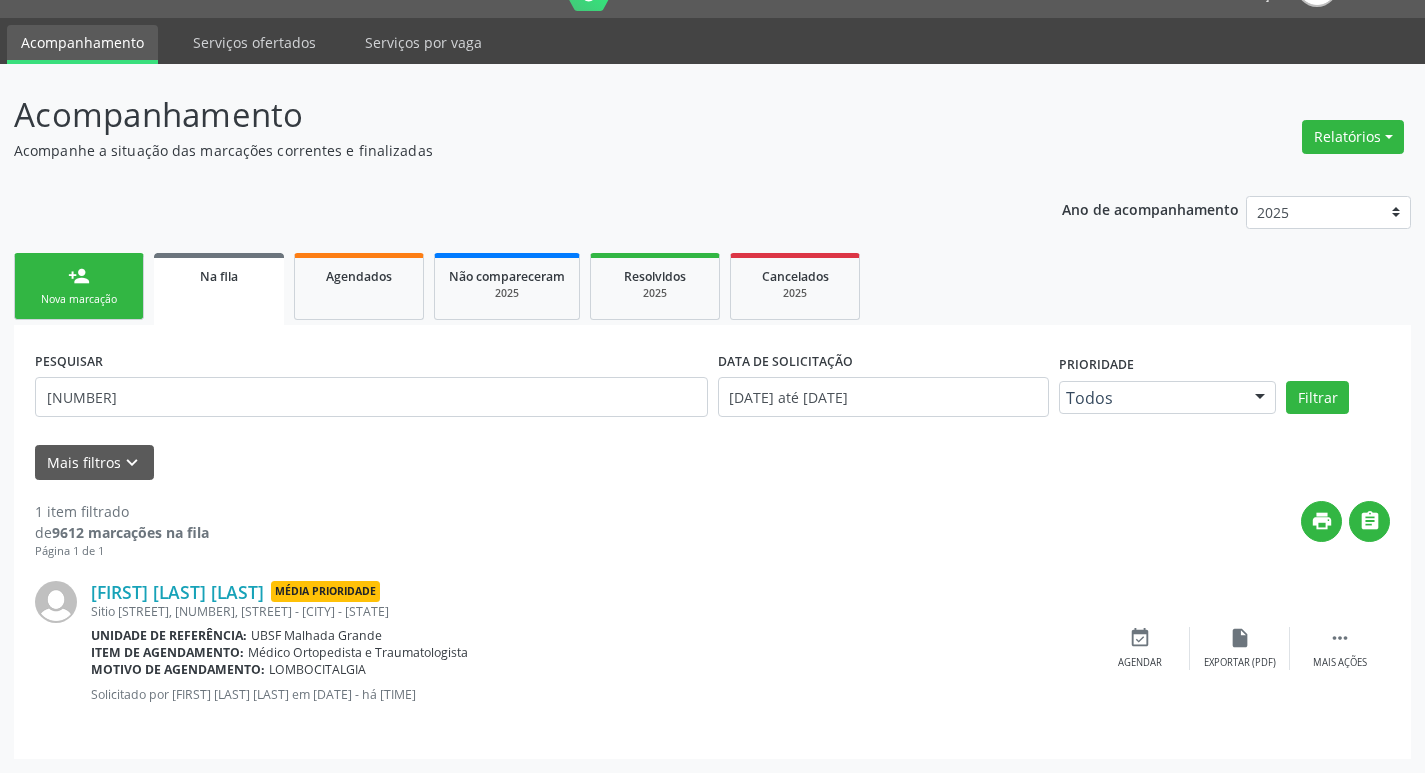 click on "Nova marcação" at bounding box center (79, 299) 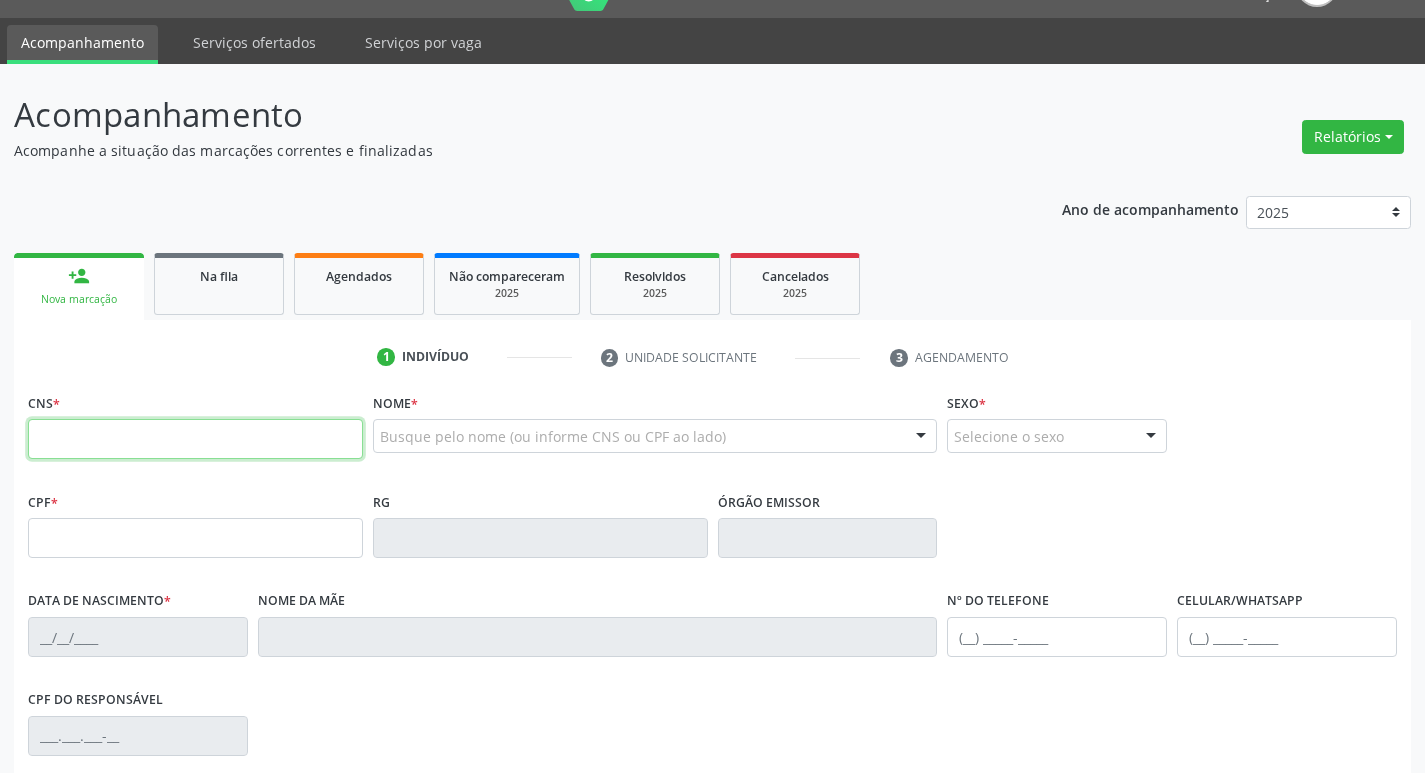 click at bounding box center (195, 439) 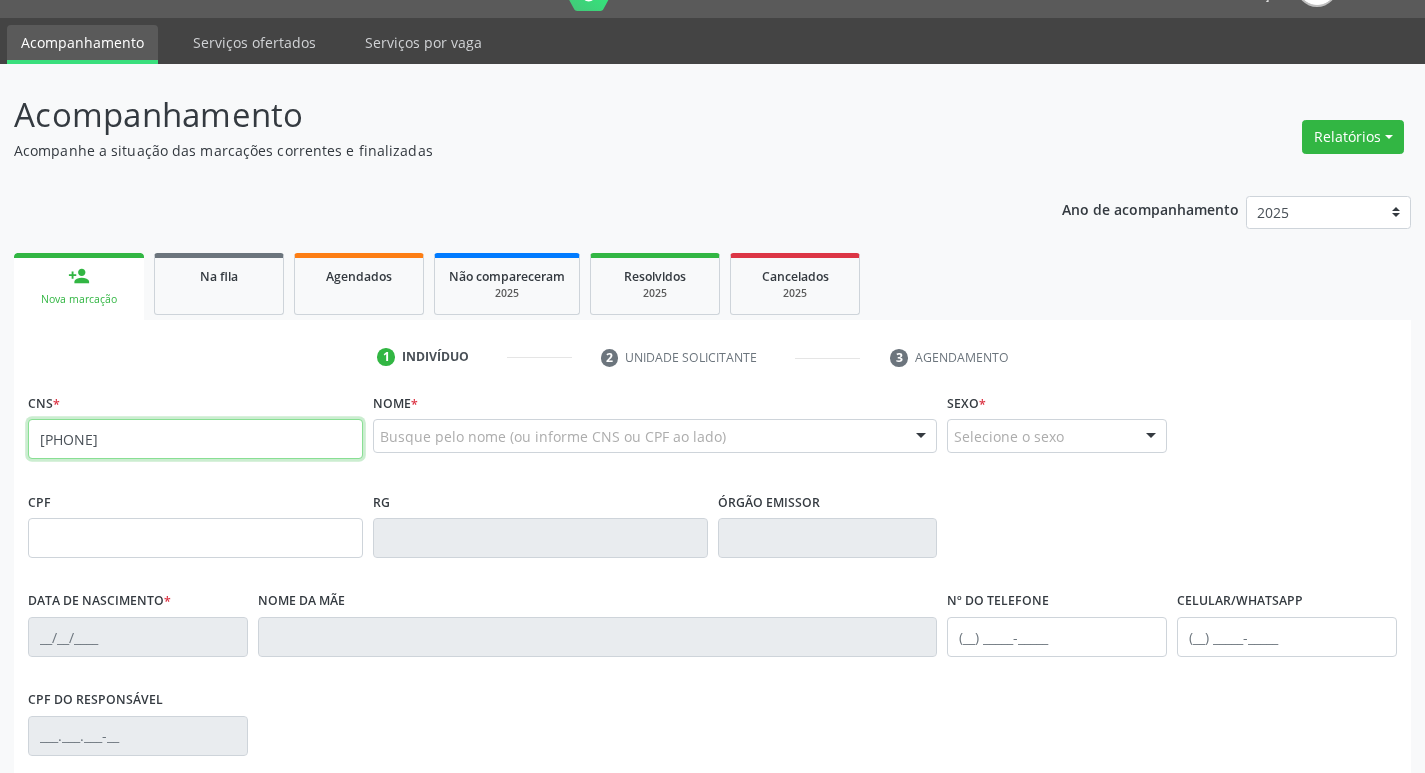 type on "[PHONE]" 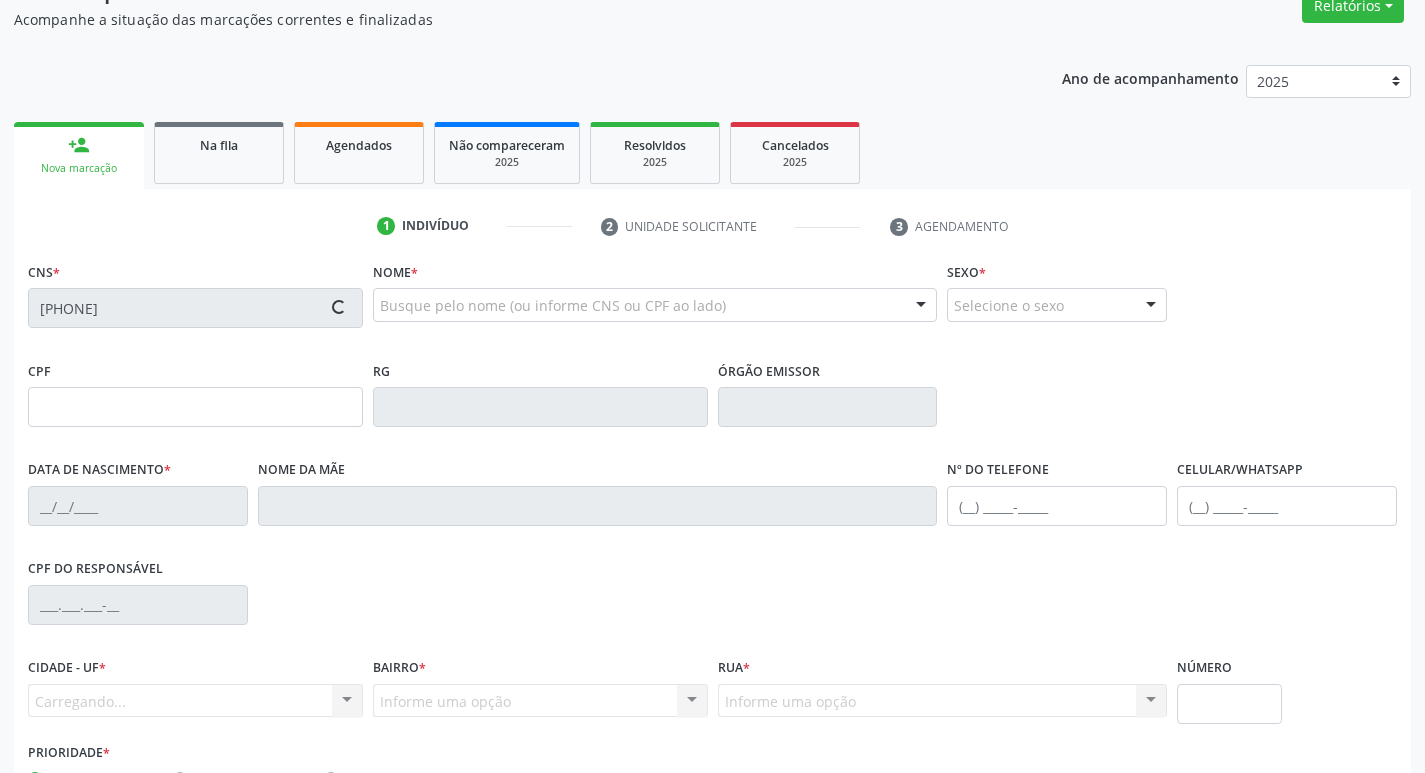 scroll, scrollTop: 311, scrollLeft: 0, axis: vertical 